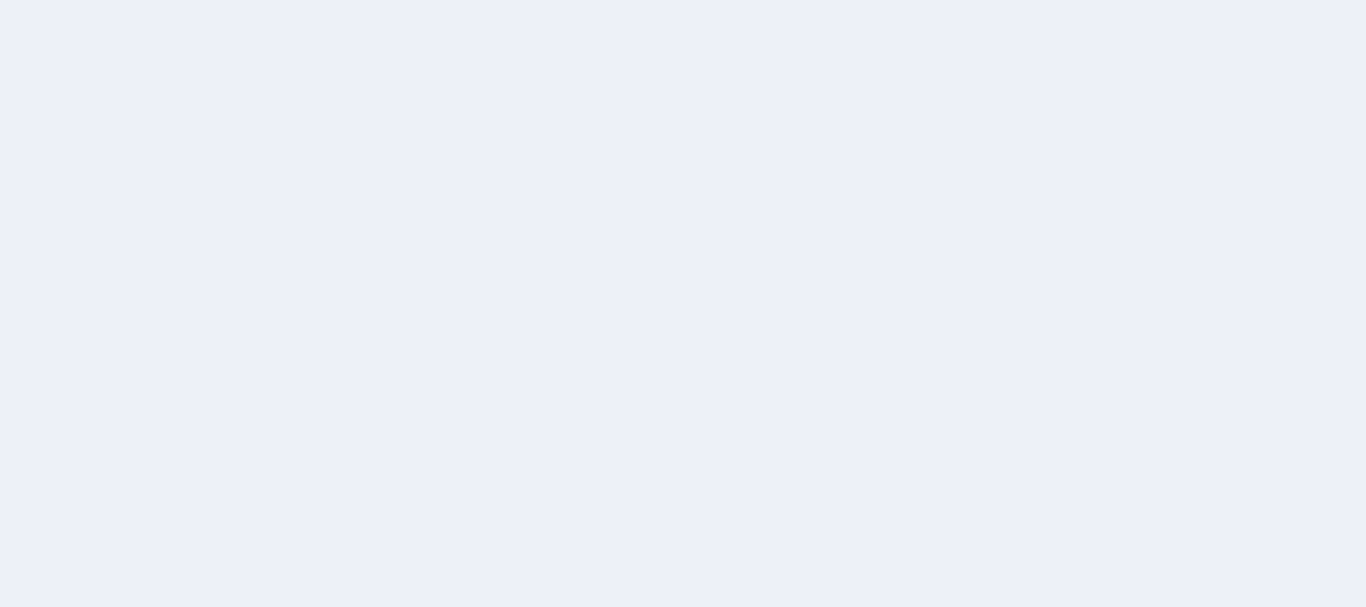 scroll, scrollTop: 0, scrollLeft: 0, axis: both 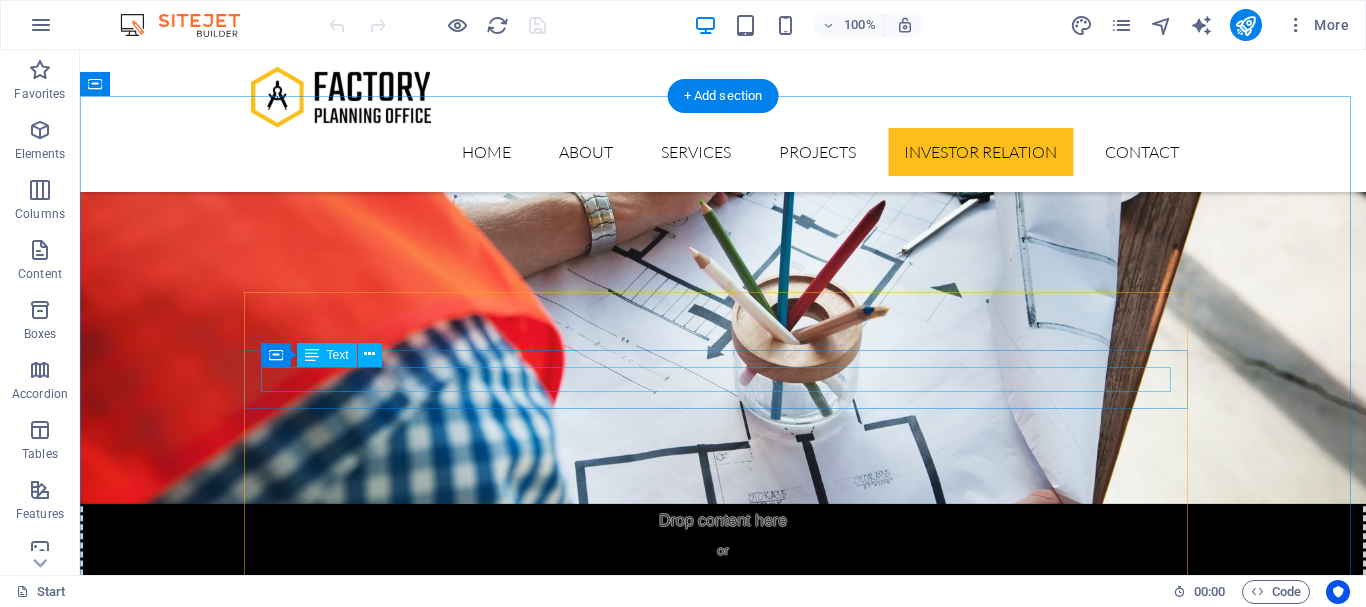 click on "Annual Report 2024-25" at bounding box center [723, 5693] 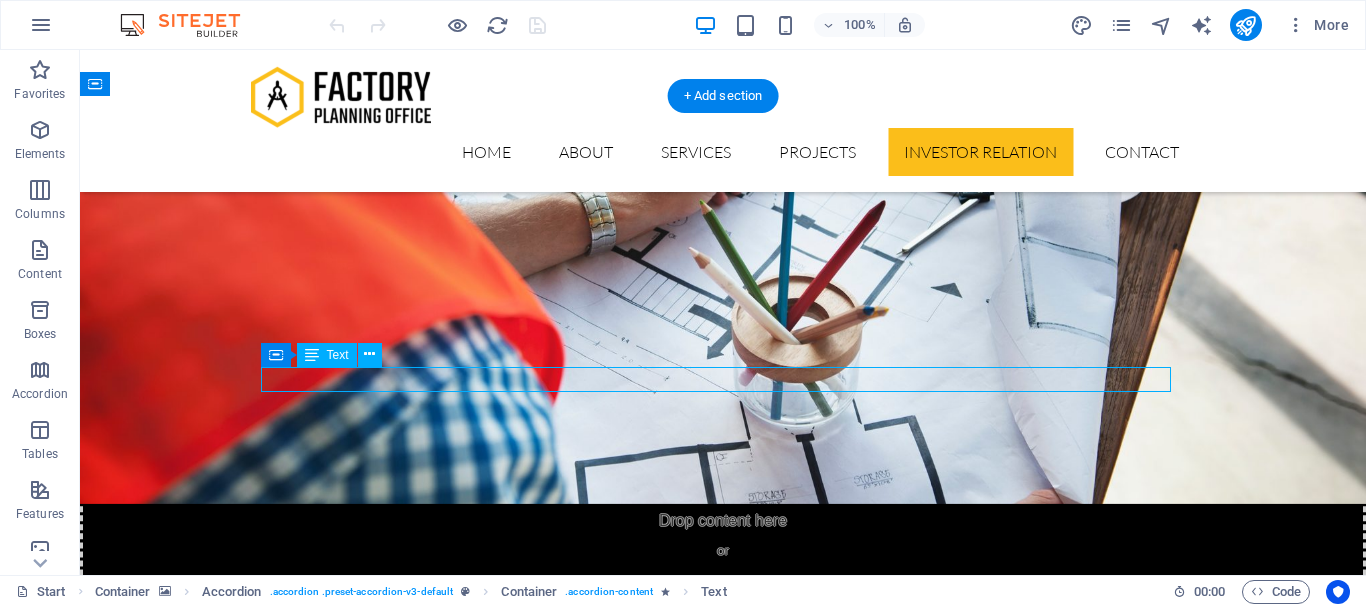 click on "Annual Report 2024-25" at bounding box center [723, 5693] 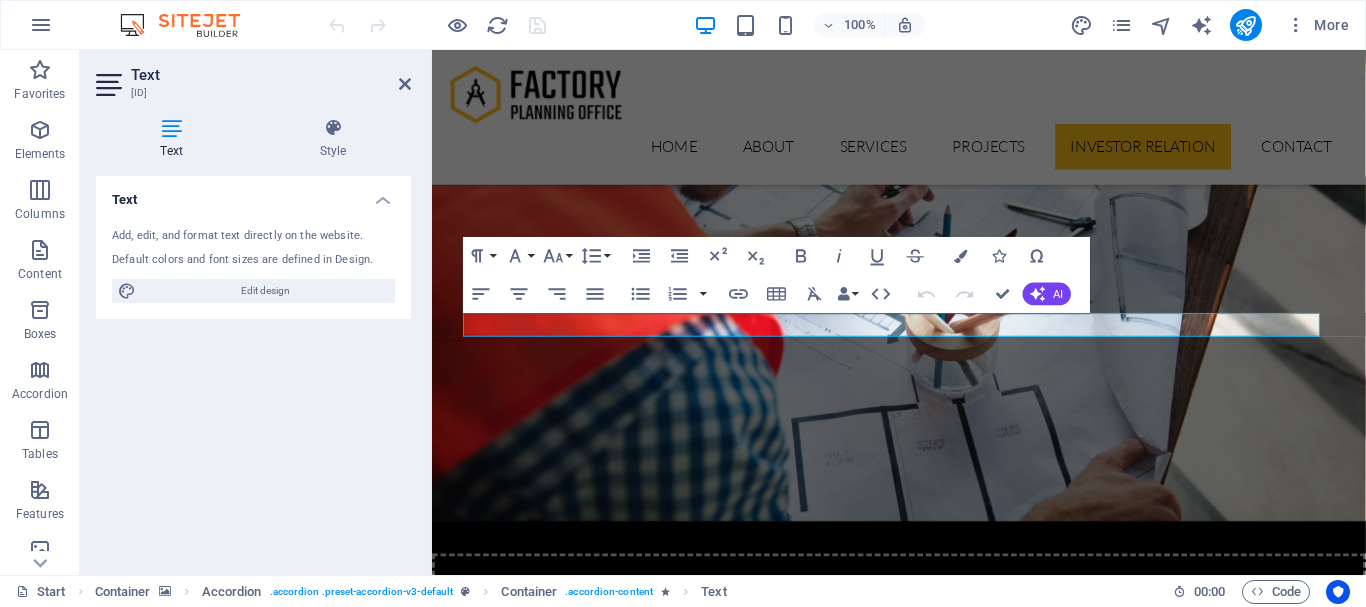 scroll, scrollTop: 5396, scrollLeft: 0, axis: vertical 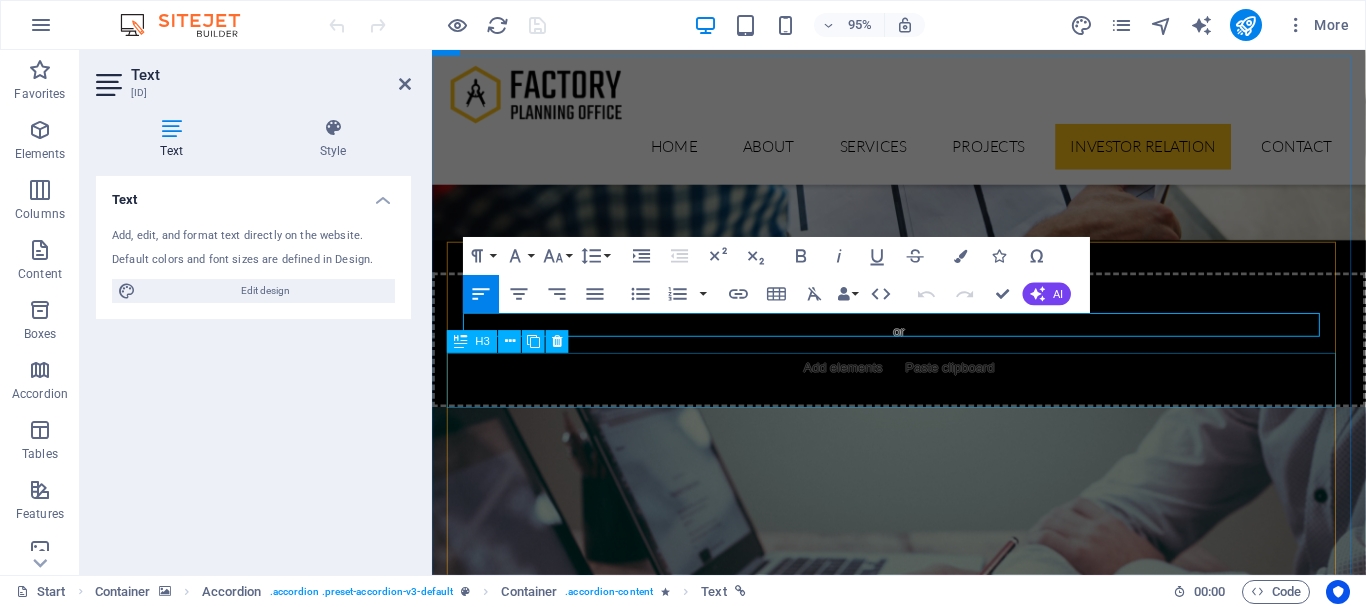 click on "Shareholding Pattern" at bounding box center (924, 5615) 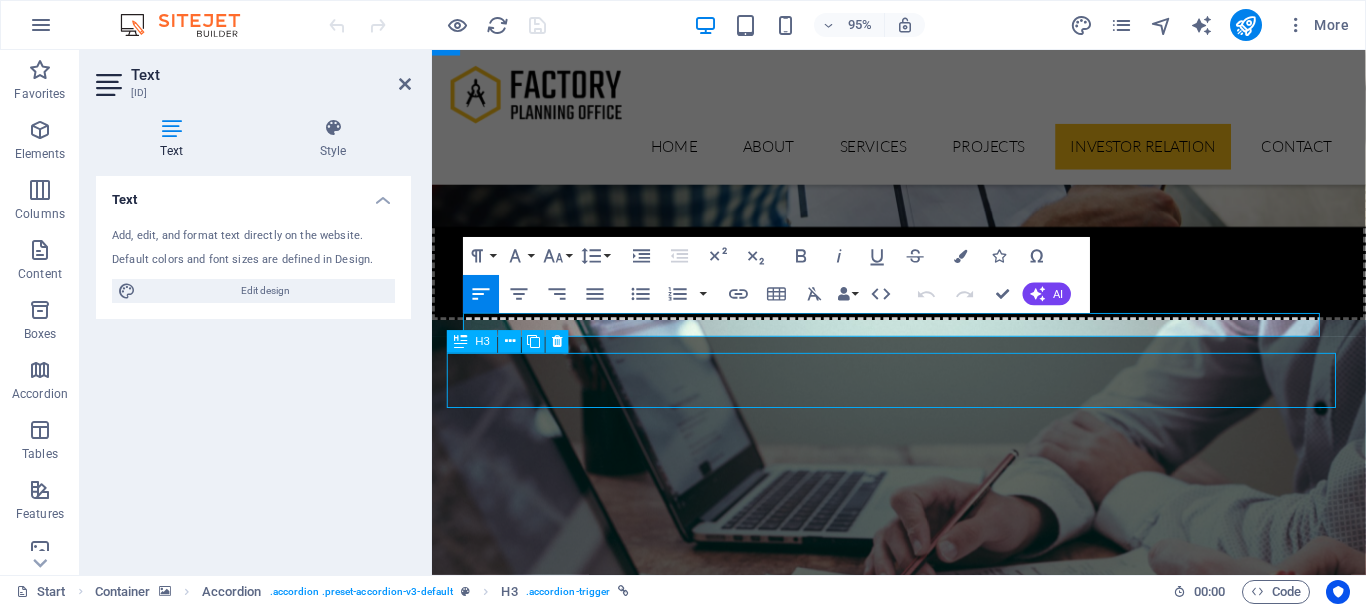 scroll, scrollTop: 5140, scrollLeft: 0, axis: vertical 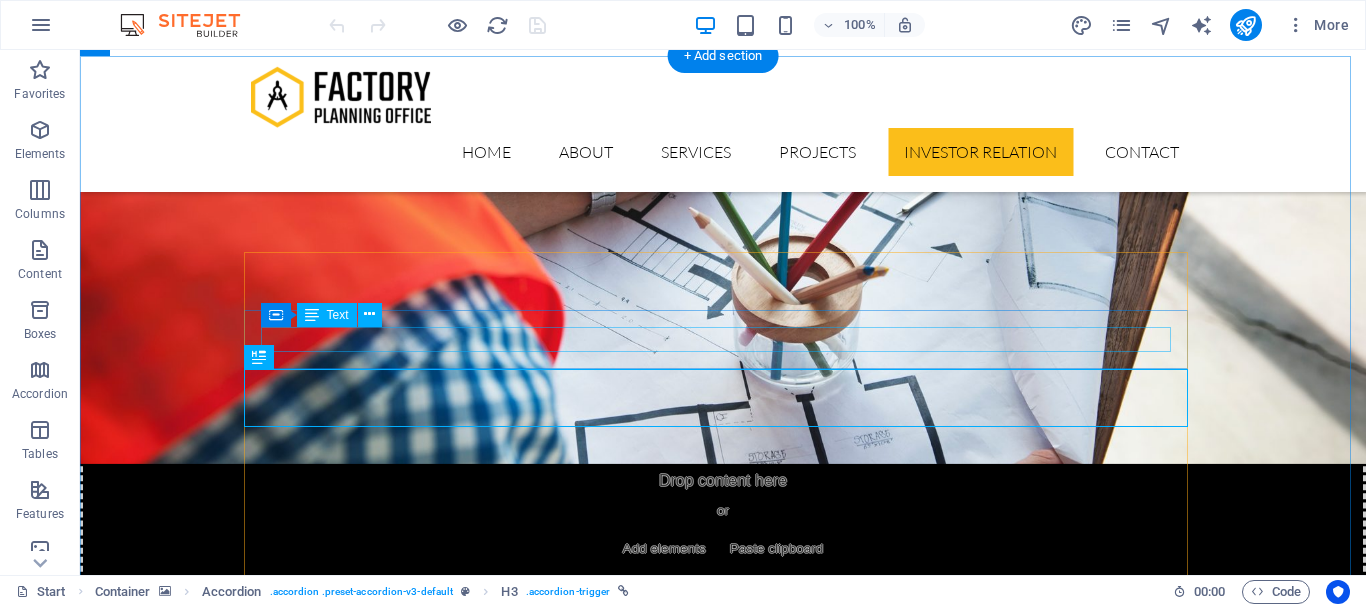 click on "Annual Report 2024-25" at bounding box center [723, 5653] 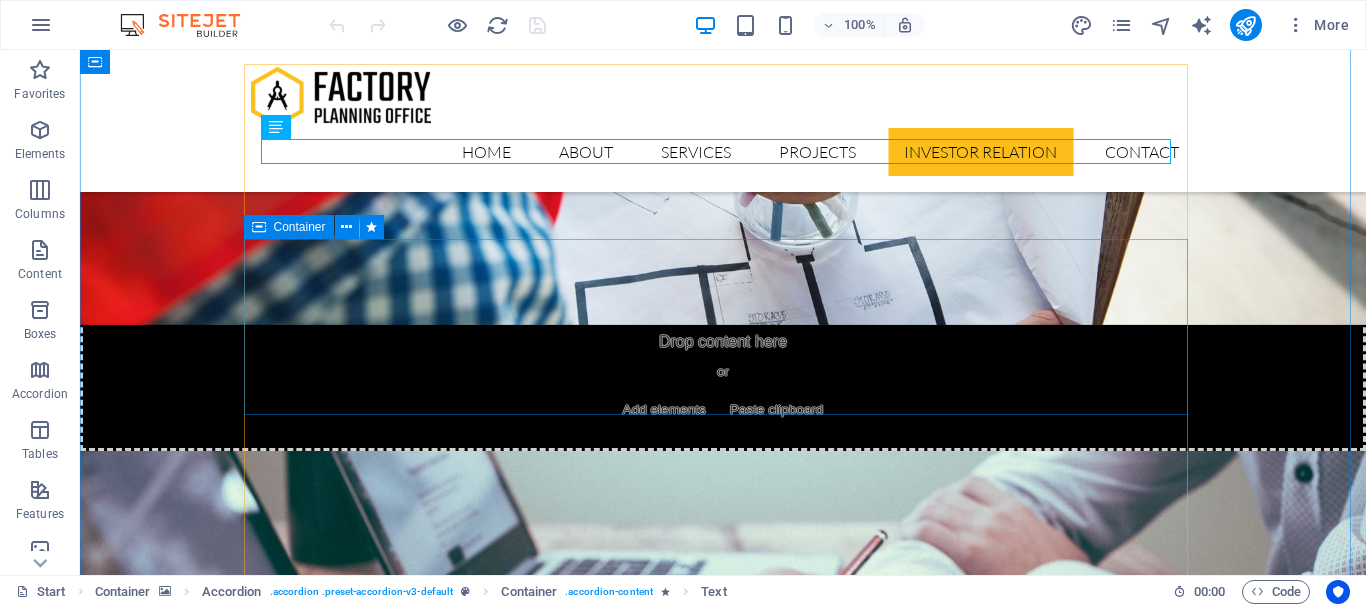 scroll, scrollTop: 5240, scrollLeft: 0, axis: vertical 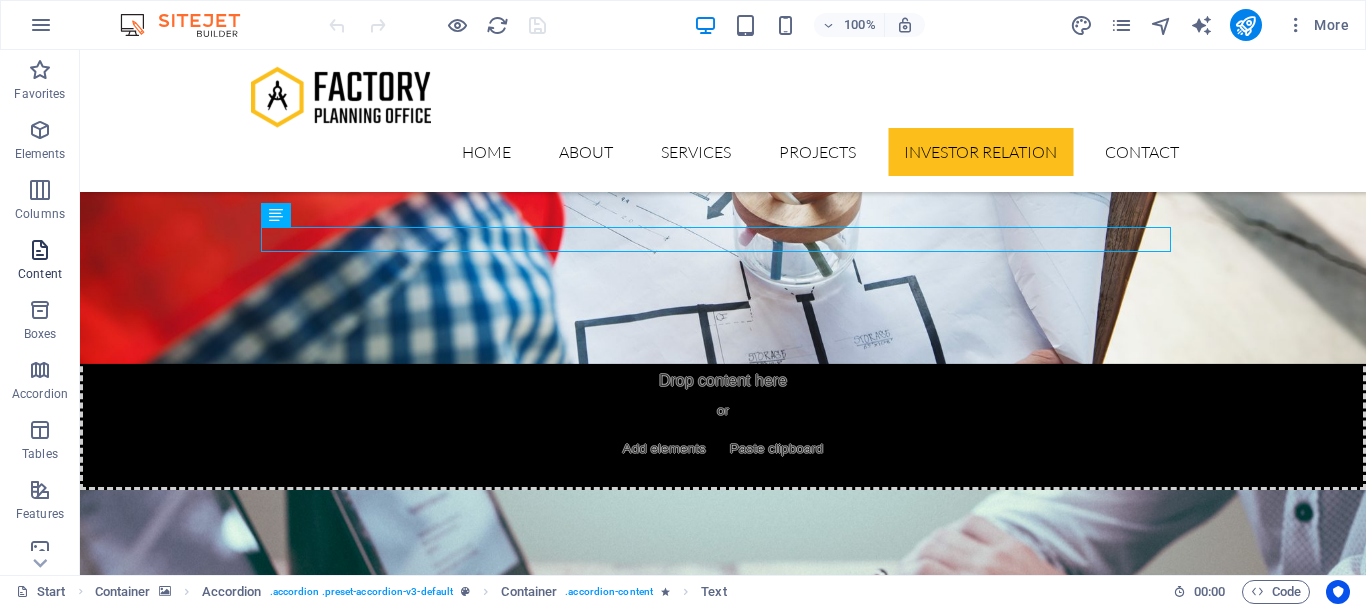 click at bounding box center [40, 250] 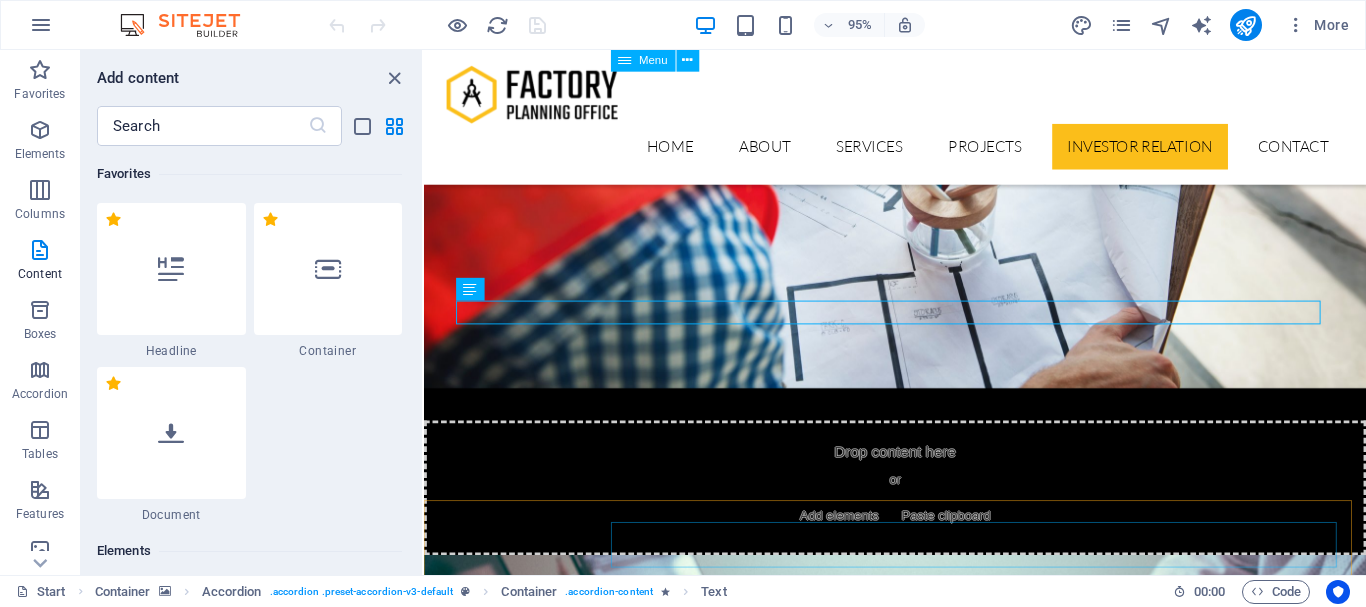 scroll, scrollTop: 5409, scrollLeft: 0, axis: vertical 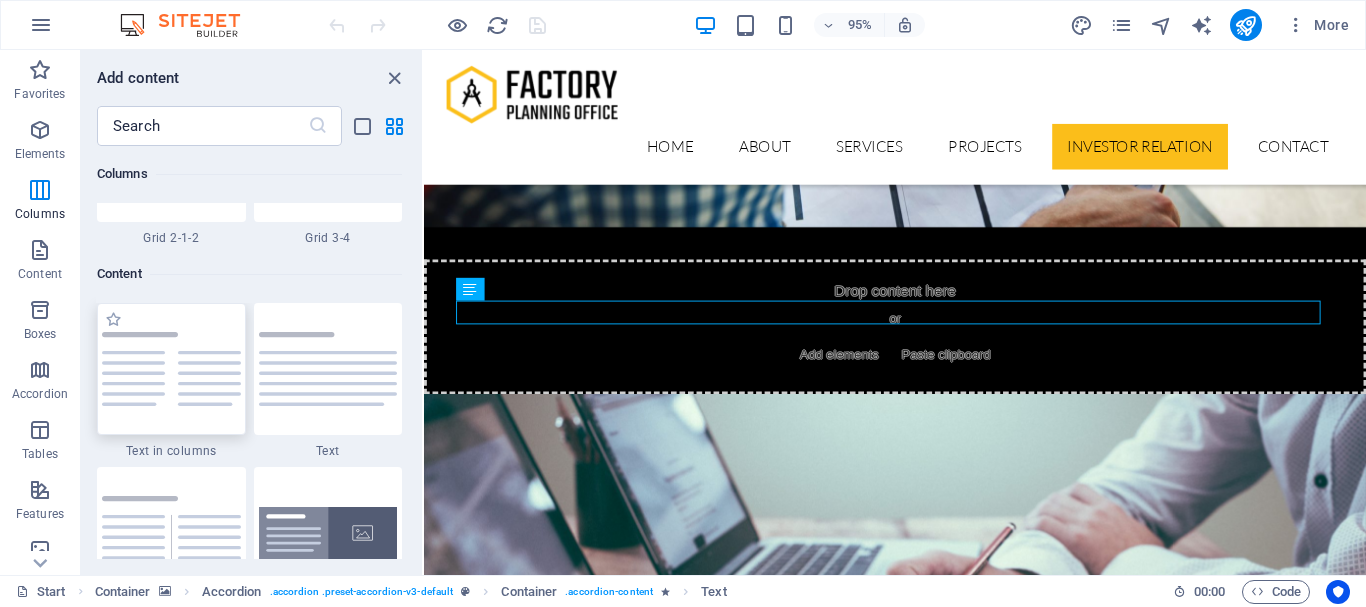 click at bounding box center (171, 369) 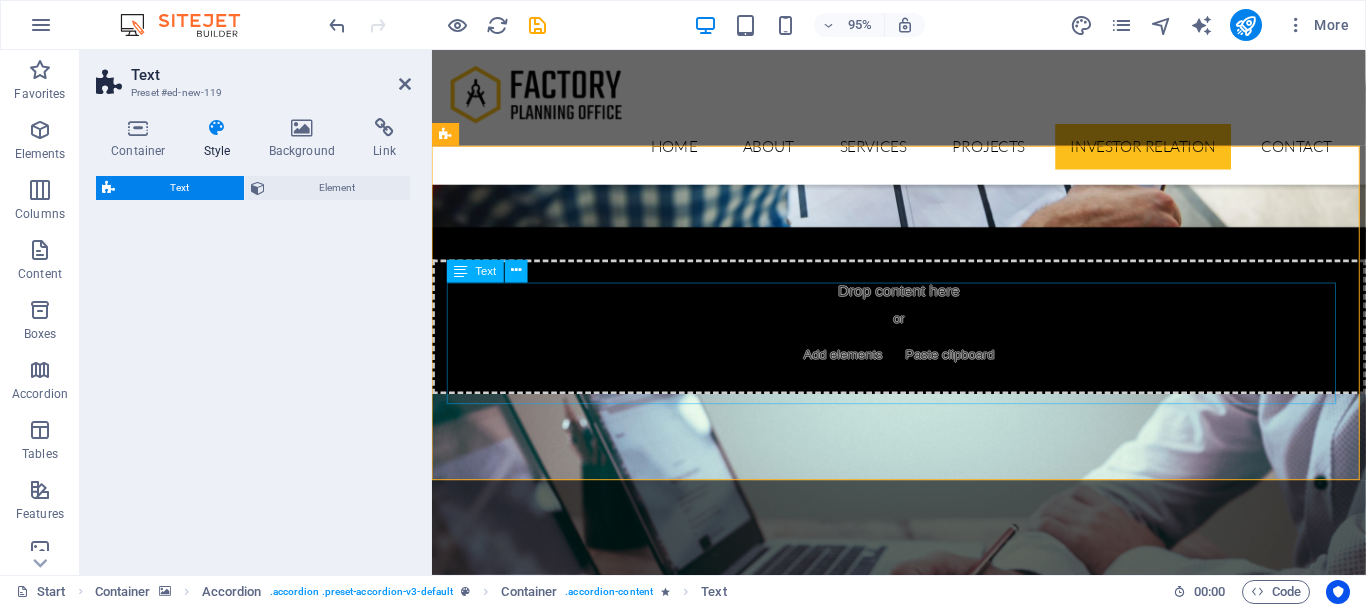 drag, startPoint x: 1045, startPoint y: 523, endPoint x: 825, endPoint y: 464, distance: 227.77402 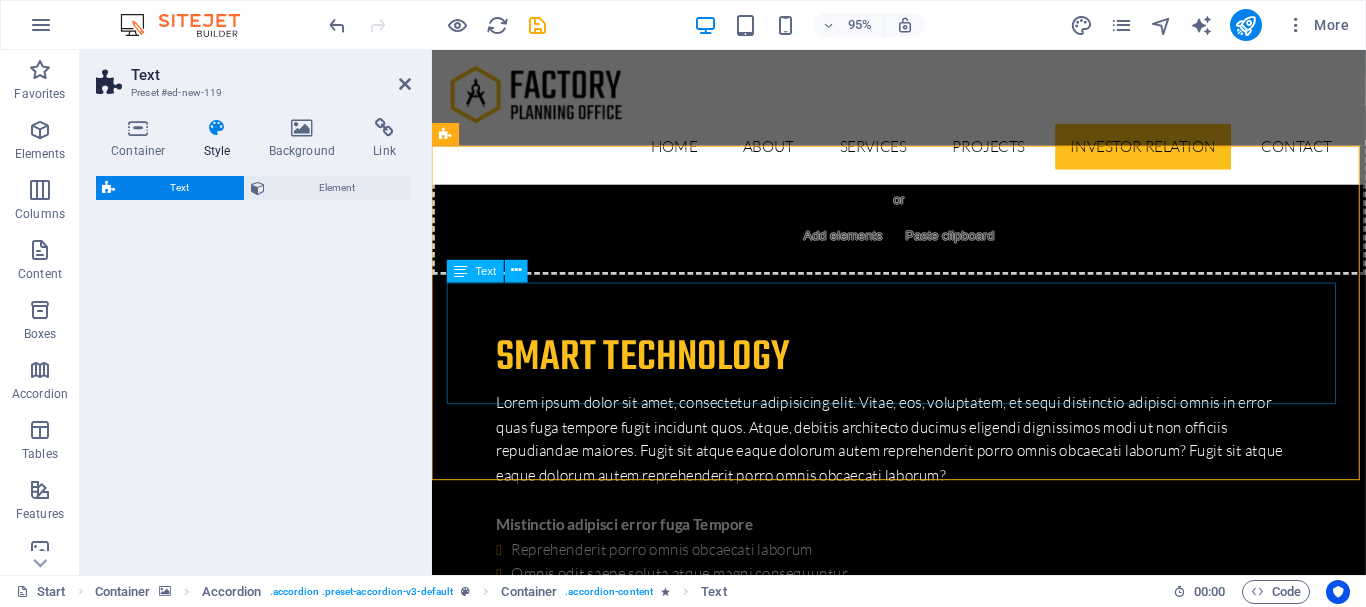 select on "rem" 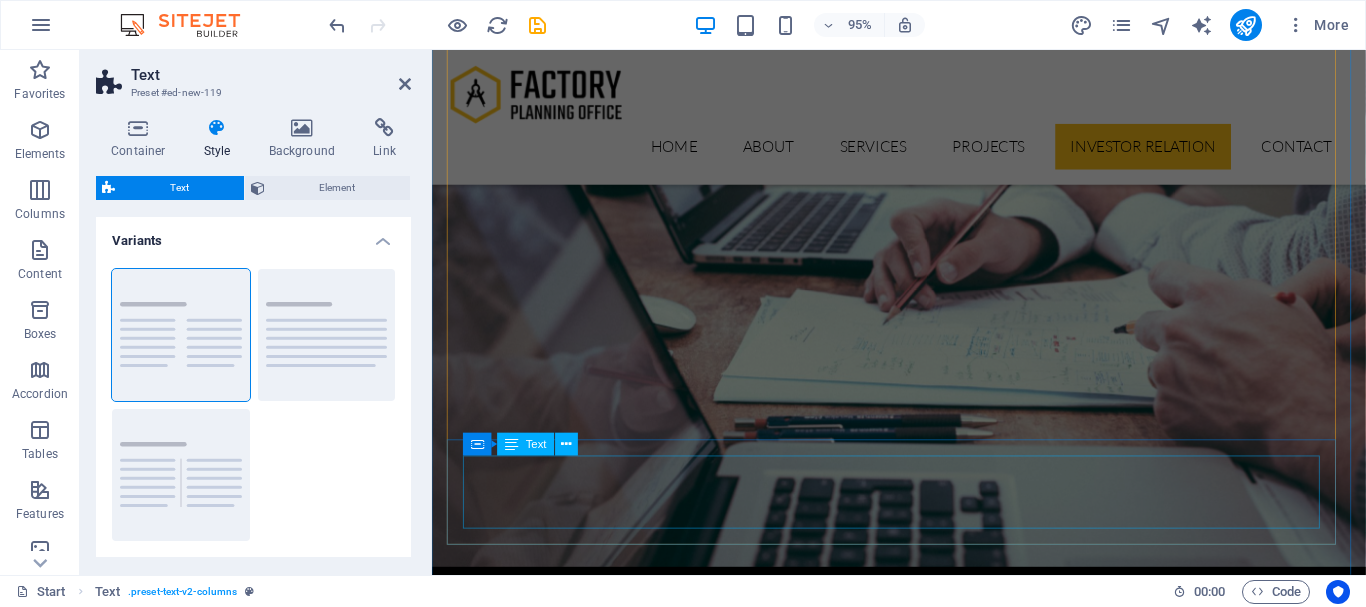 scroll, scrollTop: 5581, scrollLeft: 0, axis: vertical 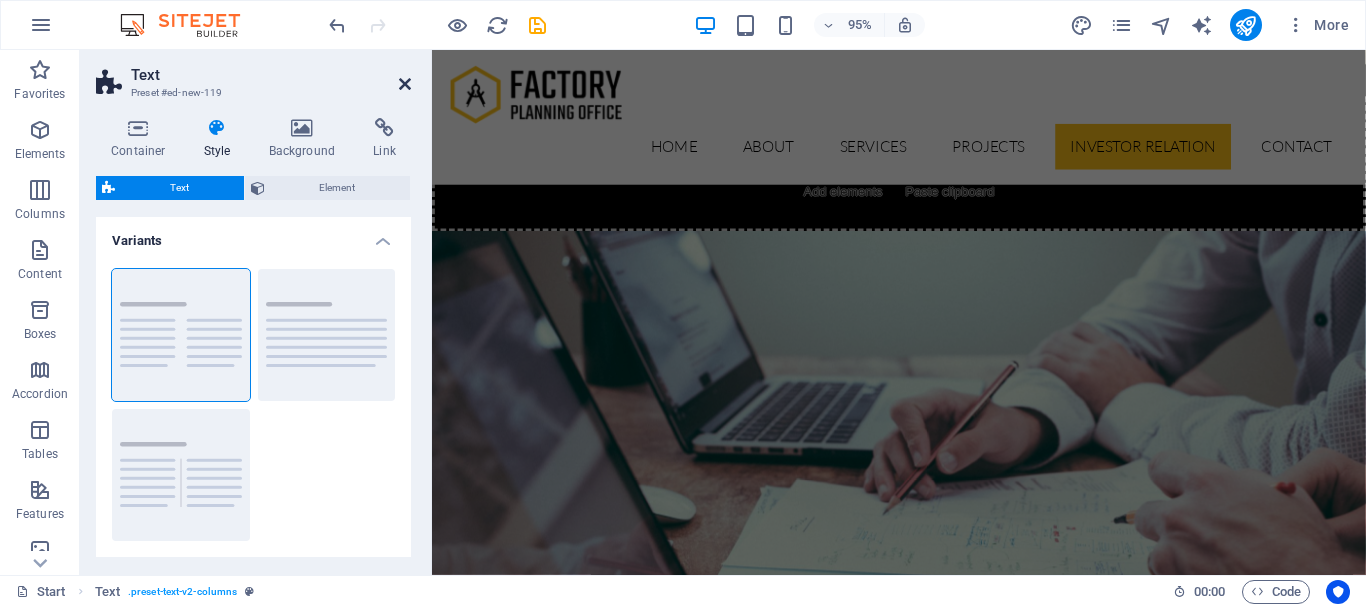 click at bounding box center [405, 84] 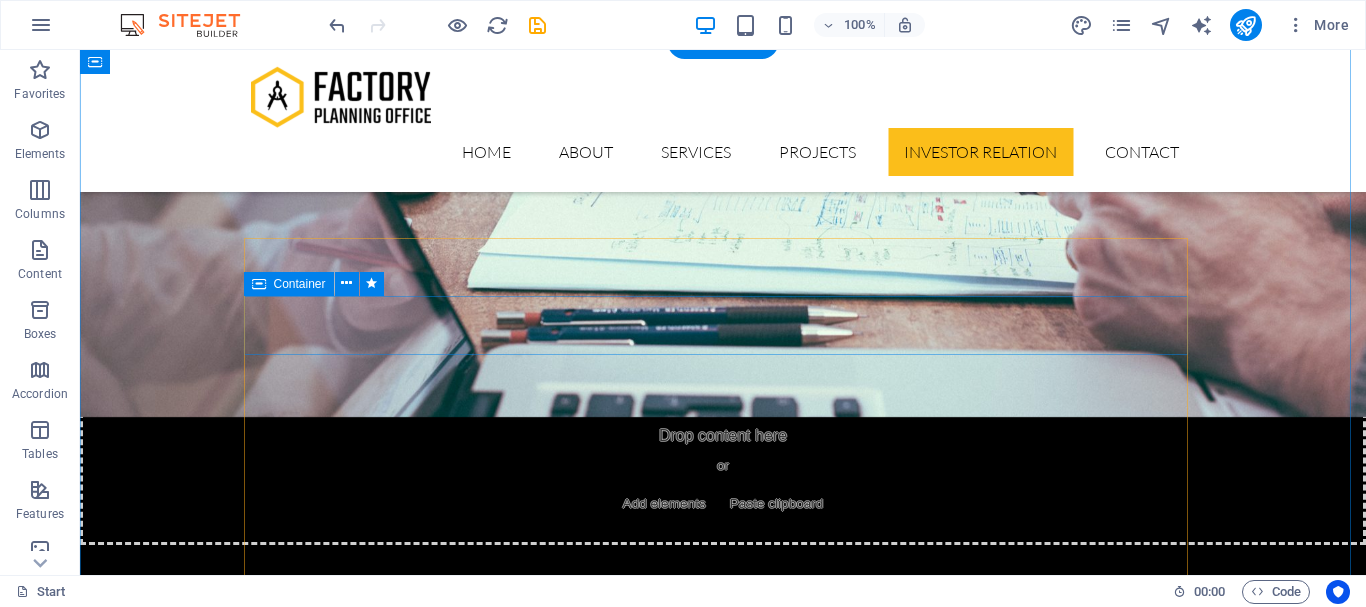 scroll, scrollTop: 5154, scrollLeft: 0, axis: vertical 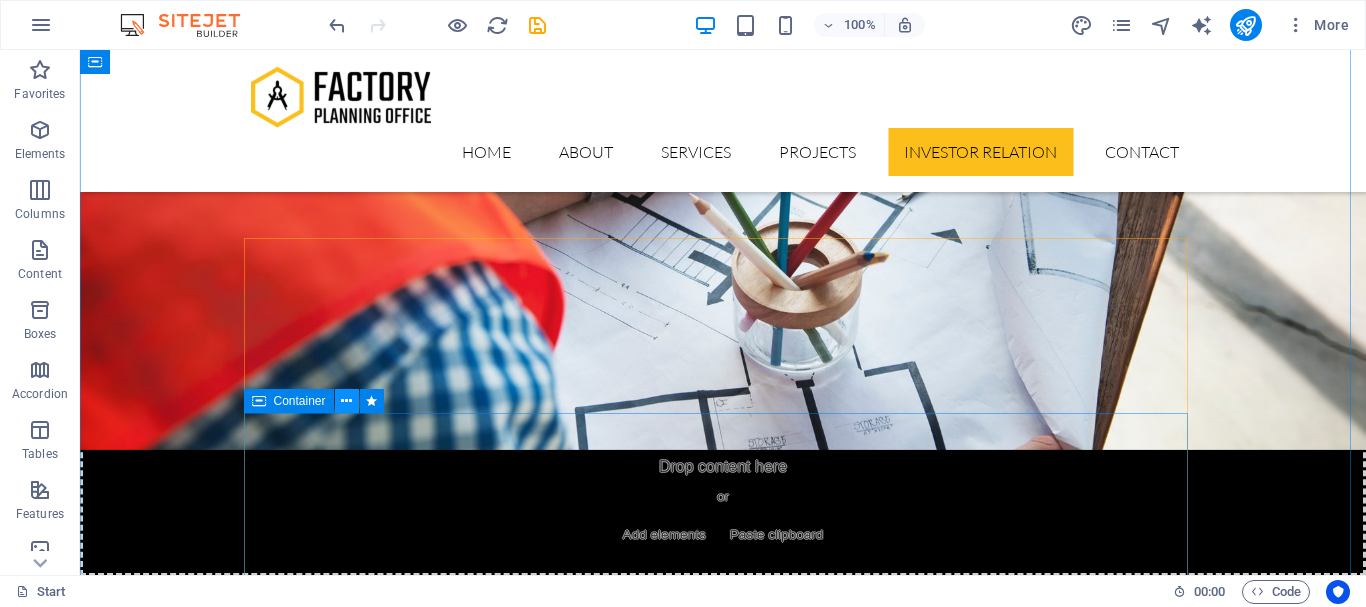 click at bounding box center [346, 401] 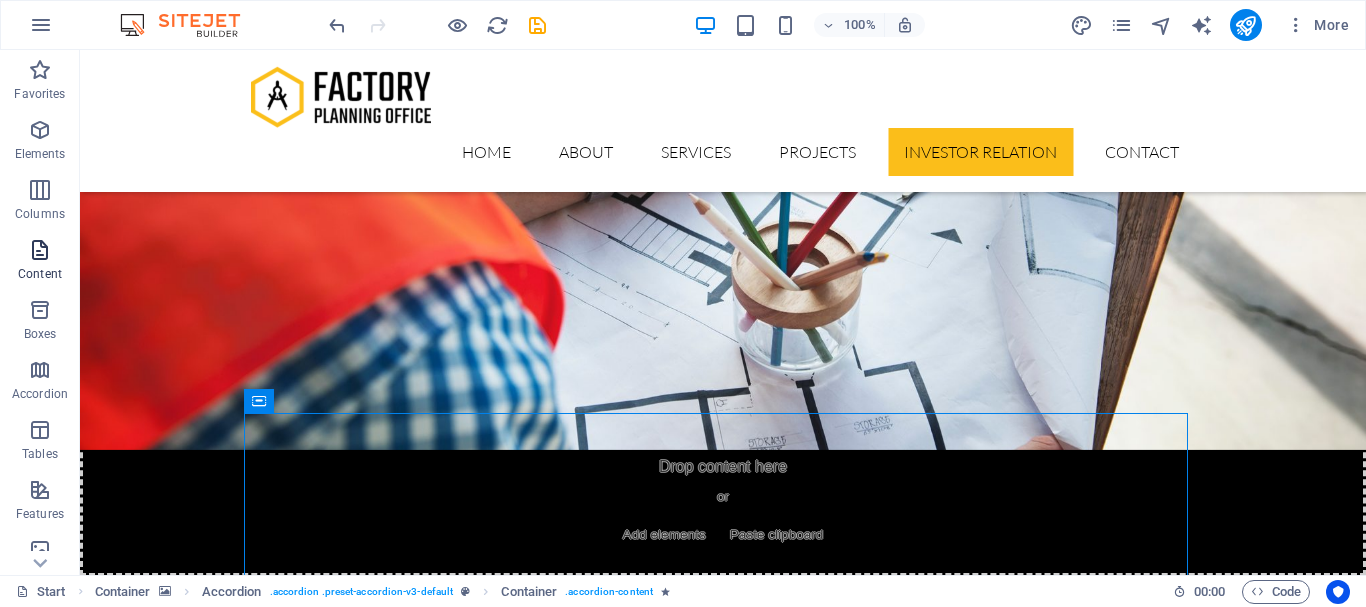 drag, startPoint x: 45, startPoint y: 258, endPoint x: 449, endPoint y: 128, distance: 424.40076 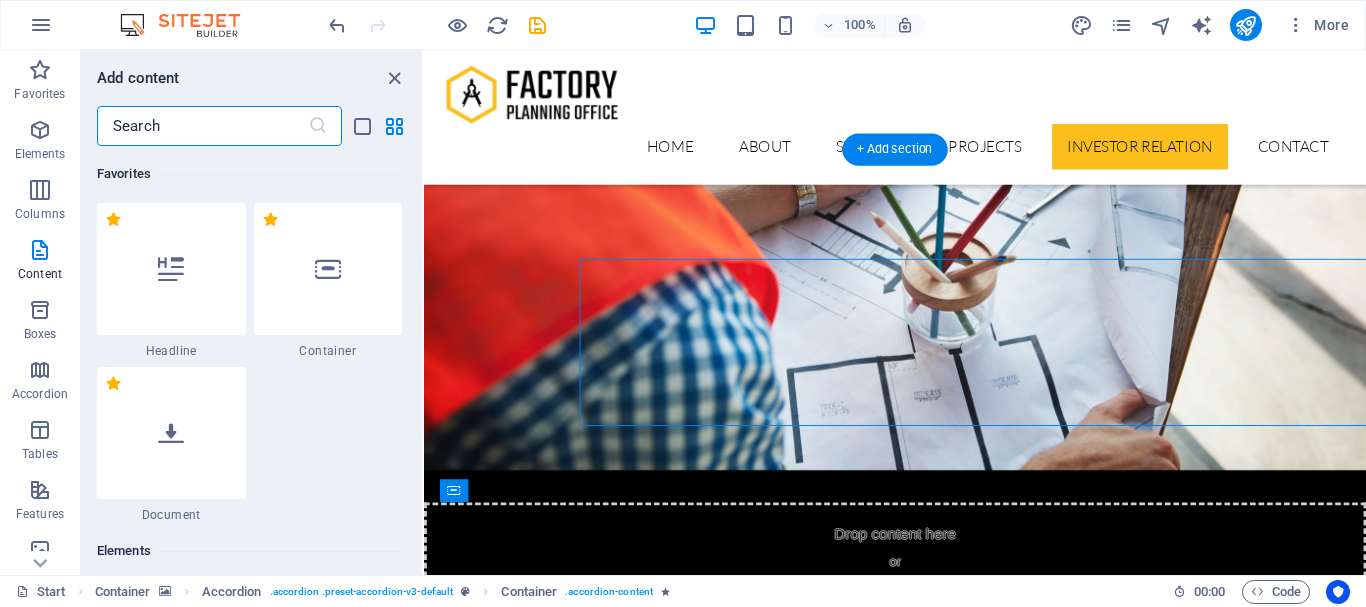 scroll, scrollTop: 5297, scrollLeft: 0, axis: vertical 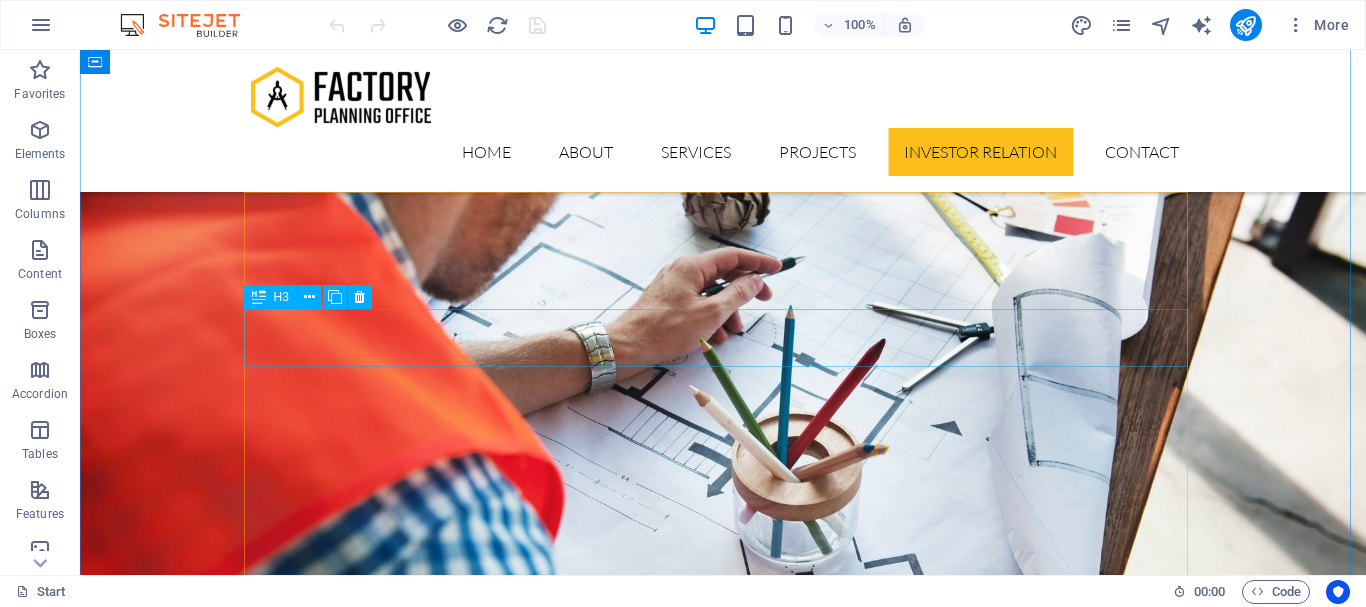 click on "Shareholding Pattern" at bounding box center [723, 5652] 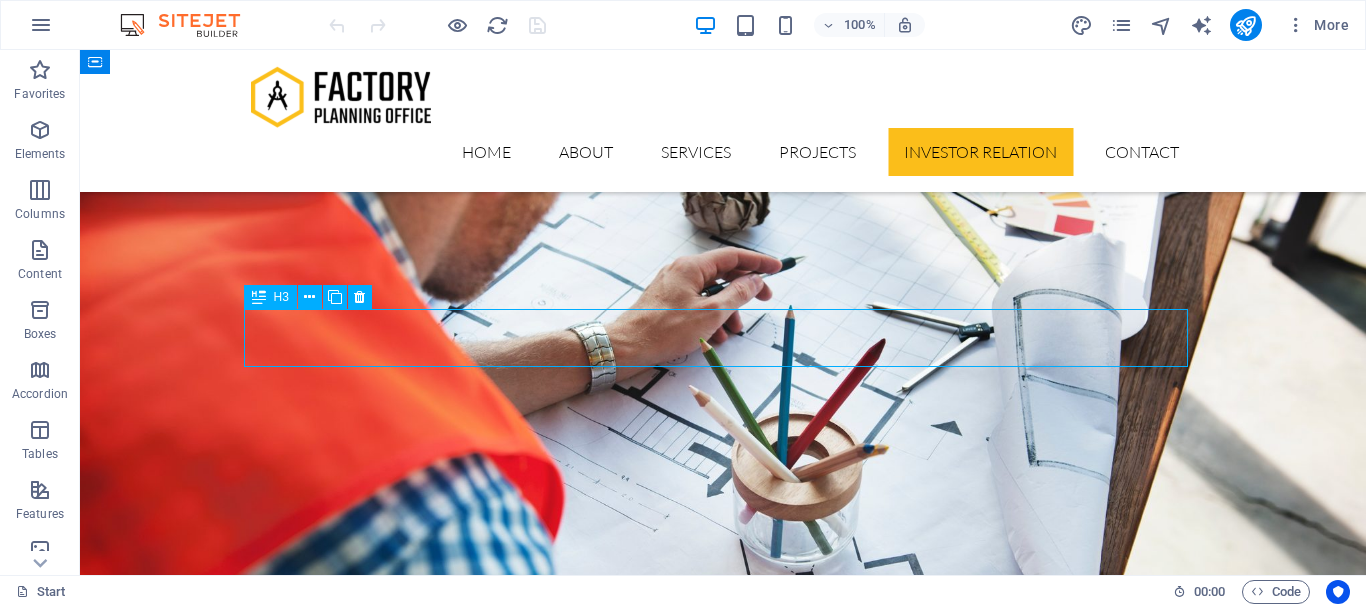 click on "Shareholding Pattern" at bounding box center (723, 5652) 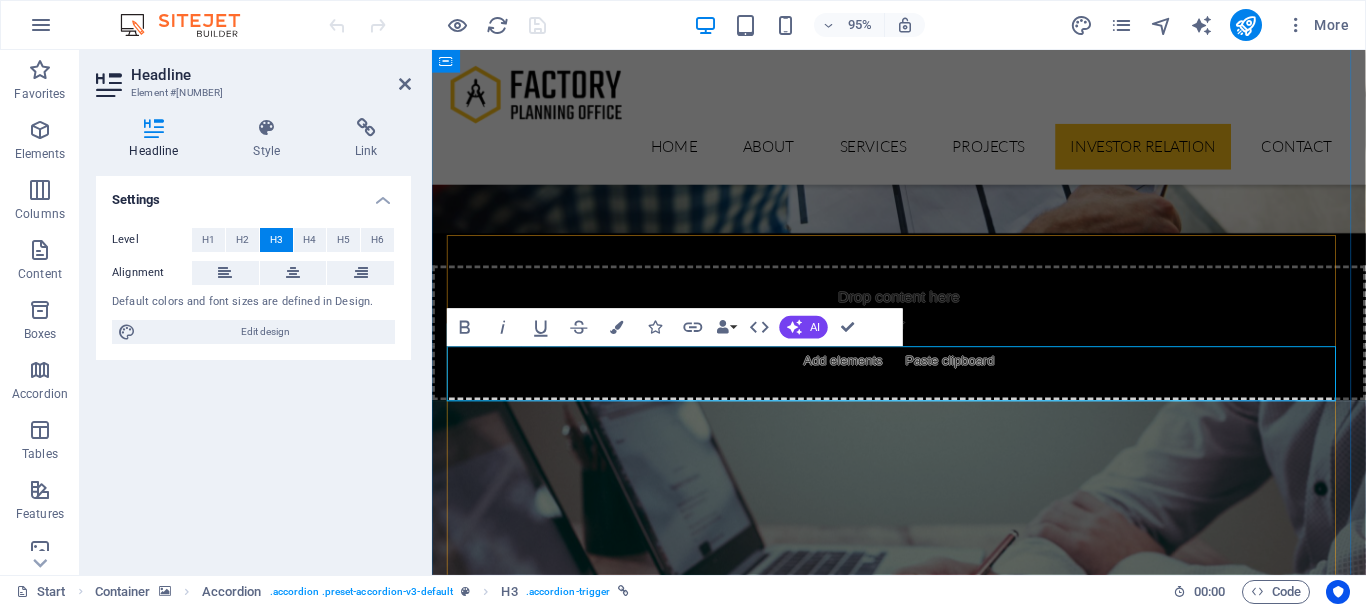 scroll, scrollTop: 5503, scrollLeft: 0, axis: vertical 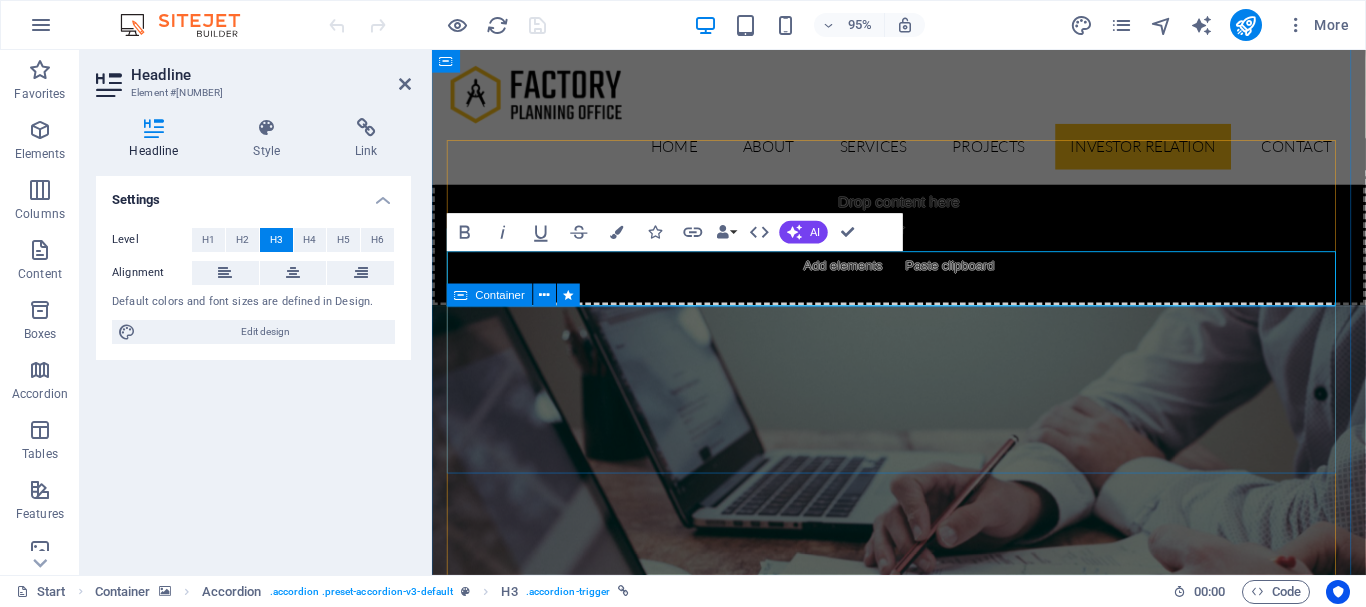 click on "Drop content here or  Add elements  Paste clipboard" at bounding box center (924, 5650) 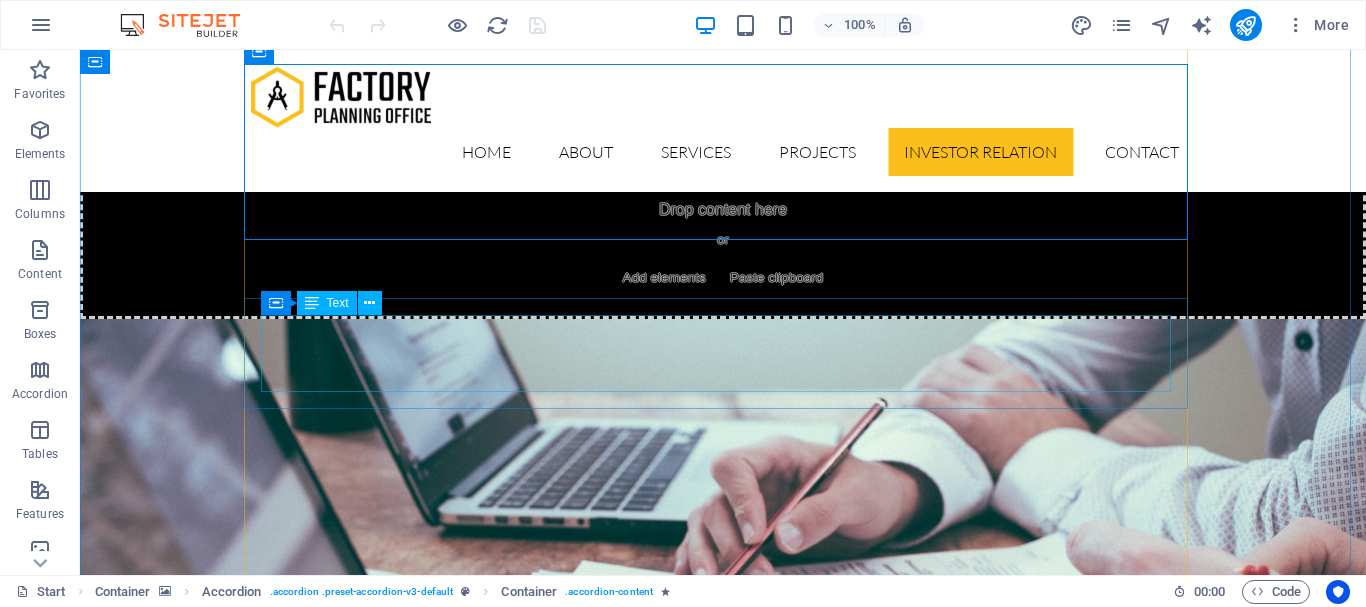 click on "Lorem ipsum dolor sit amet, consectetur adipisicing elit. Maiores ipsum repellat minus nihil. Labore, delectus, nam dignissimos ea repudiandae minima voluptatum magni pariatur possimus quia accusamus harum facilis corporis animi nisi. Enim, pariatur, impedit quia repellat harum ipsam laboriosam voluptas dicta illum nisi obcaecati reprehenderit quis placeat recusandae tenetur aperiam." at bounding box center [723, 5851] 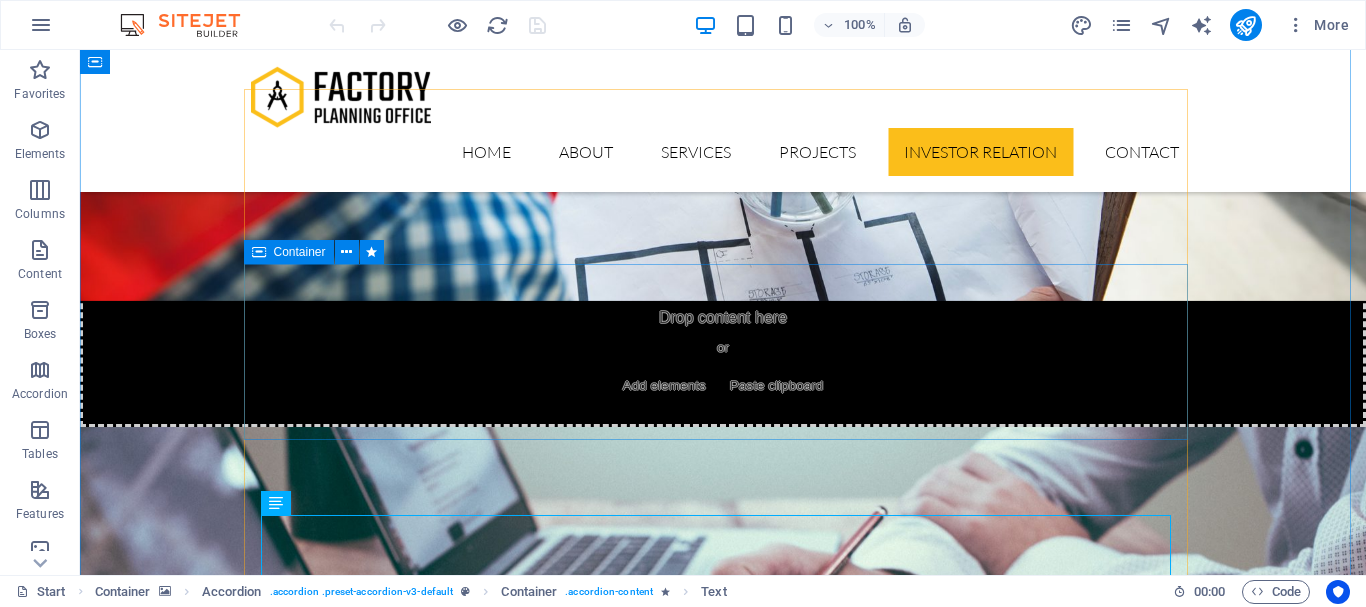 scroll, scrollTop: 5203, scrollLeft: 0, axis: vertical 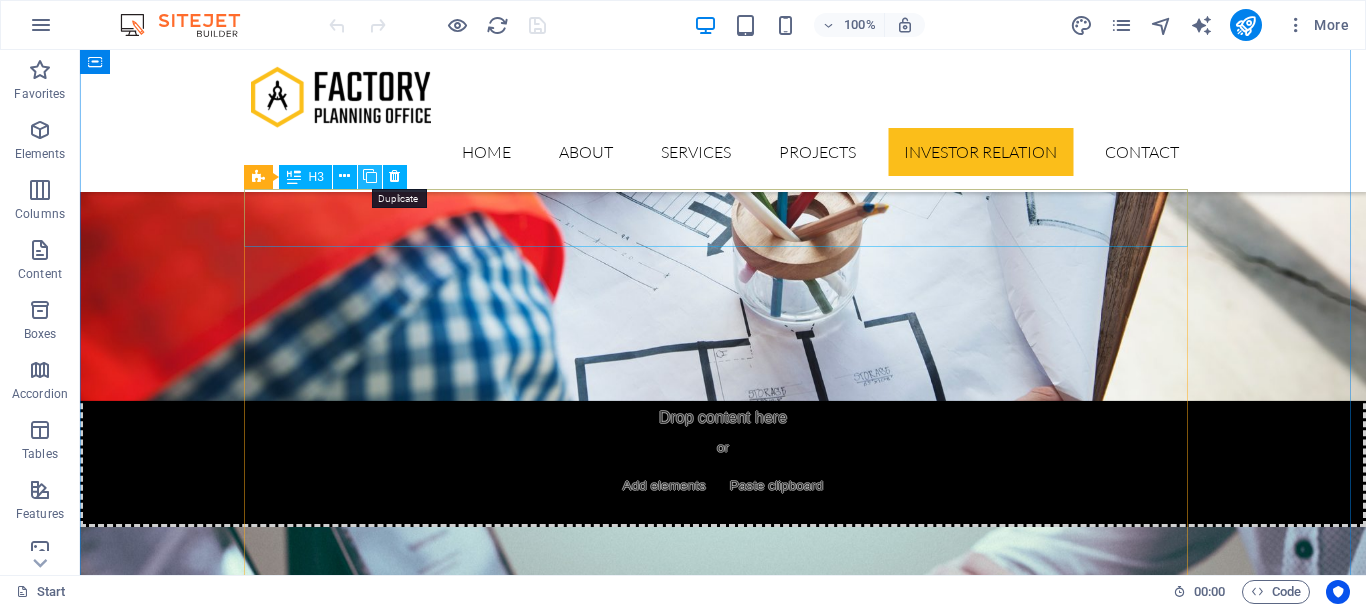 click at bounding box center [370, 176] 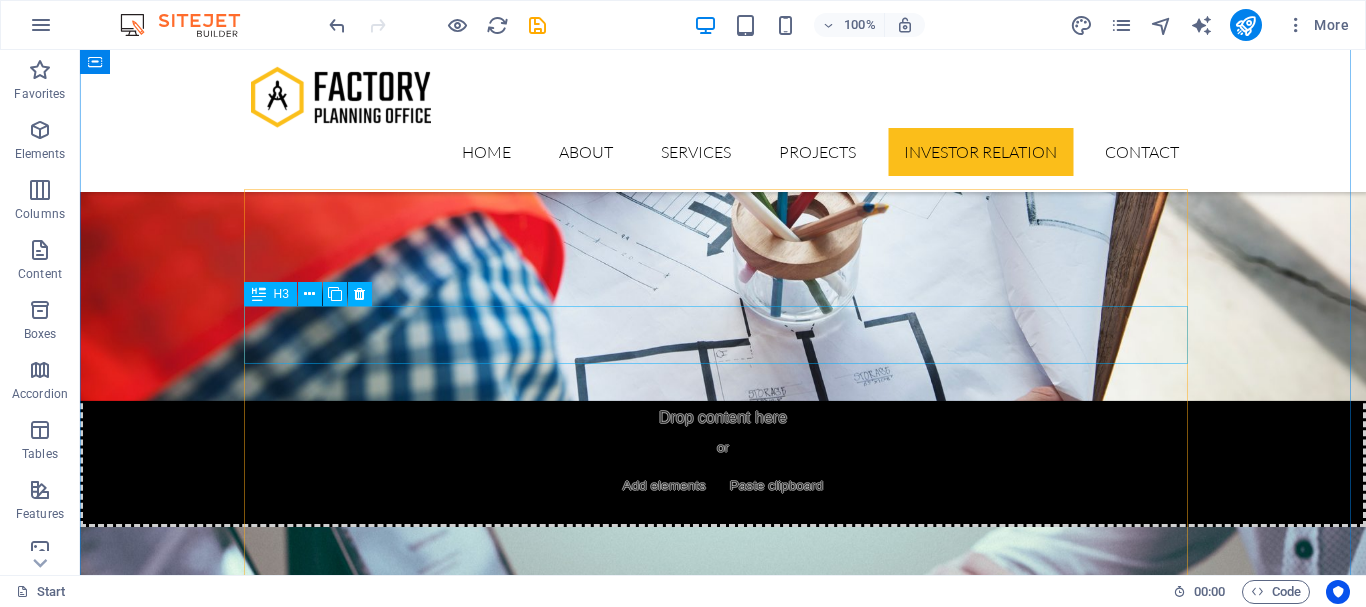 click on "Annual Report" at bounding box center (723, 5767) 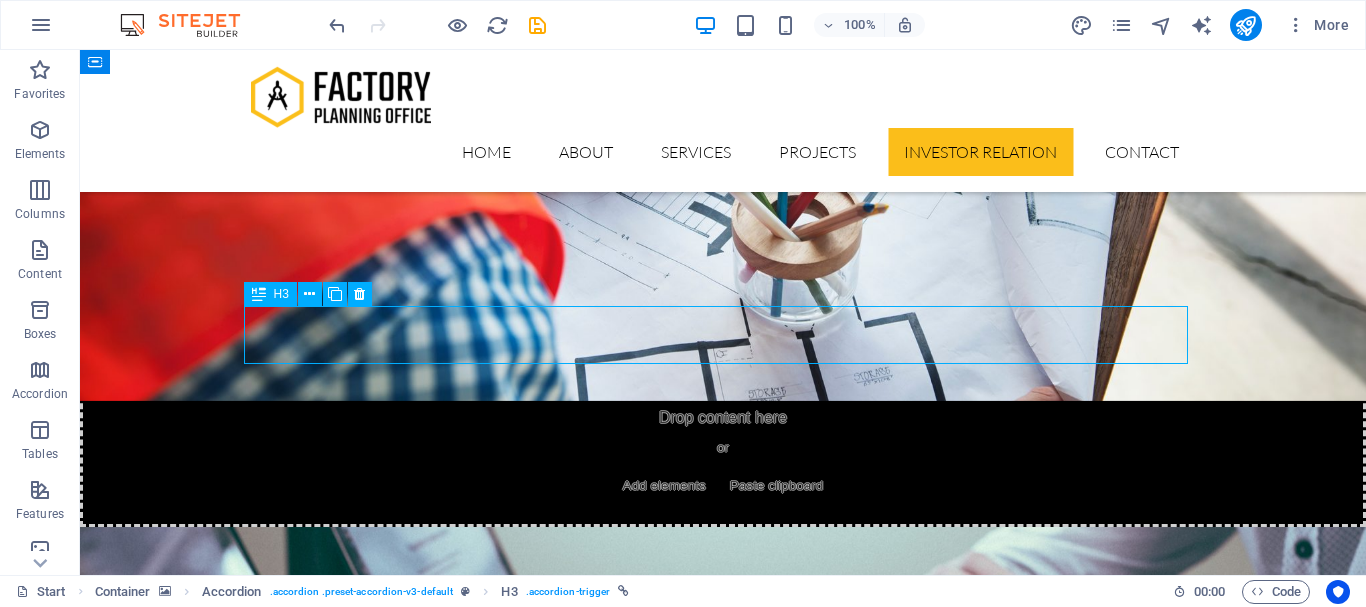 click on "Annual Report" at bounding box center (723, 5767) 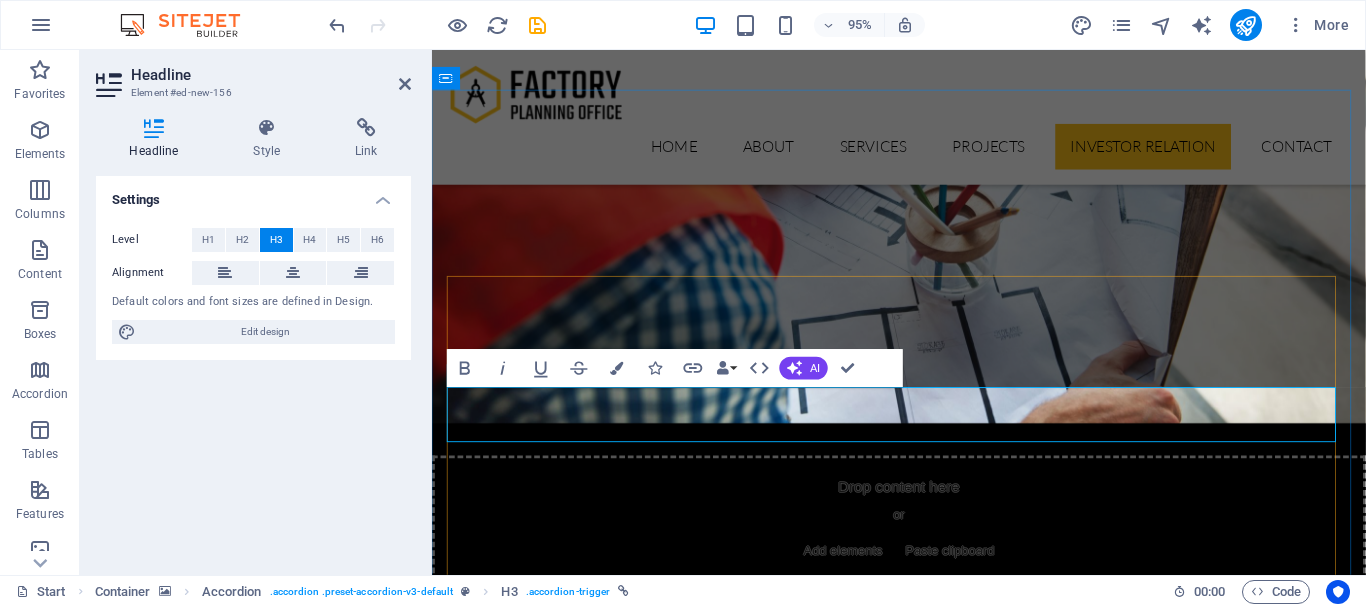 scroll, scrollTop: 5403, scrollLeft: 0, axis: vertical 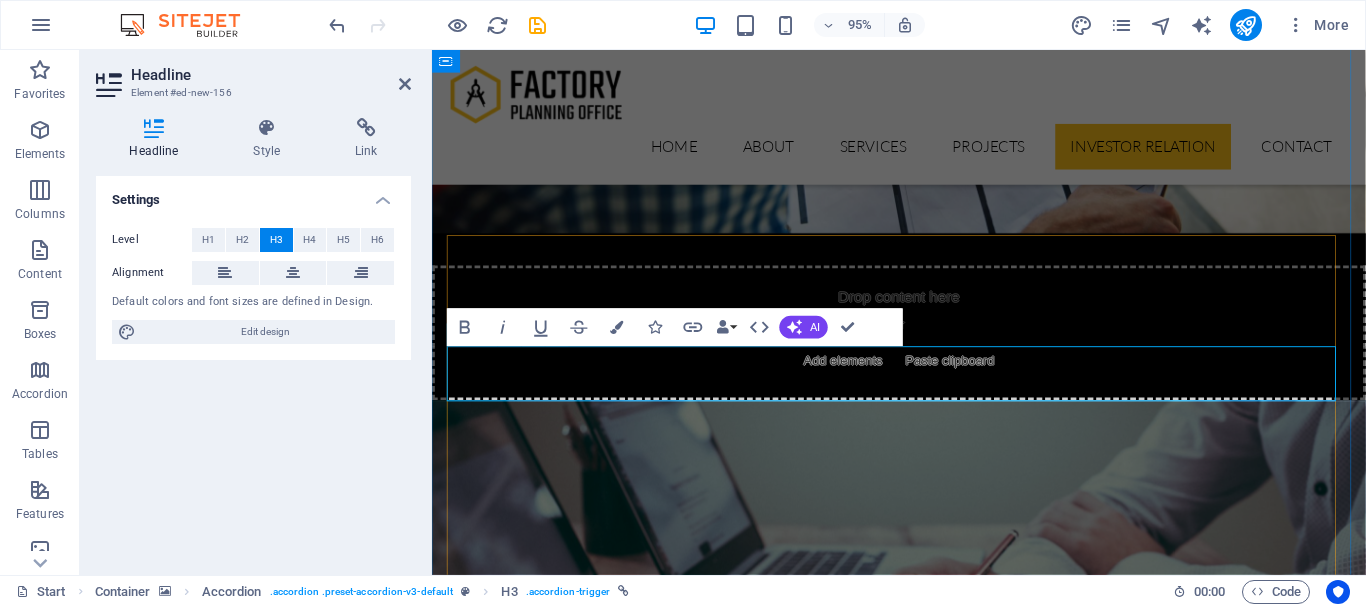 click on "Annual Report" at bounding box center (924, 5751) 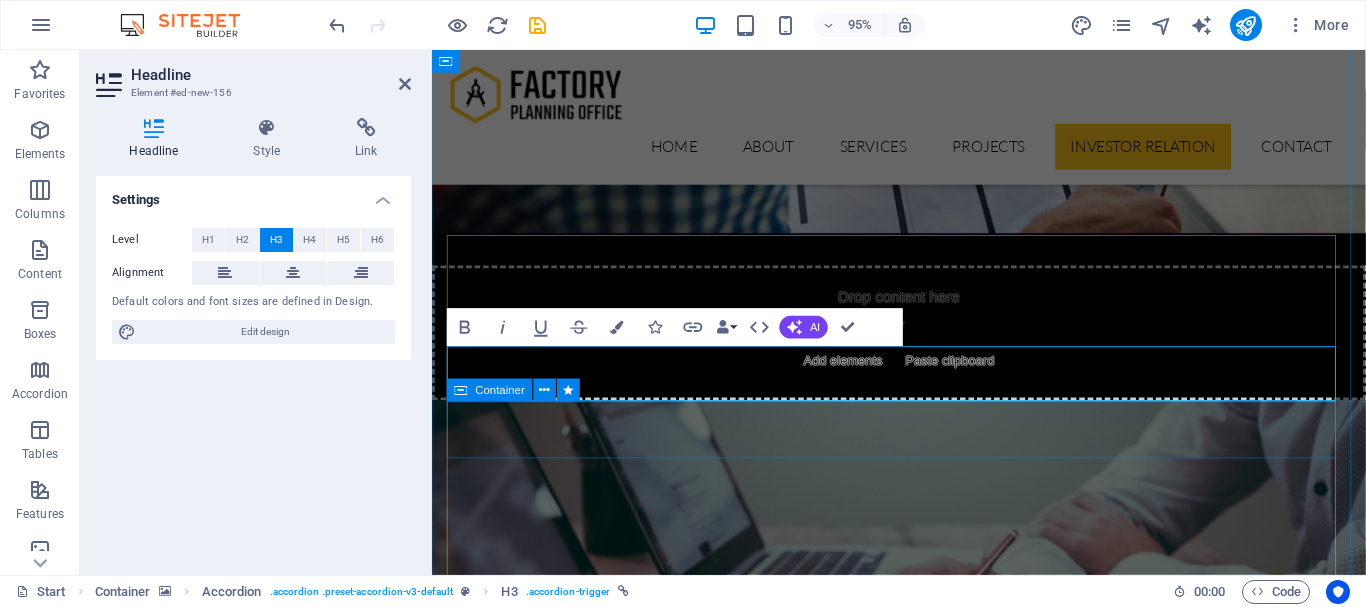type 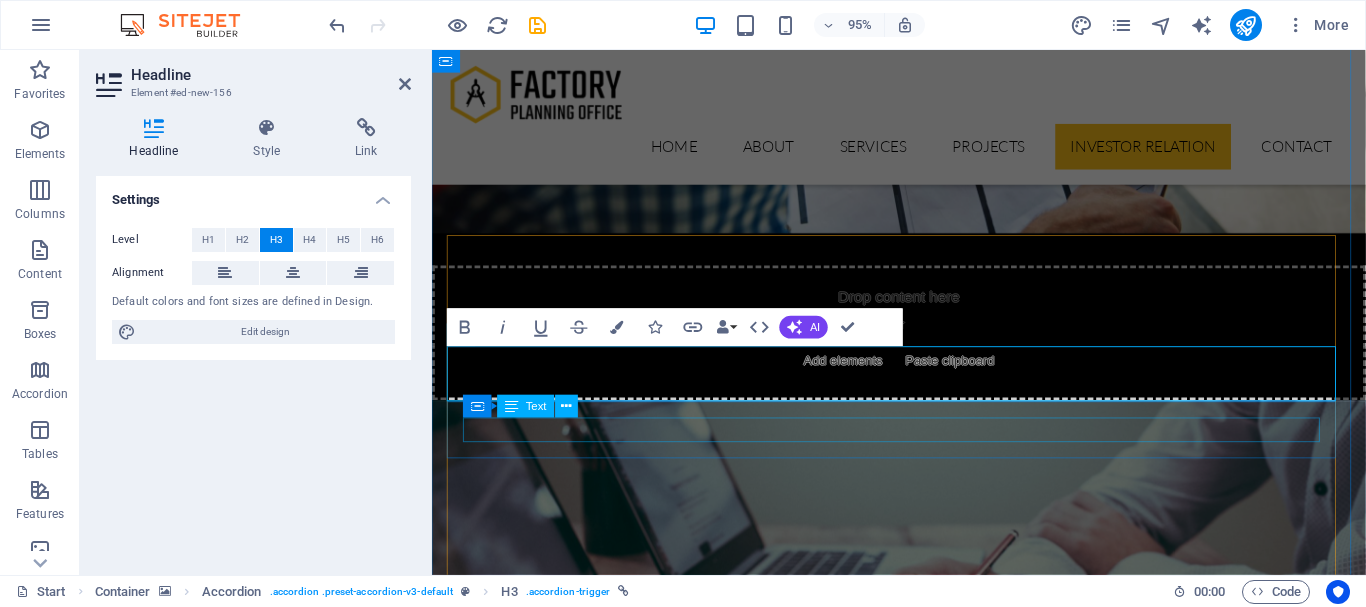 click on "Annual Report 2024-25" at bounding box center (924, 5810) 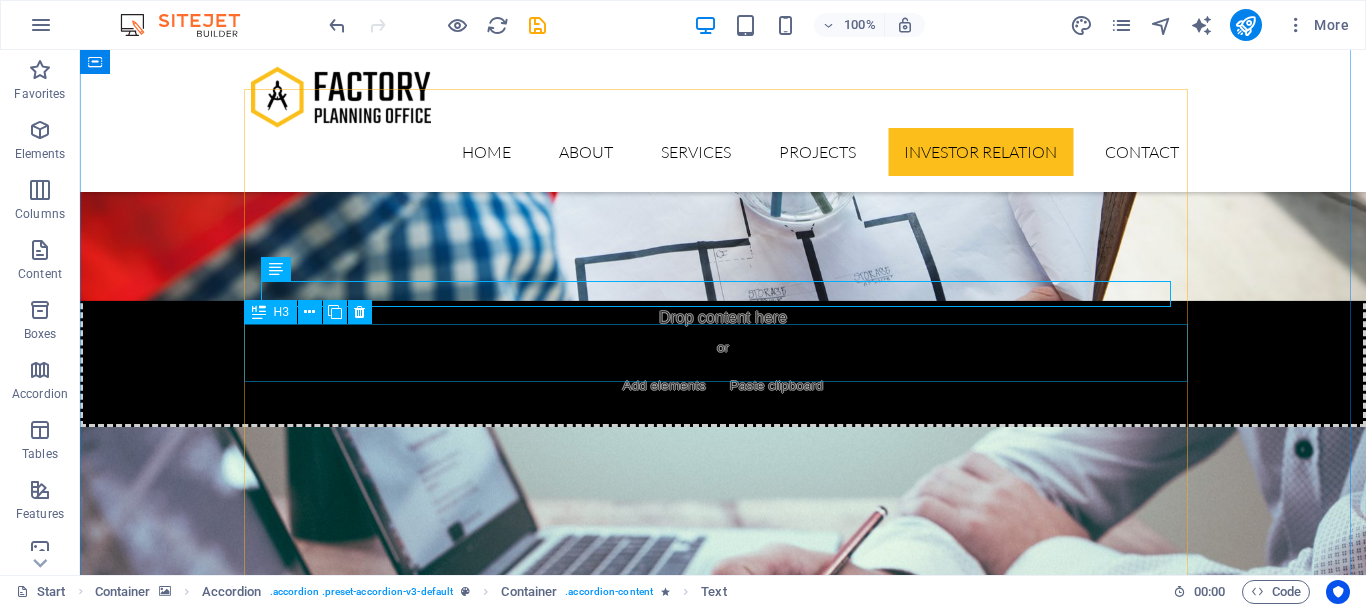 scroll, scrollTop: 5203, scrollLeft: 0, axis: vertical 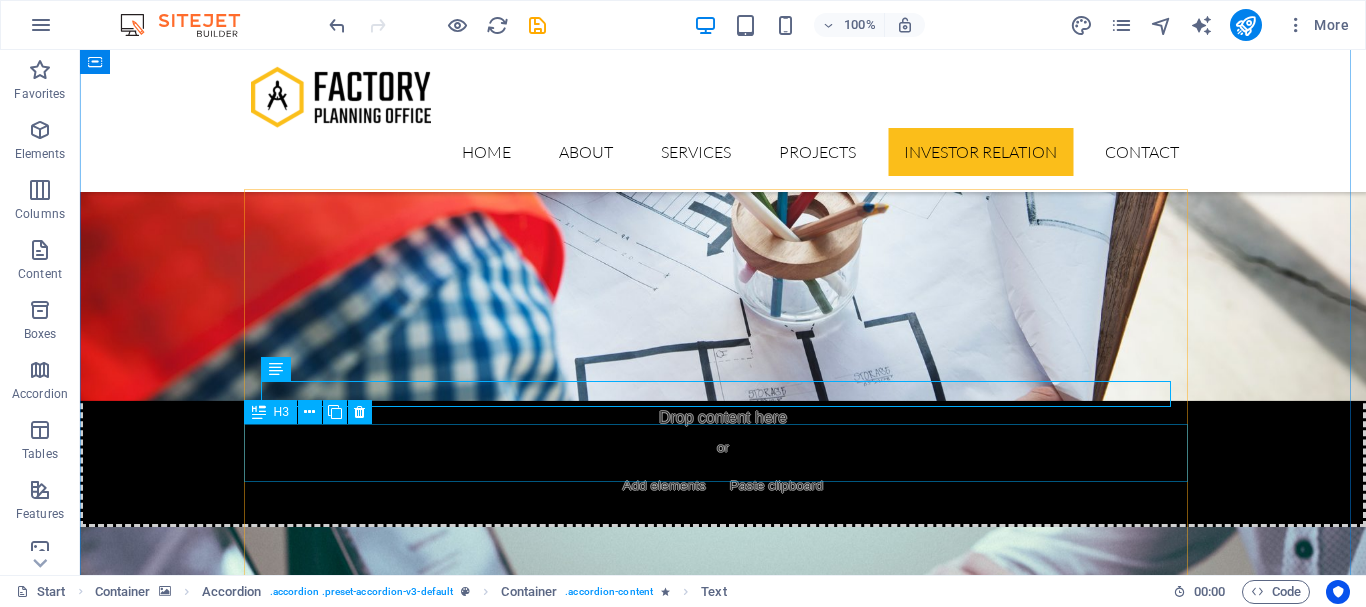 click on "Shareholding Pattern" at bounding box center [723, 5885] 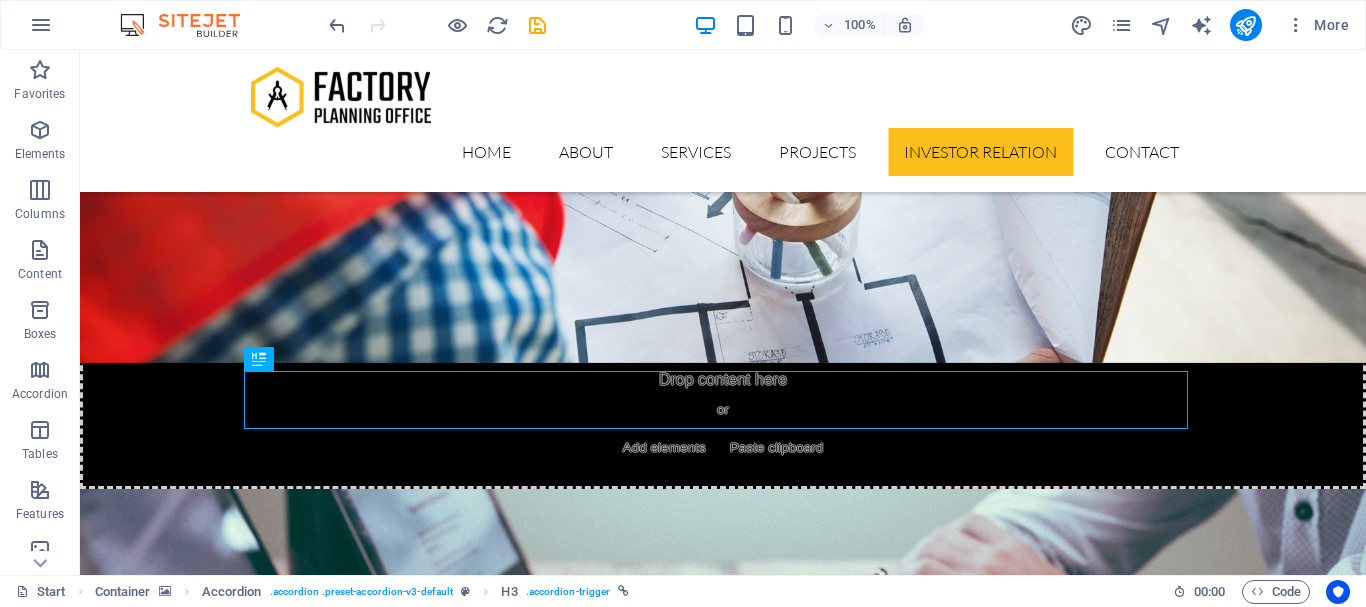 scroll, scrollTop: 5303, scrollLeft: 0, axis: vertical 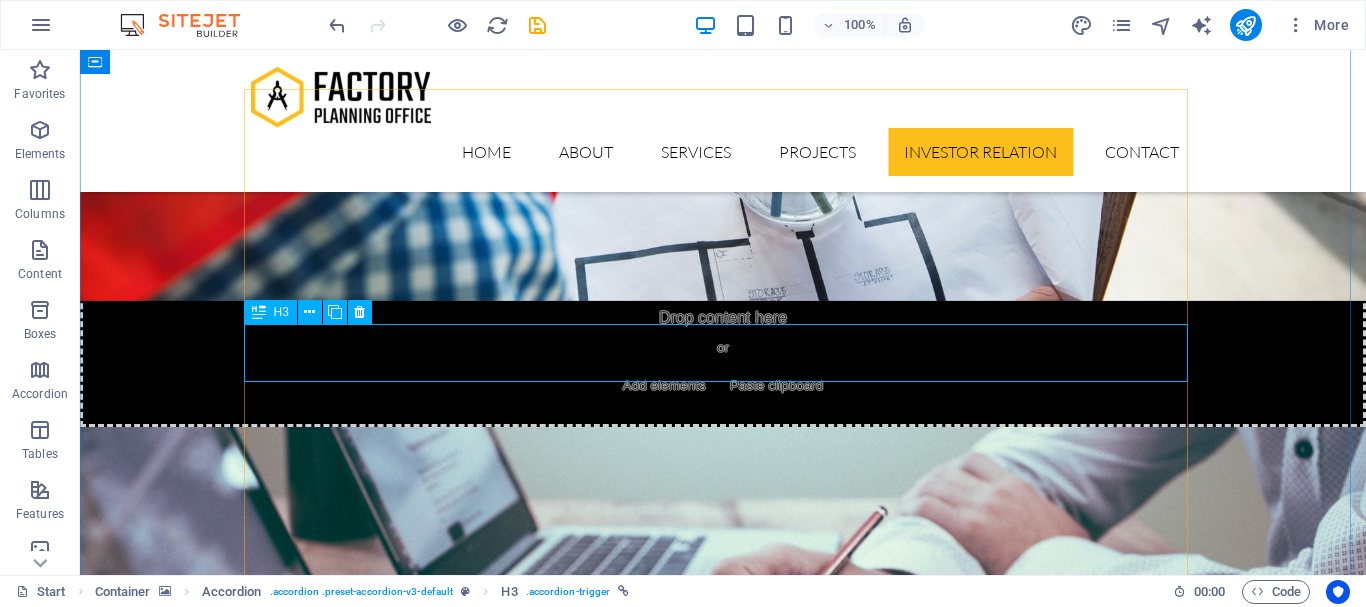 click on "Shareholding Pattern" at bounding box center (723, 5785) 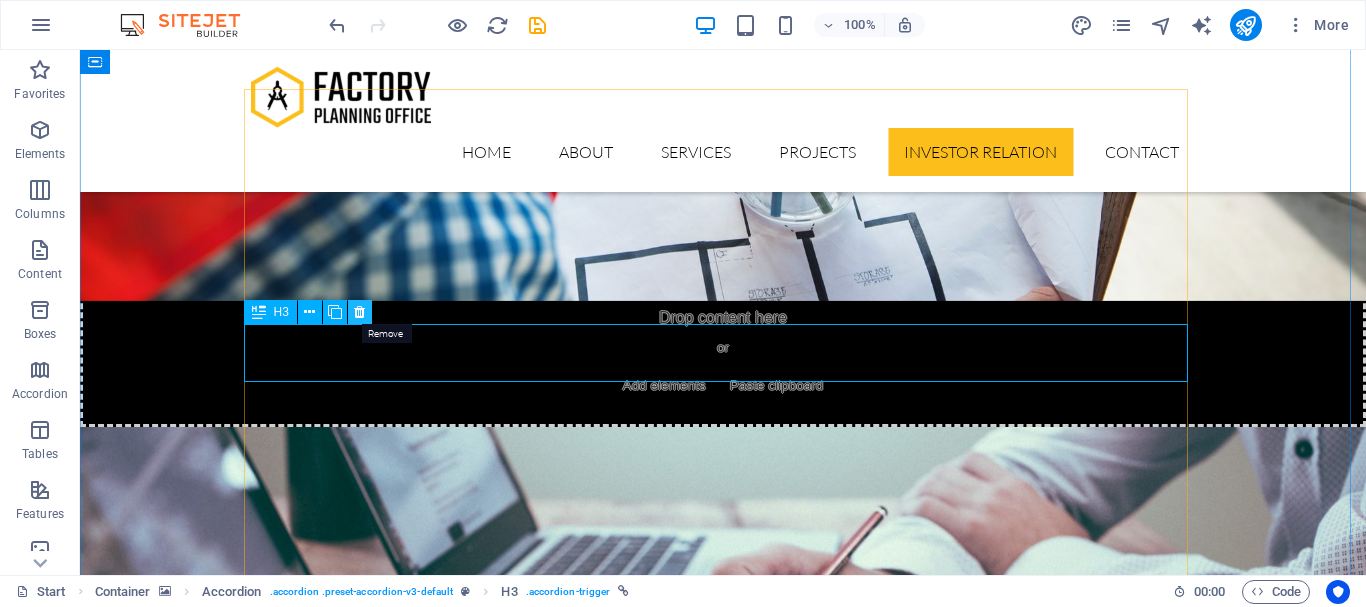 click at bounding box center [359, 312] 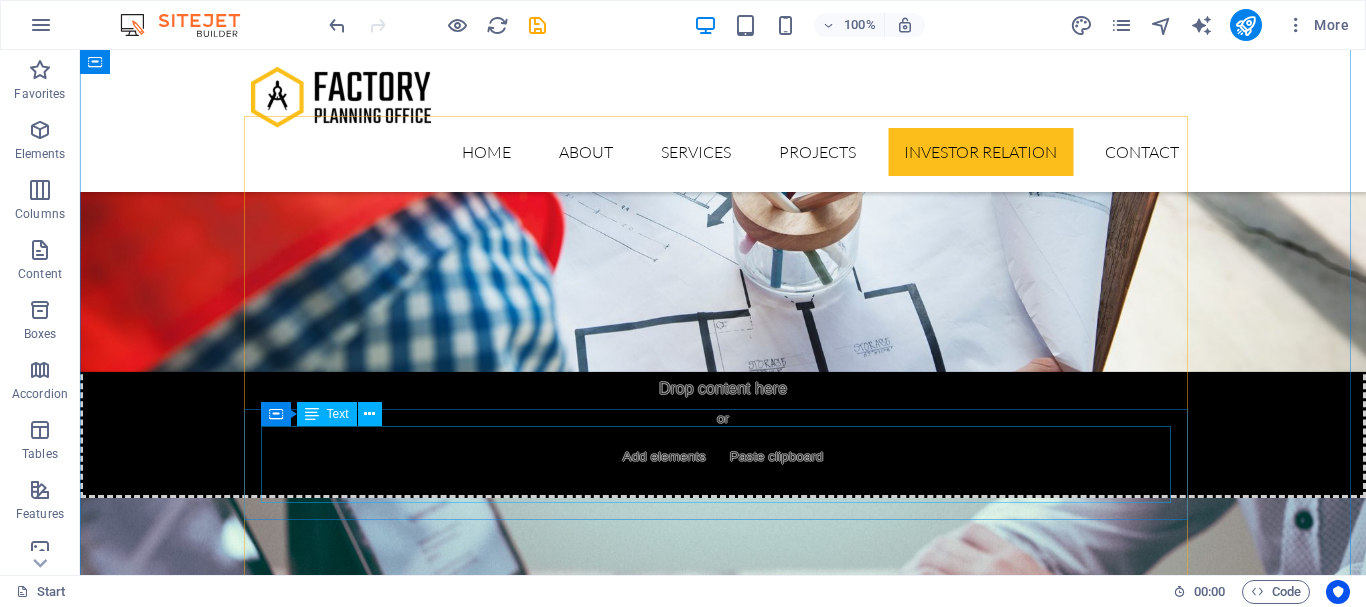 scroll, scrollTop: 5203, scrollLeft: 0, axis: vertical 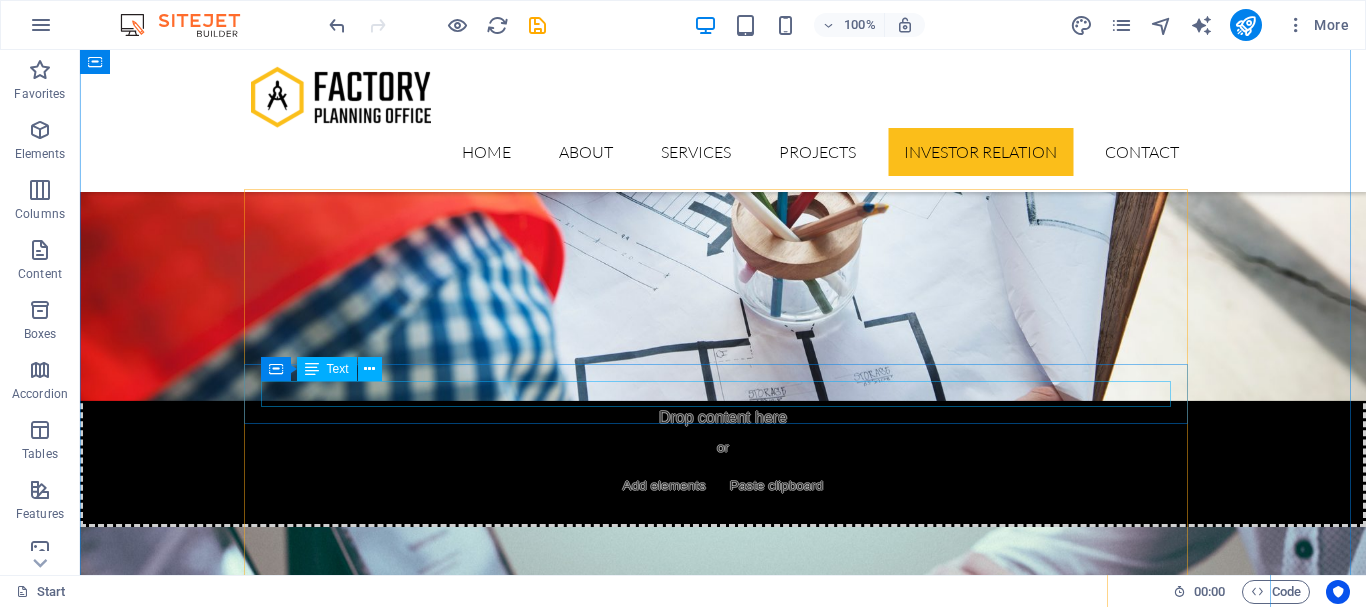 click on "Annual Report 2024-25" at bounding box center [723, 5592] 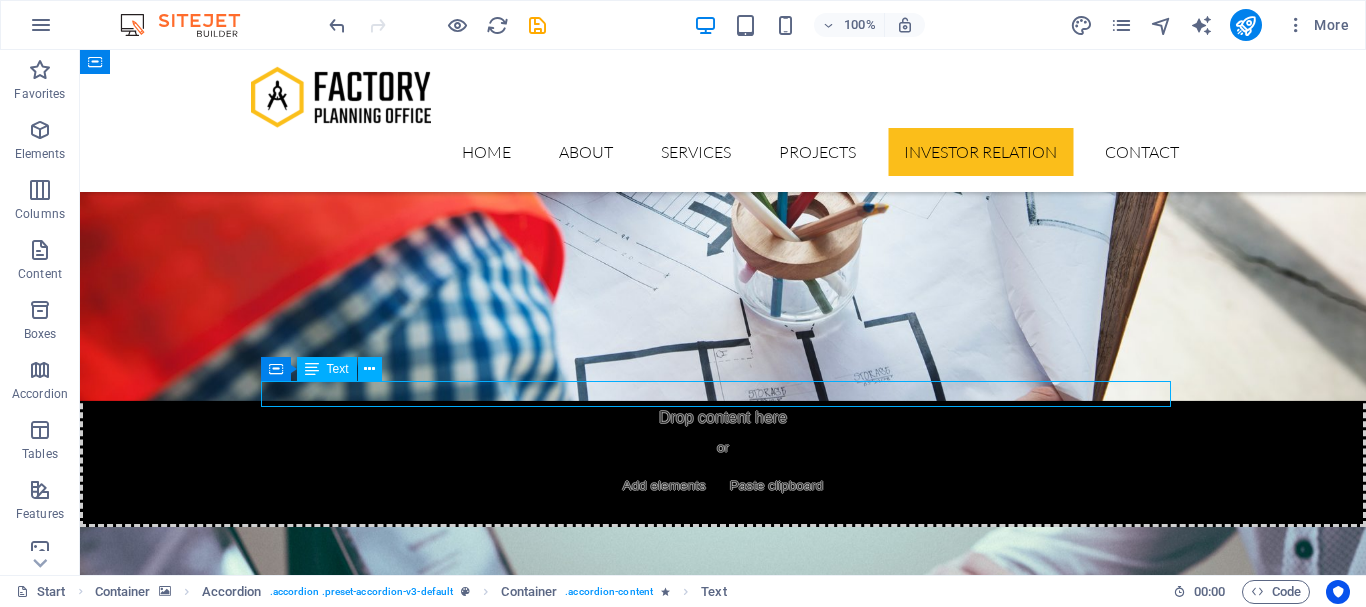 click on "Annual Report 2024-25" at bounding box center [723, 5592] 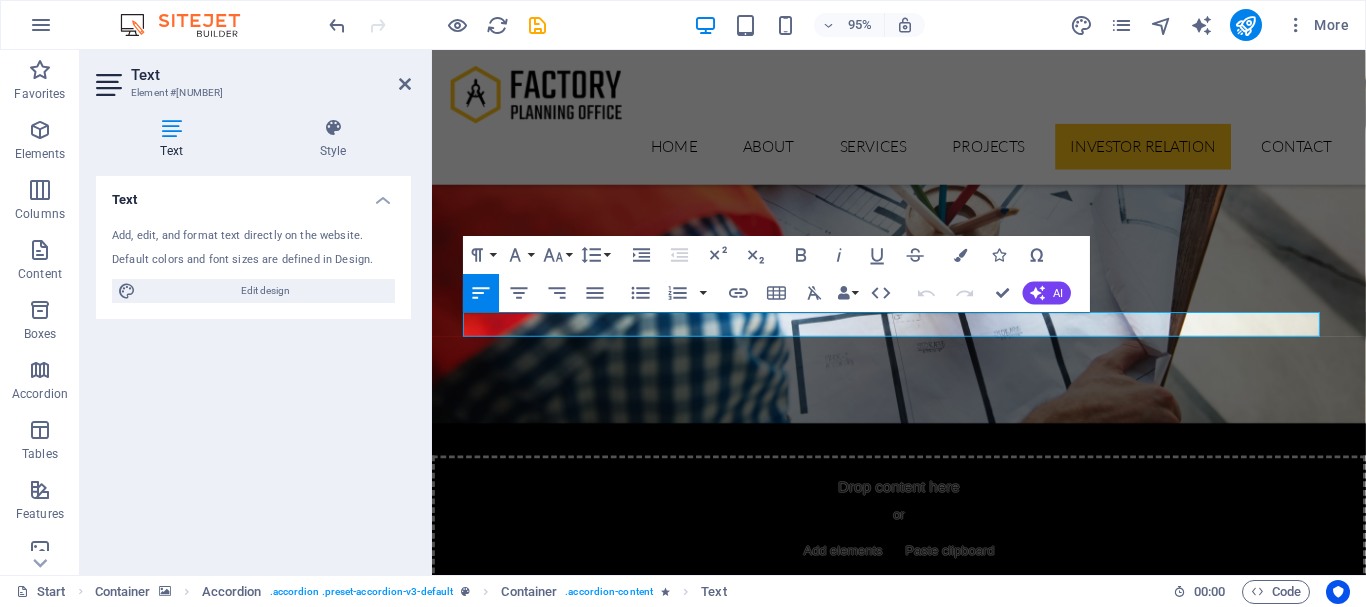 scroll, scrollTop: 5514, scrollLeft: 0, axis: vertical 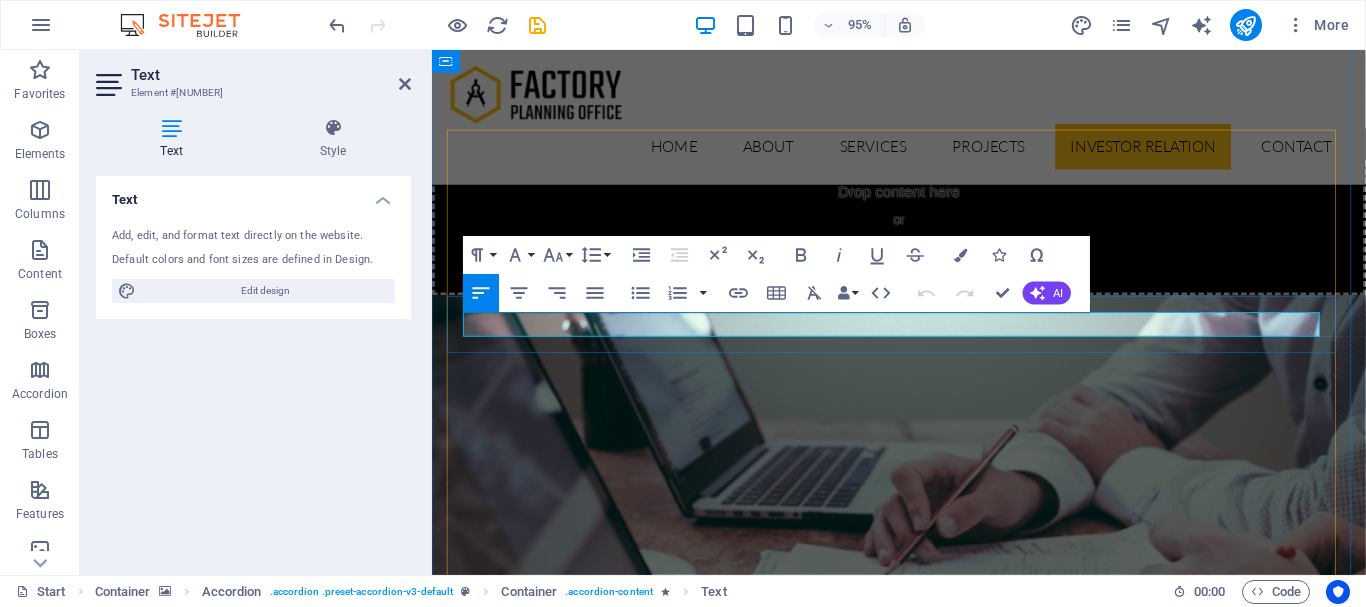 click on "Annual Report 2024-25" at bounding box center (924, 5439) 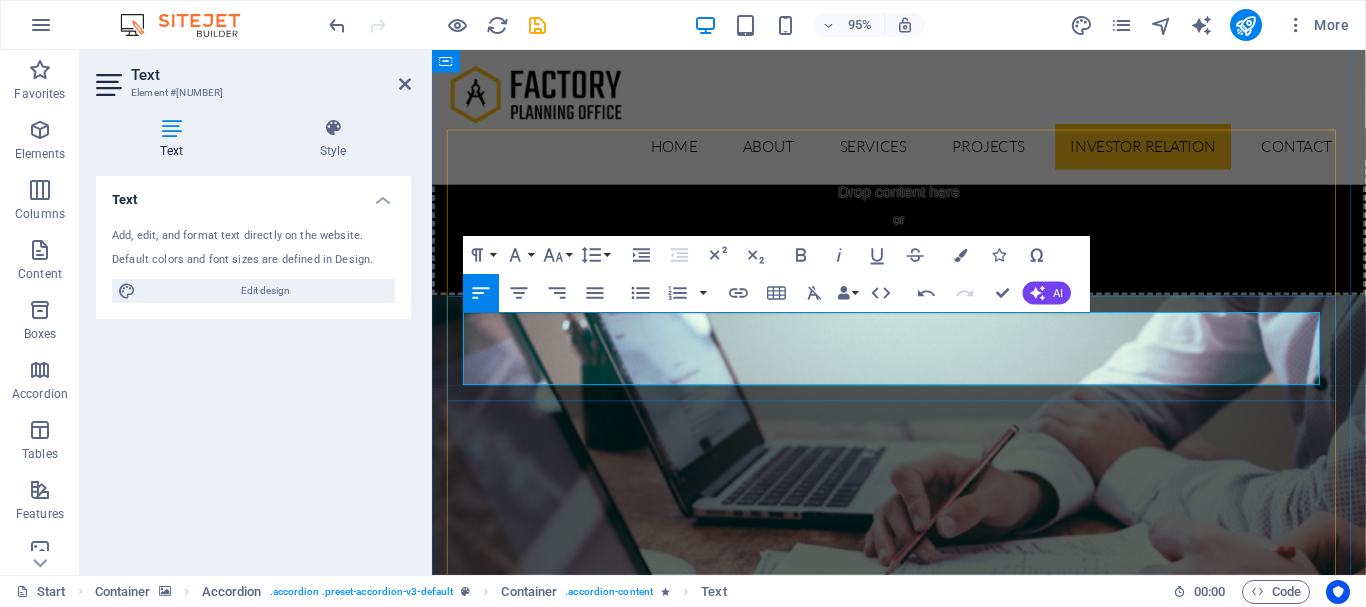drag, startPoint x: 639, startPoint y: 339, endPoint x: 466, endPoint y: 343, distance: 173.04623 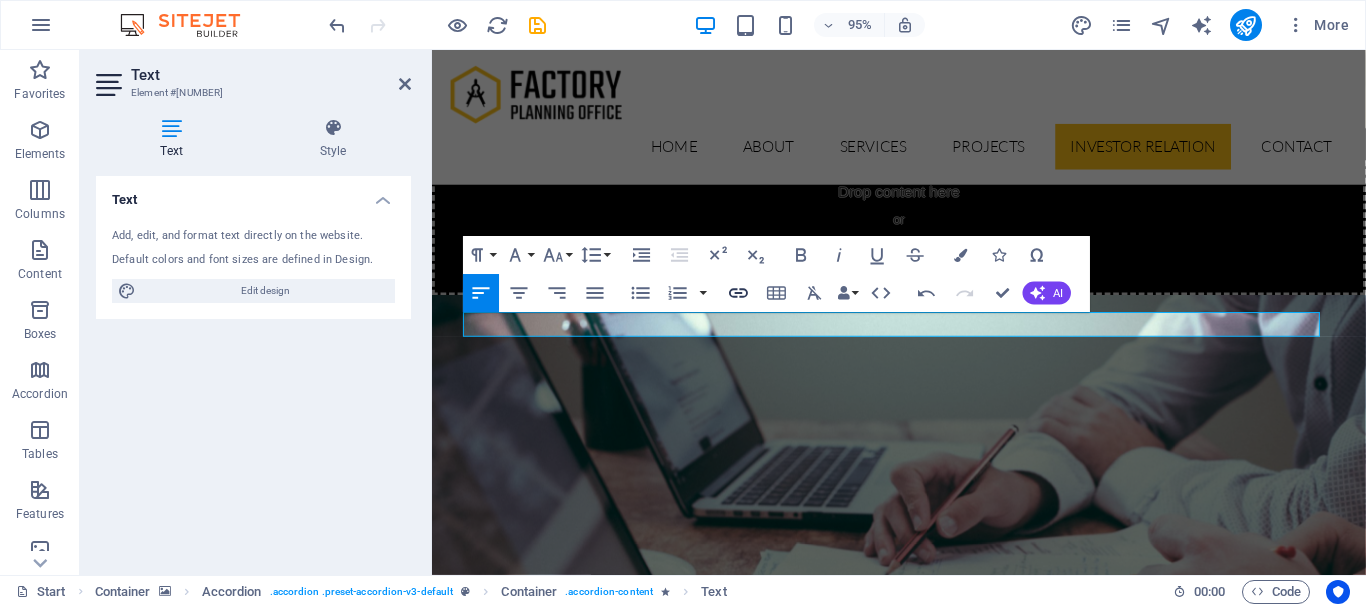 click 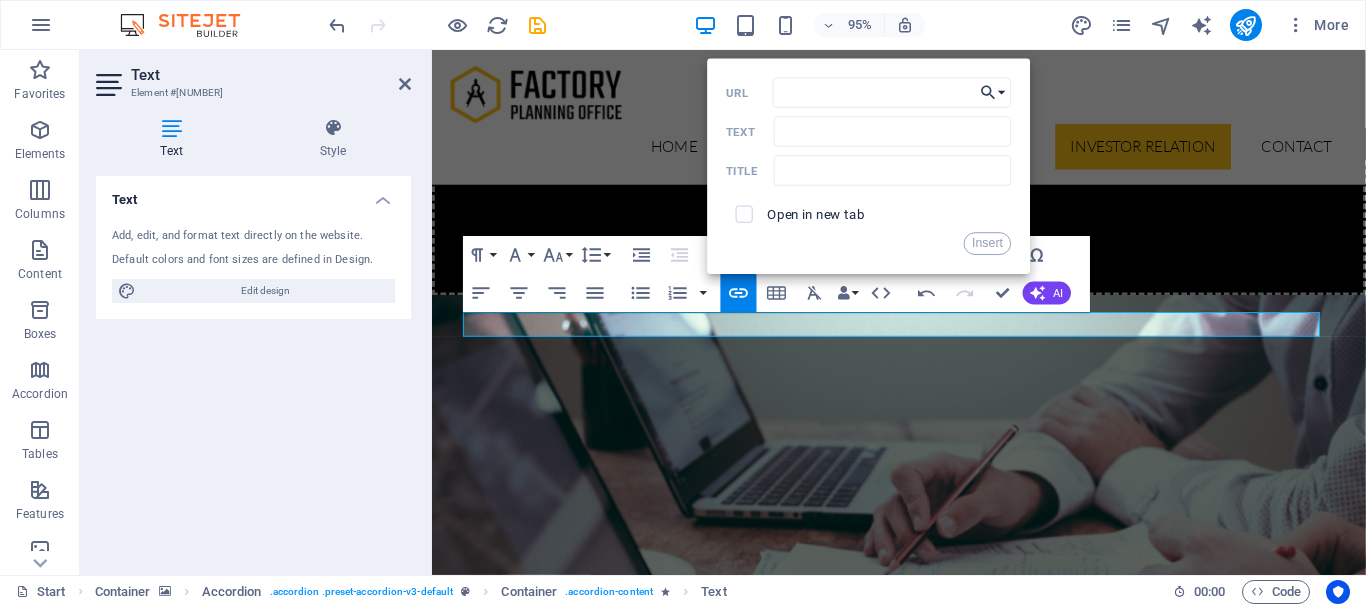 click on "Choose Link" at bounding box center [994, 93] 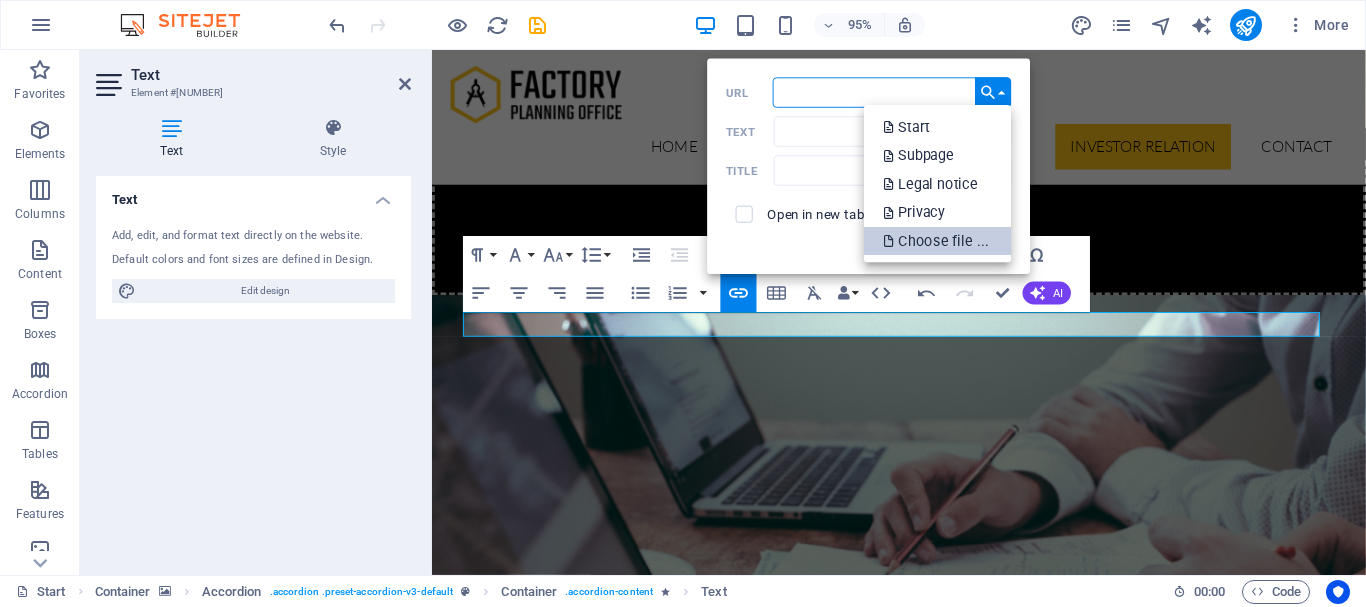 click on "Choose file ..." at bounding box center [938, 241] 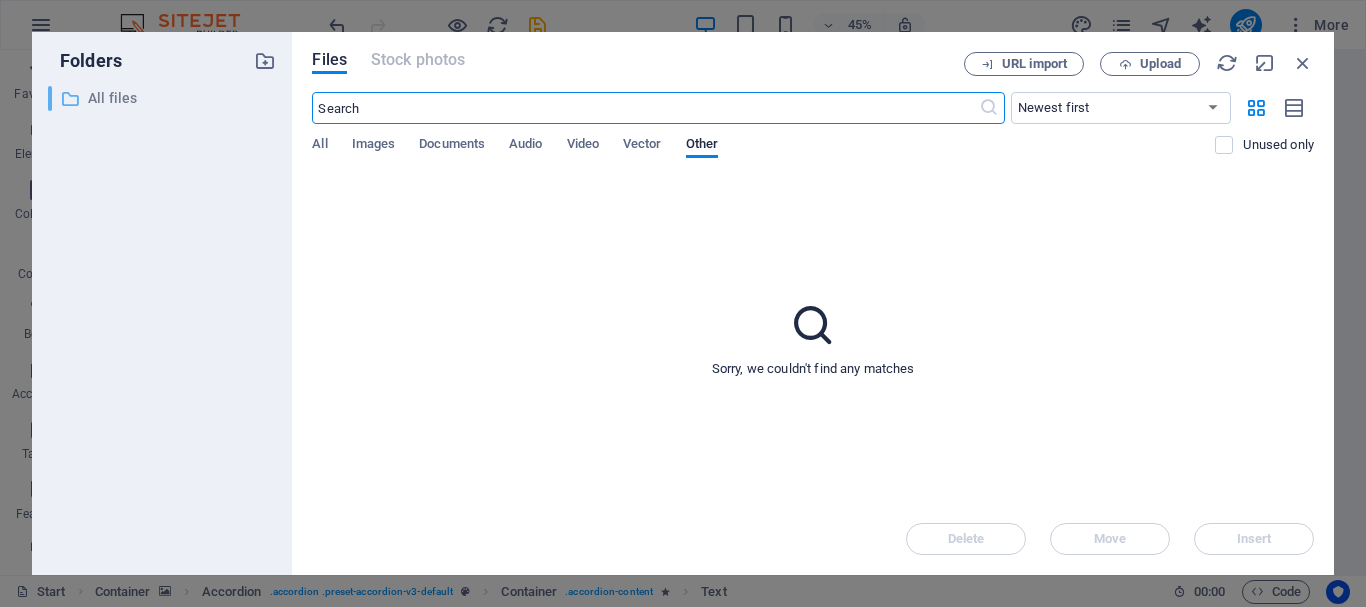 click on "All files" at bounding box center (164, 98) 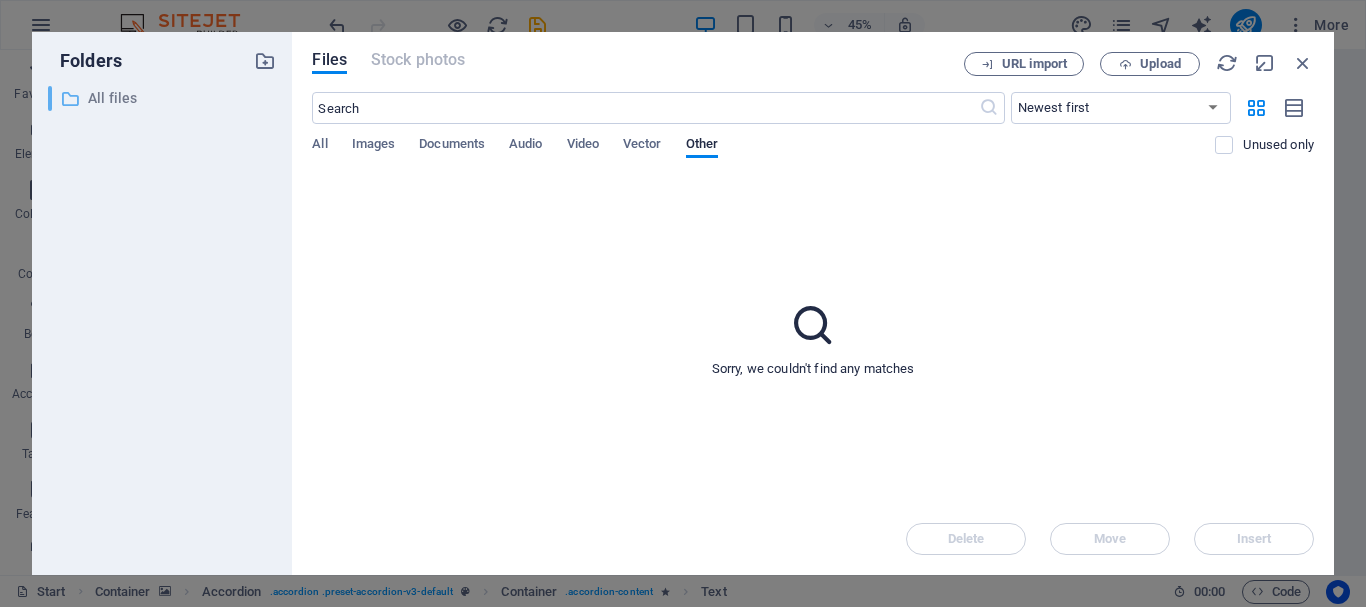 click at bounding box center [70, 99] 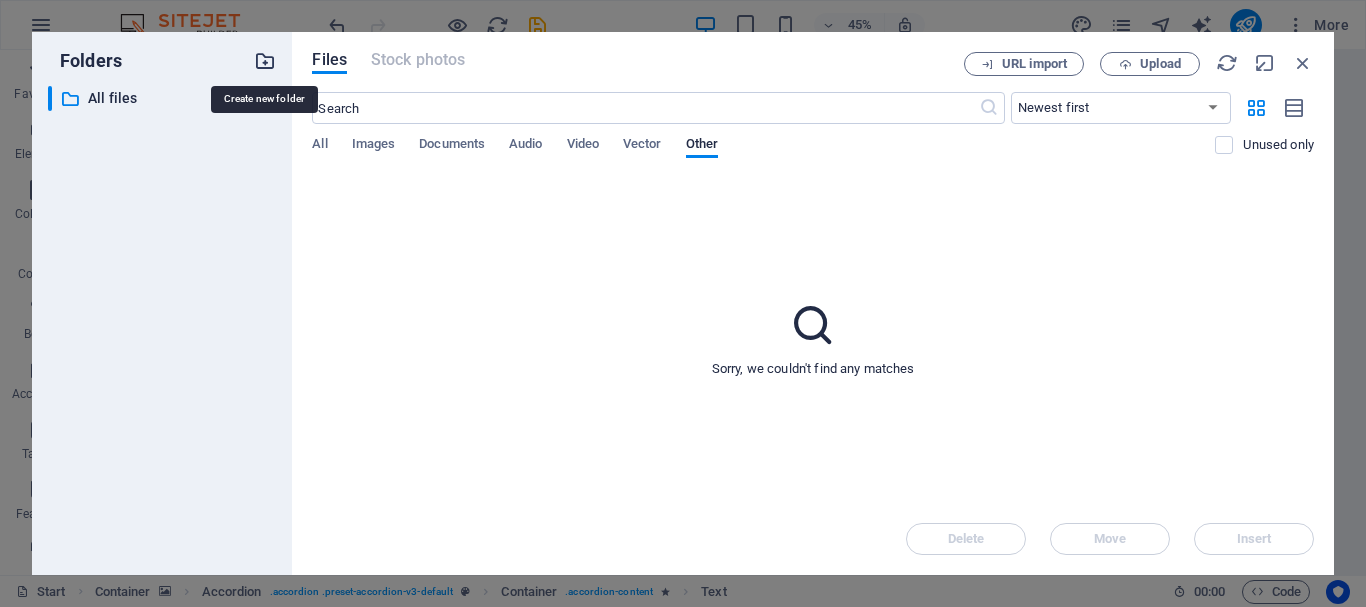 click at bounding box center [265, 61] 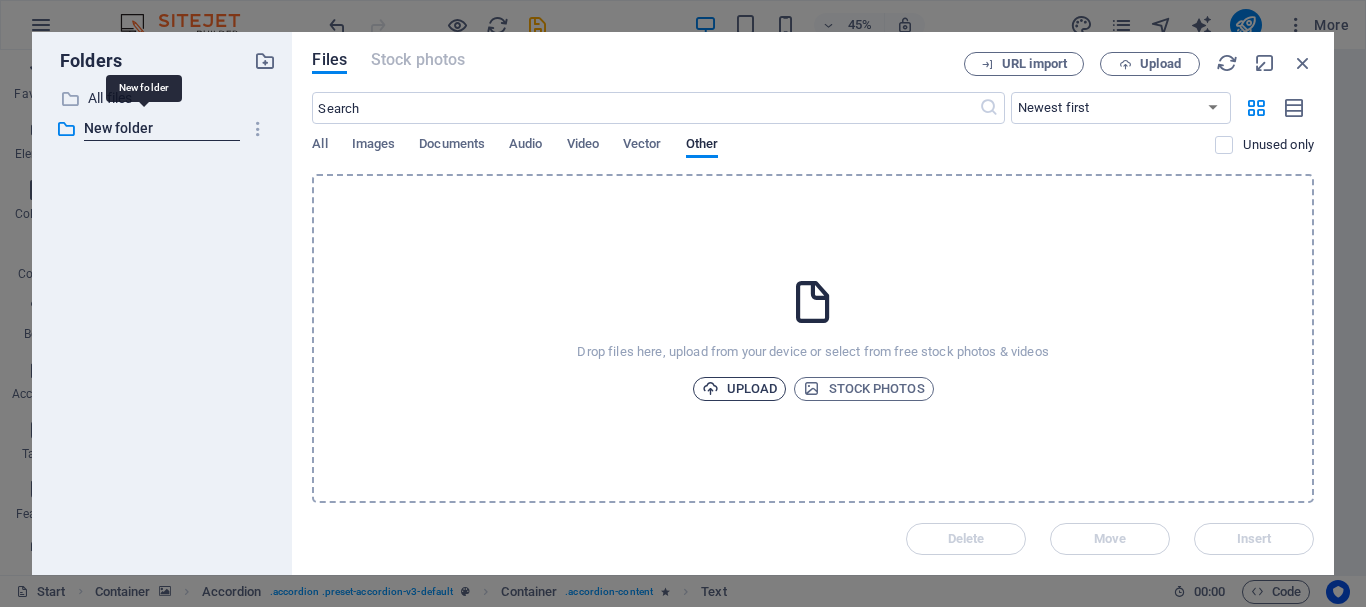click on "Upload" at bounding box center [740, 389] 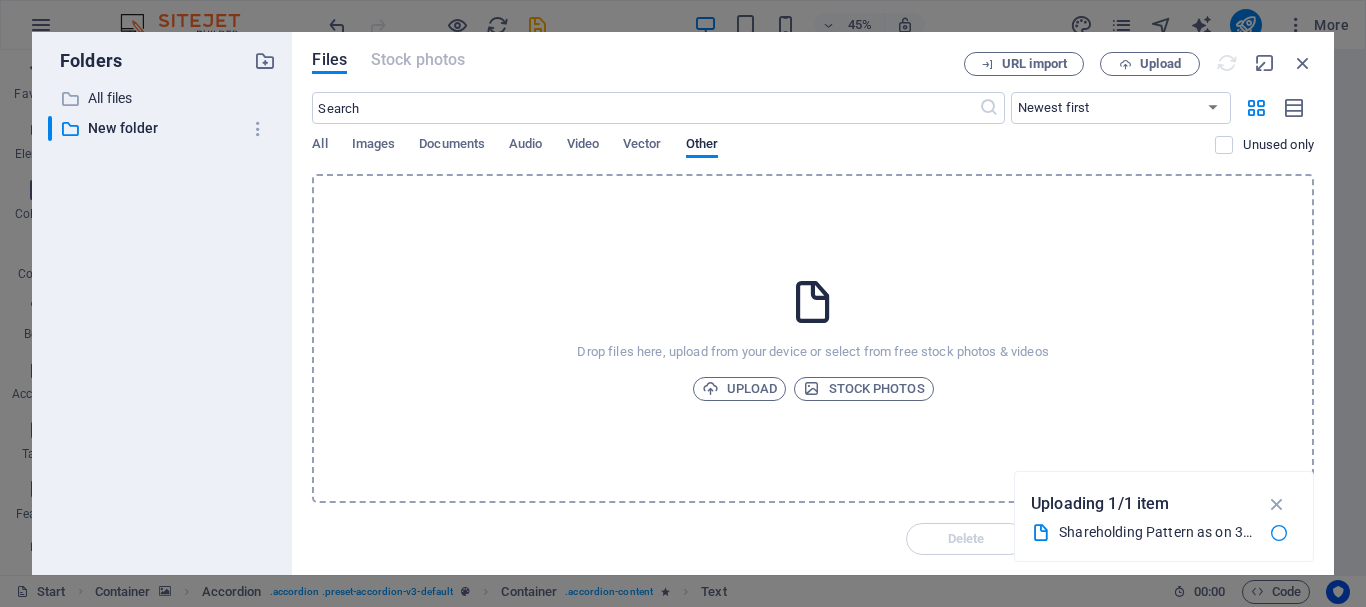 scroll, scrollTop: 5527, scrollLeft: 0, axis: vertical 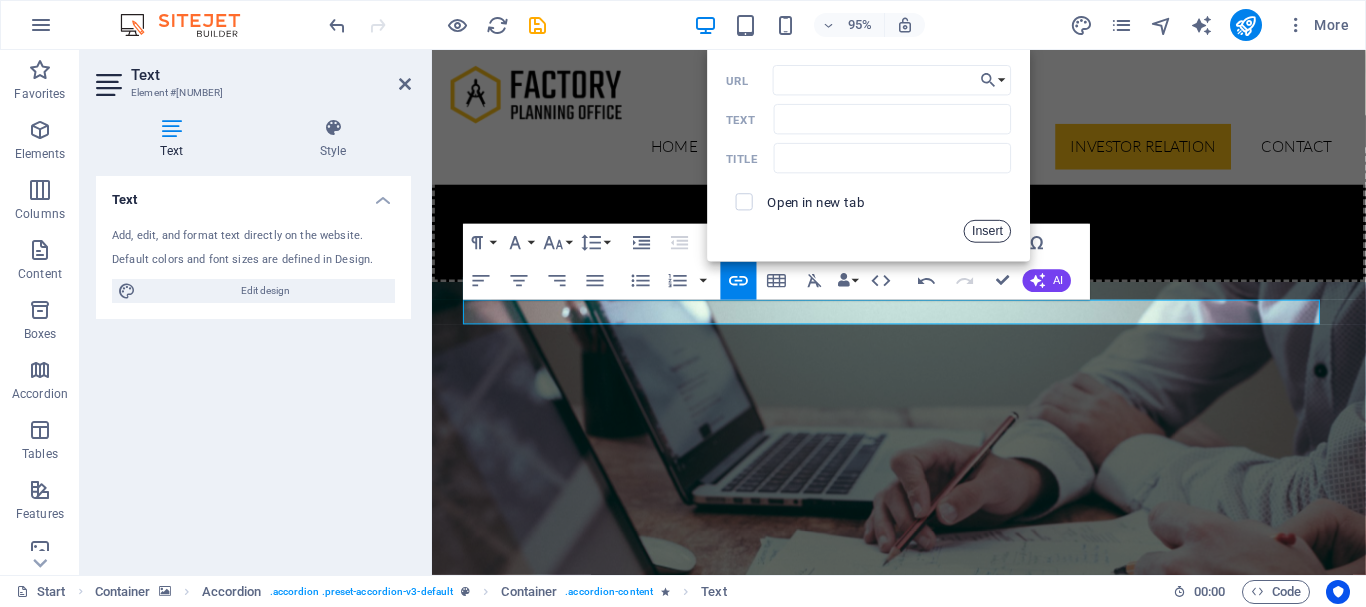 click on "Insert" at bounding box center (988, 231) 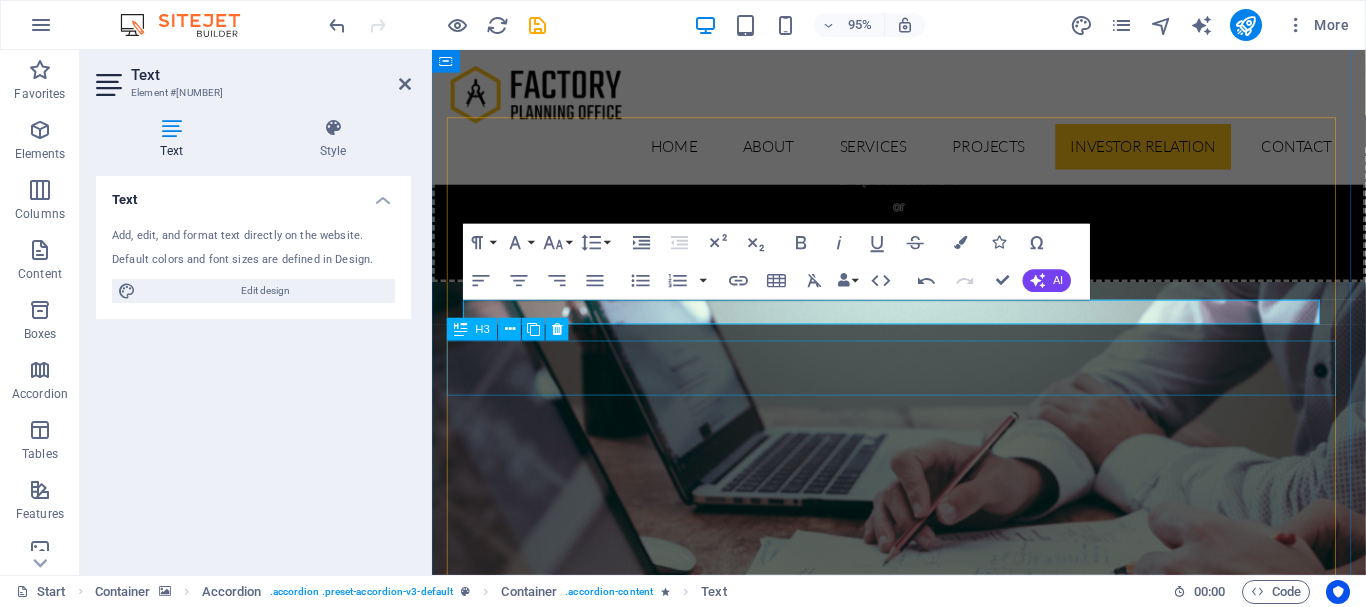 click on "Quaterly result" at bounding box center [924, 5511] 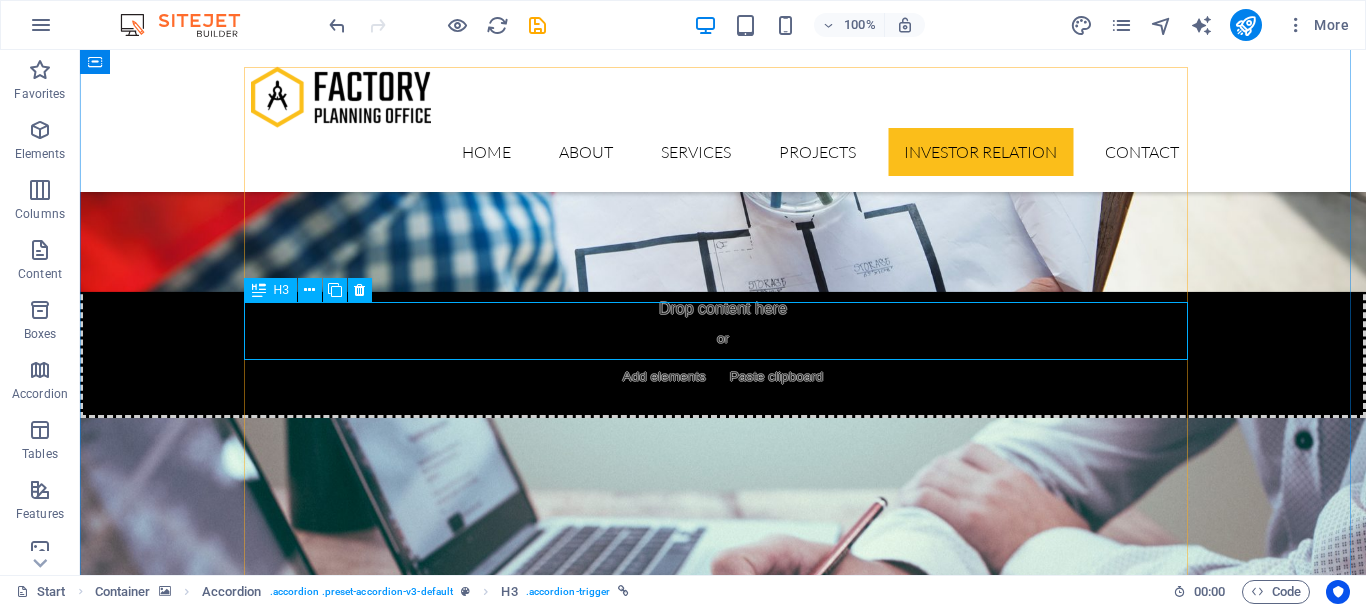 scroll, scrollTop: 5227, scrollLeft: 0, axis: vertical 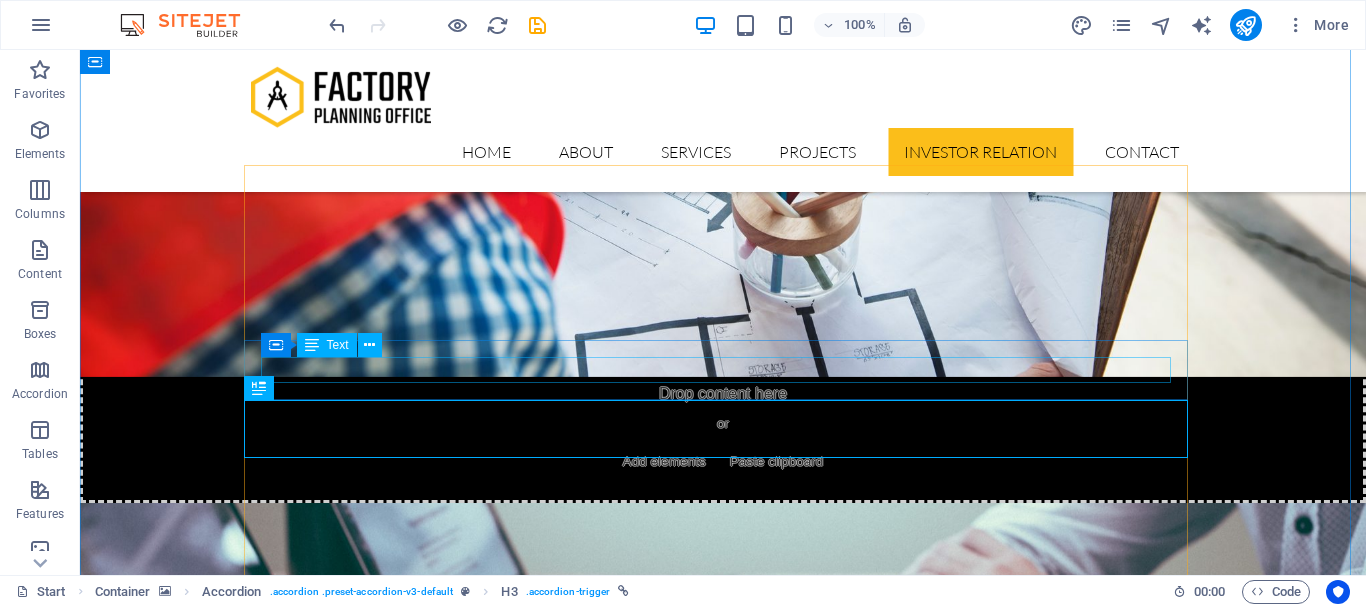 click on "ShareholdingPatternason30-06-2025-yEu0ZcNvM1keMcPVnYdGCQ.pdf Shareholding as on 30-06-2025" at bounding box center [723, 5568] 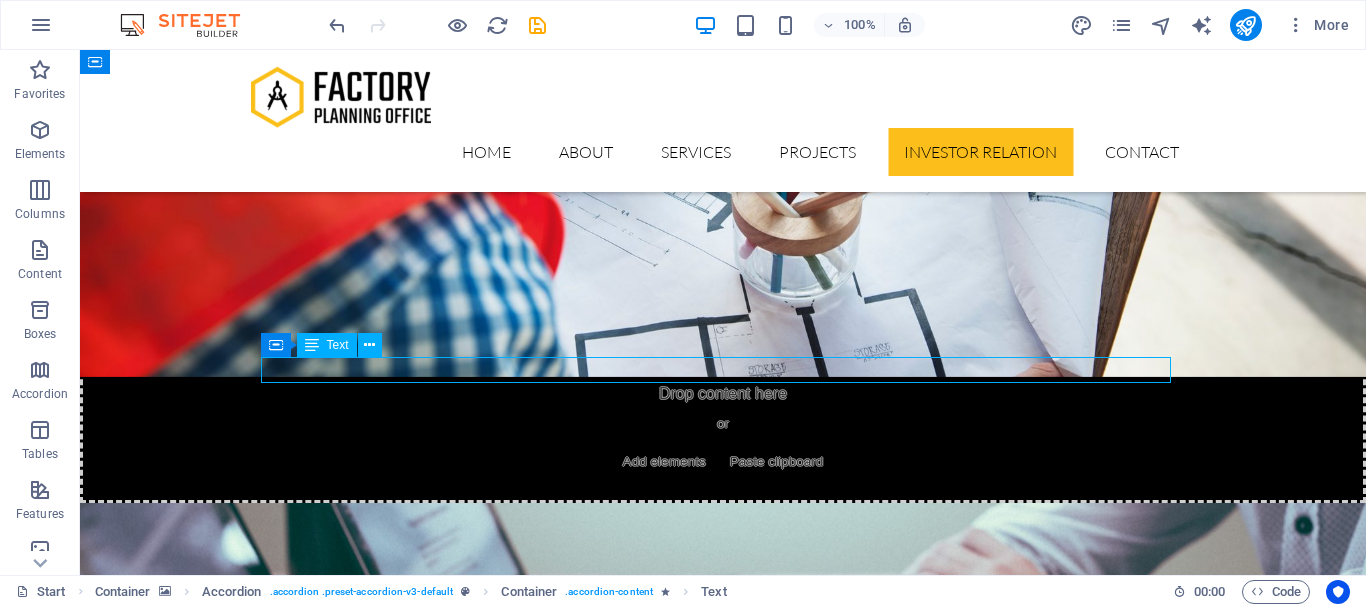 click on "ShareholdingPatternason30-06-2025-yEu0ZcNvM1keMcPVnYdGCQ.pdf Shareholding as on 30-06-2025" at bounding box center [723, 5568] 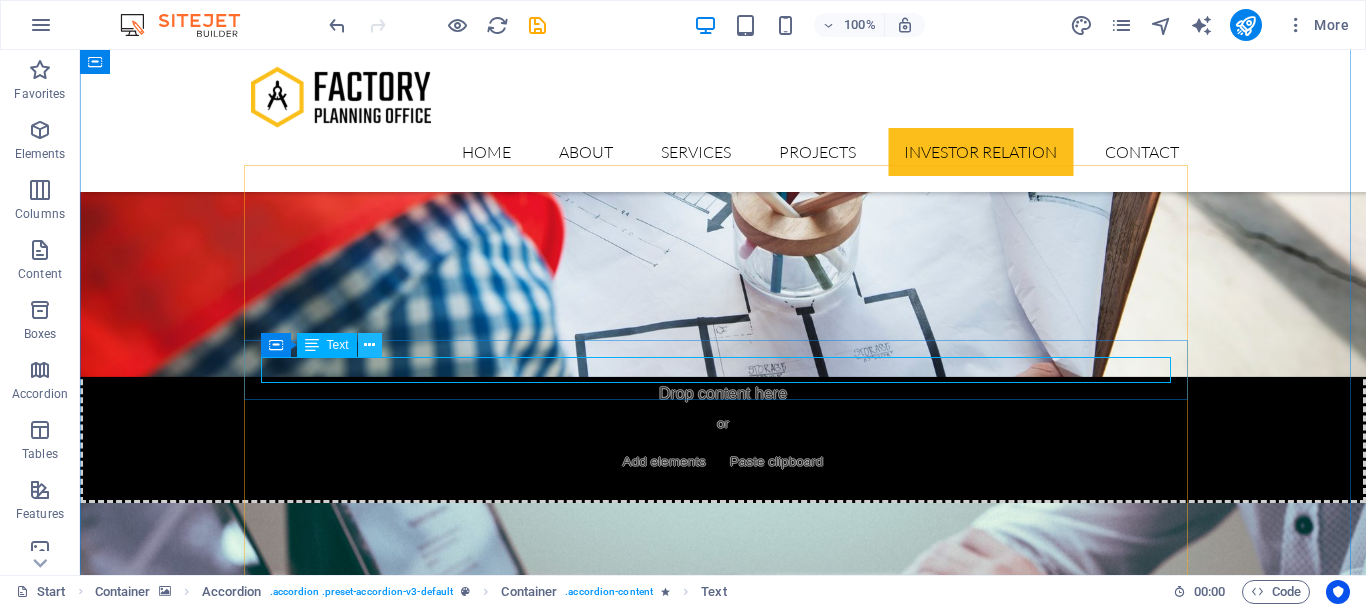 click at bounding box center (369, 345) 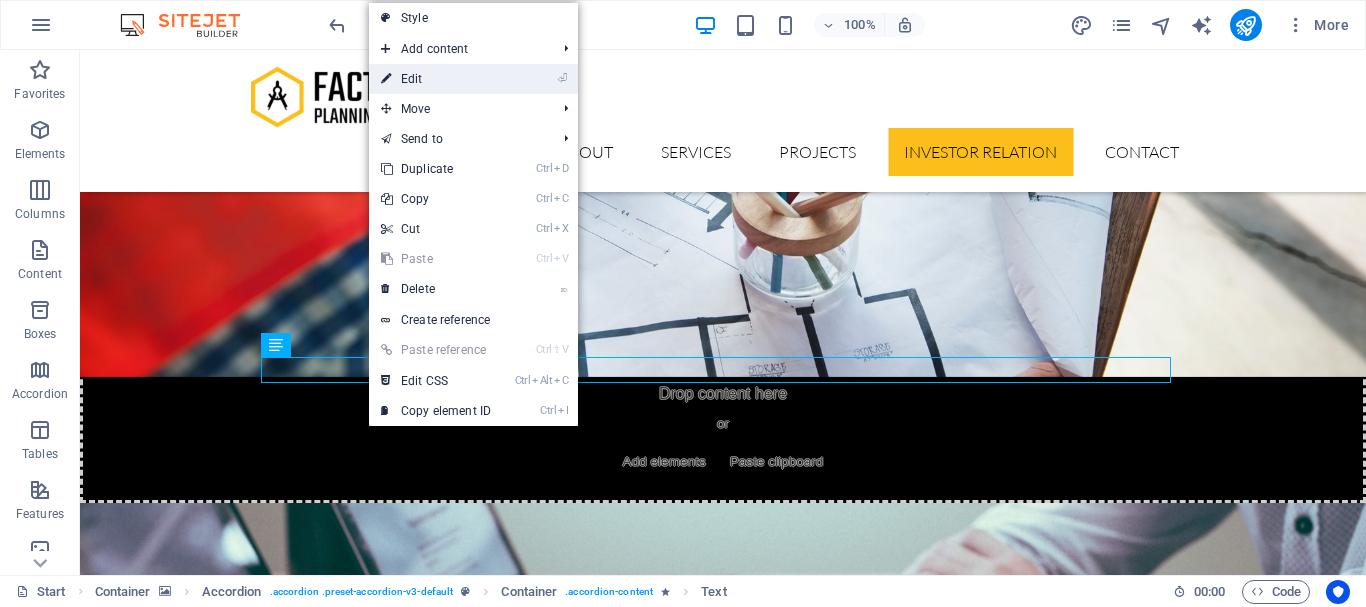 click on "⏎  Edit" at bounding box center (436, 79) 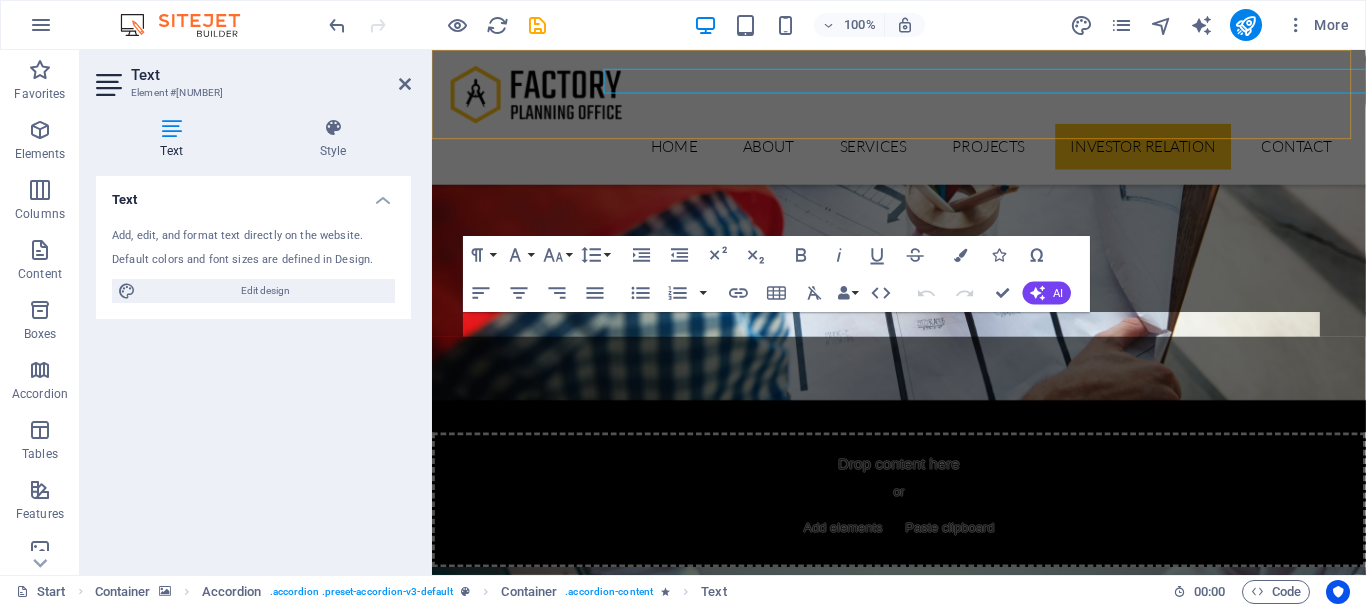 scroll, scrollTop: 5514, scrollLeft: 0, axis: vertical 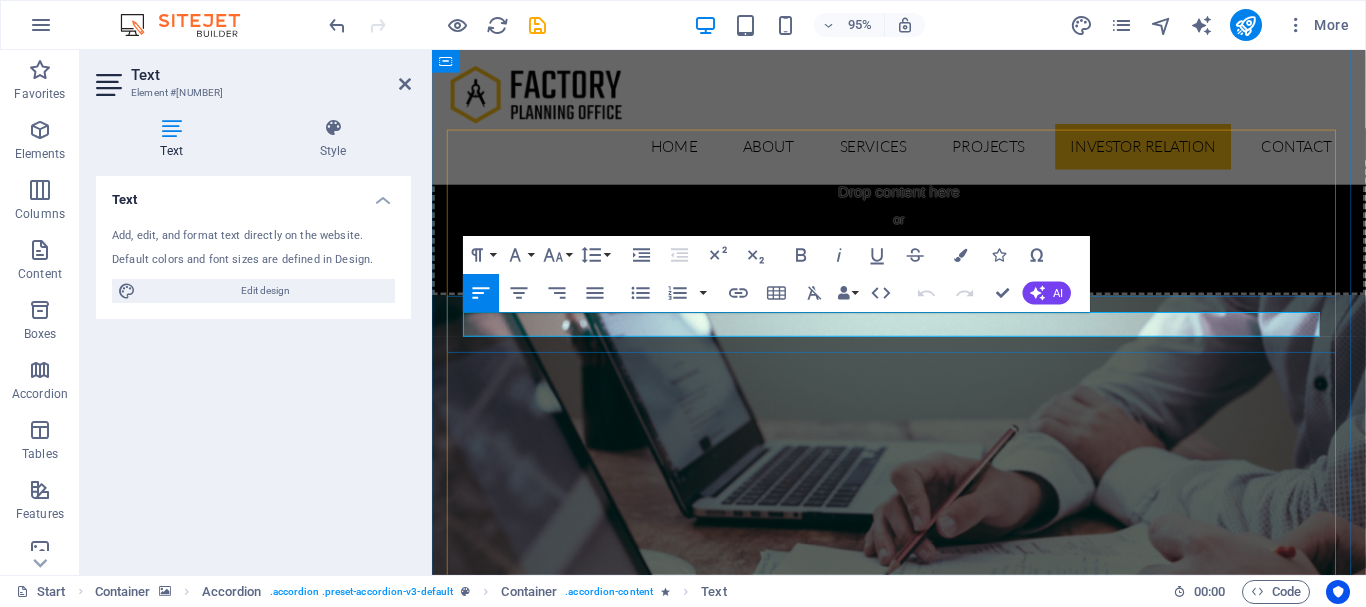 click on "ShareholdingPatternason30-06-2025-yEu0ZcNvM1keMcPVnYdGCQ.pdf Shareholding as on 30-06-2025" at bounding box center [924, 5439] 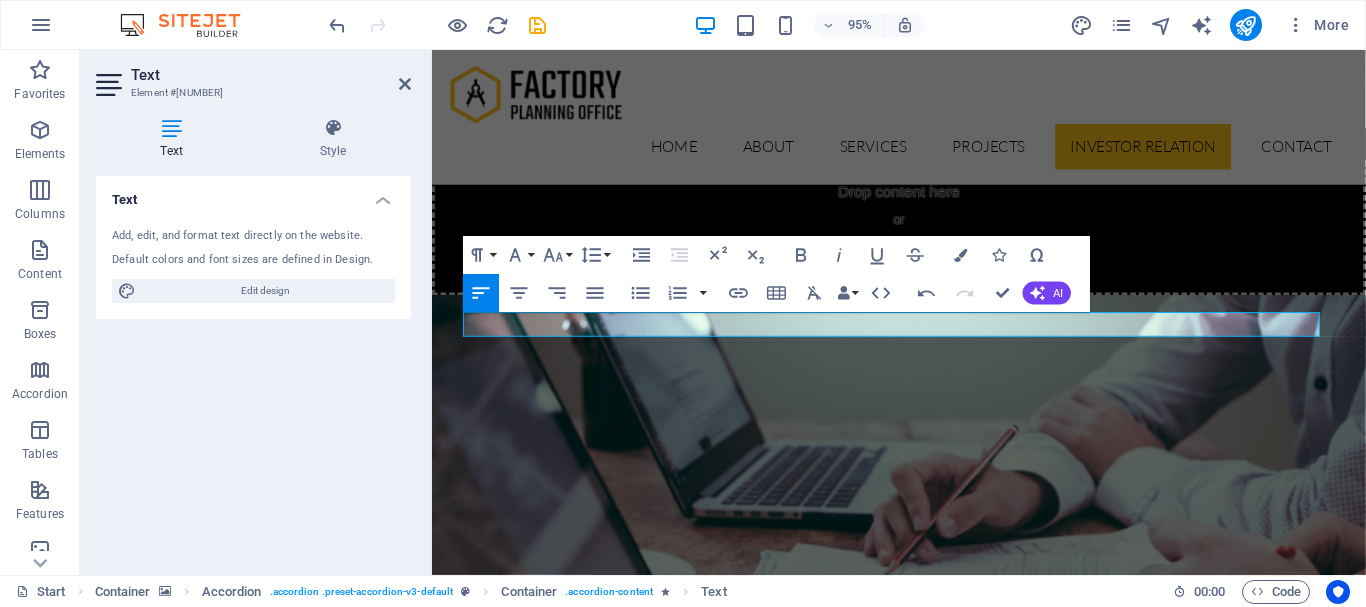 drag, startPoint x: 684, startPoint y: 340, endPoint x: 442, endPoint y: 322, distance: 242.6685 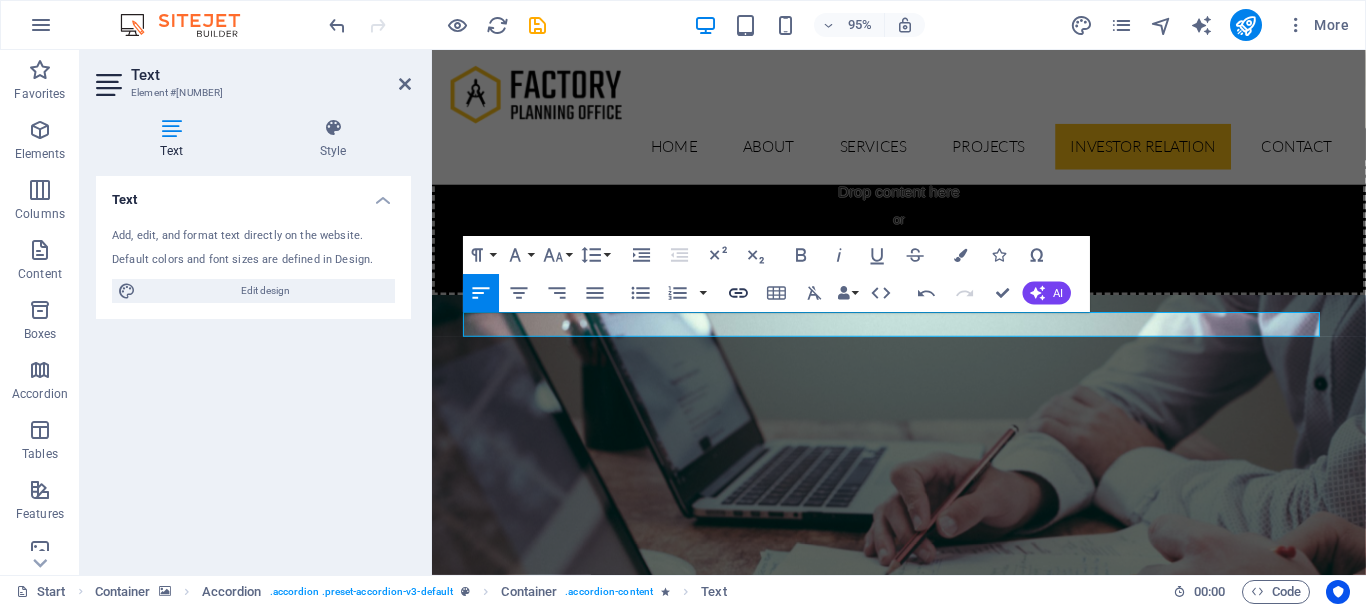 click 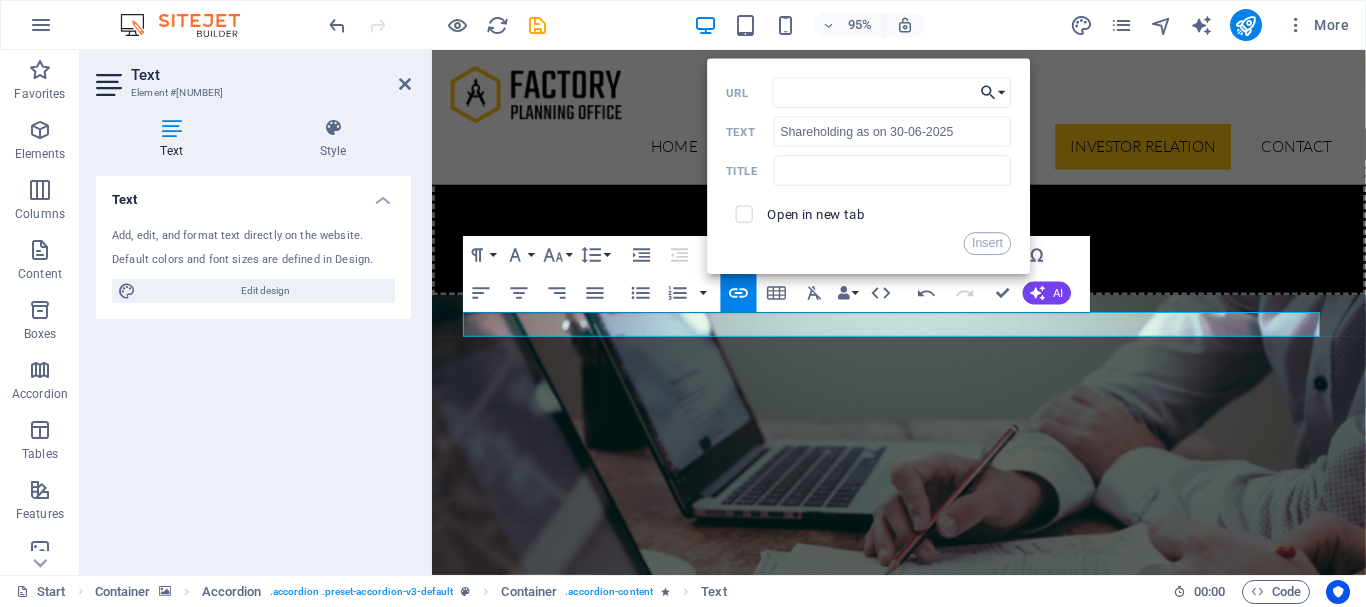 click on "Choose Link" at bounding box center [994, 93] 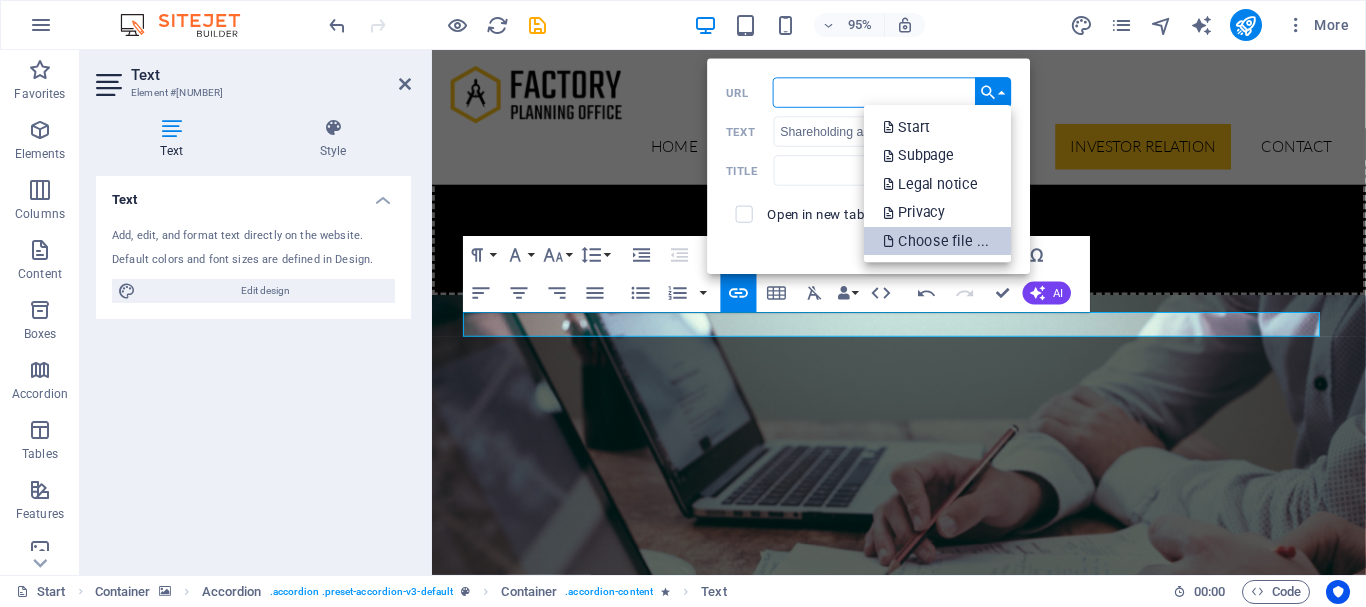 click on "Choose file ..." at bounding box center (938, 241) 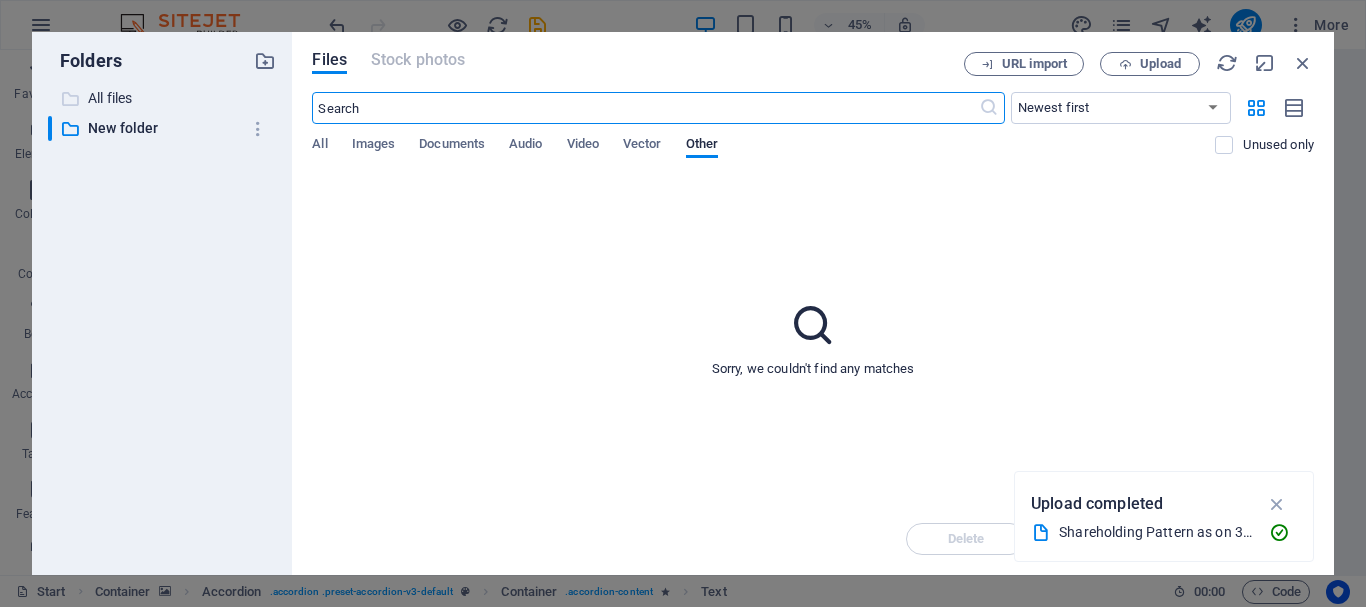 click on "All files" at bounding box center [164, 98] 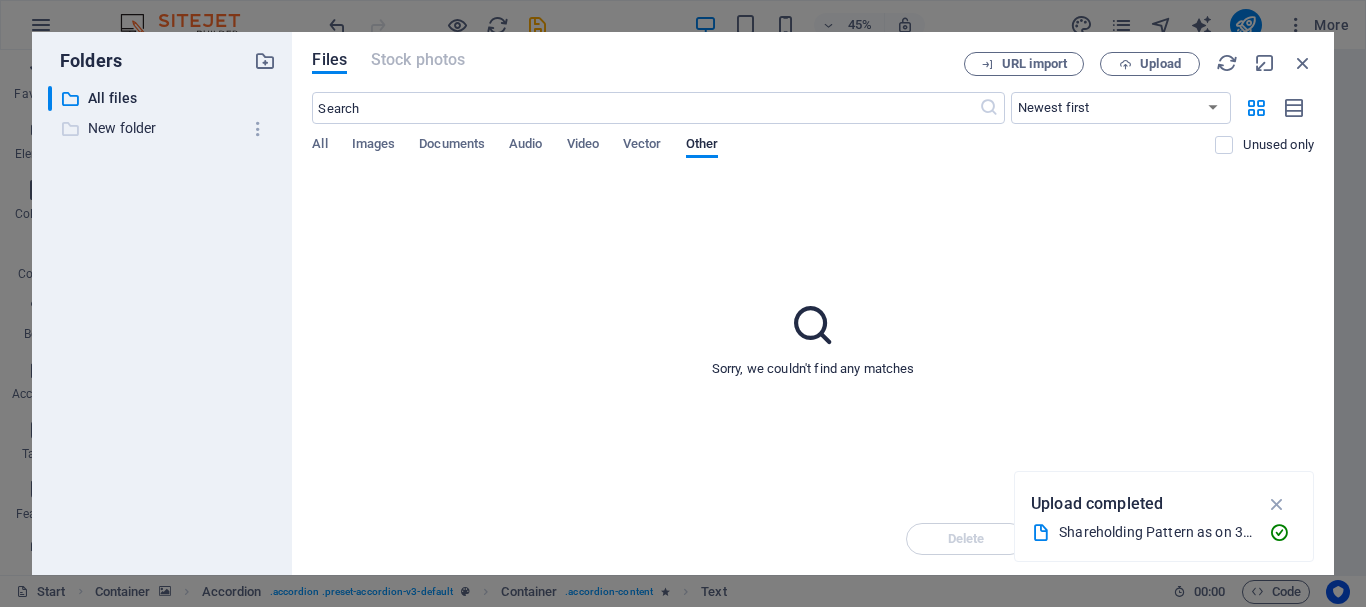 click on "New folder" at bounding box center [164, 128] 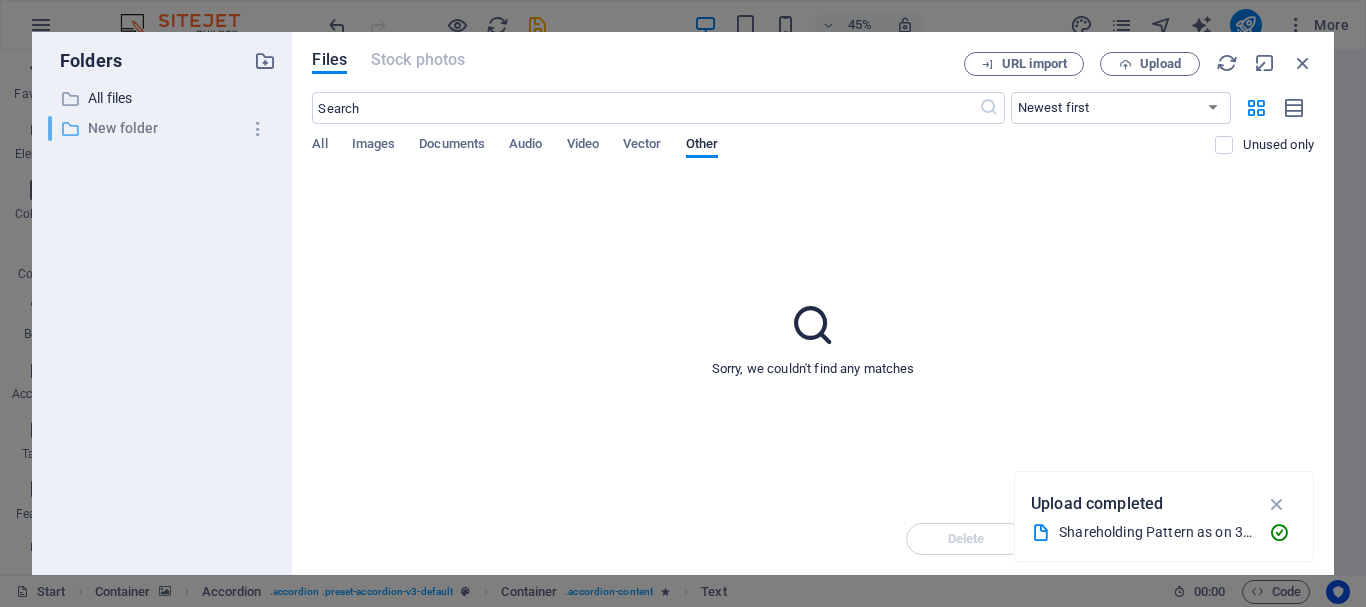 click on "New folder" at bounding box center (164, 128) 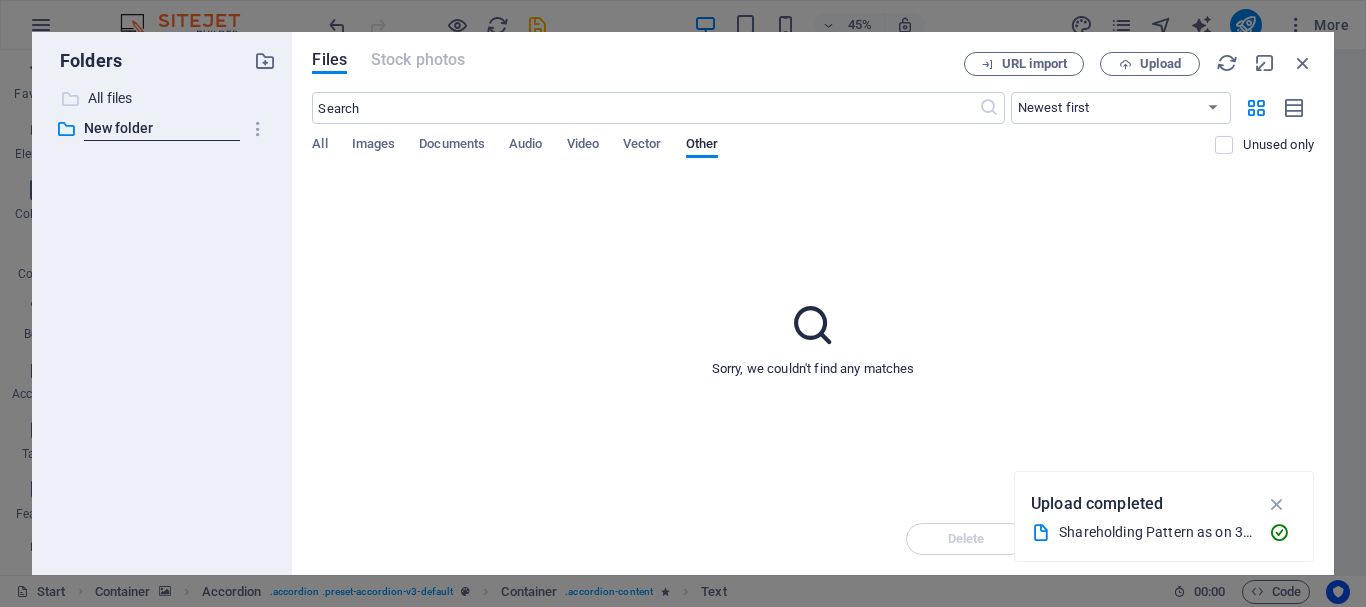 click on "All files" at bounding box center [164, 98] 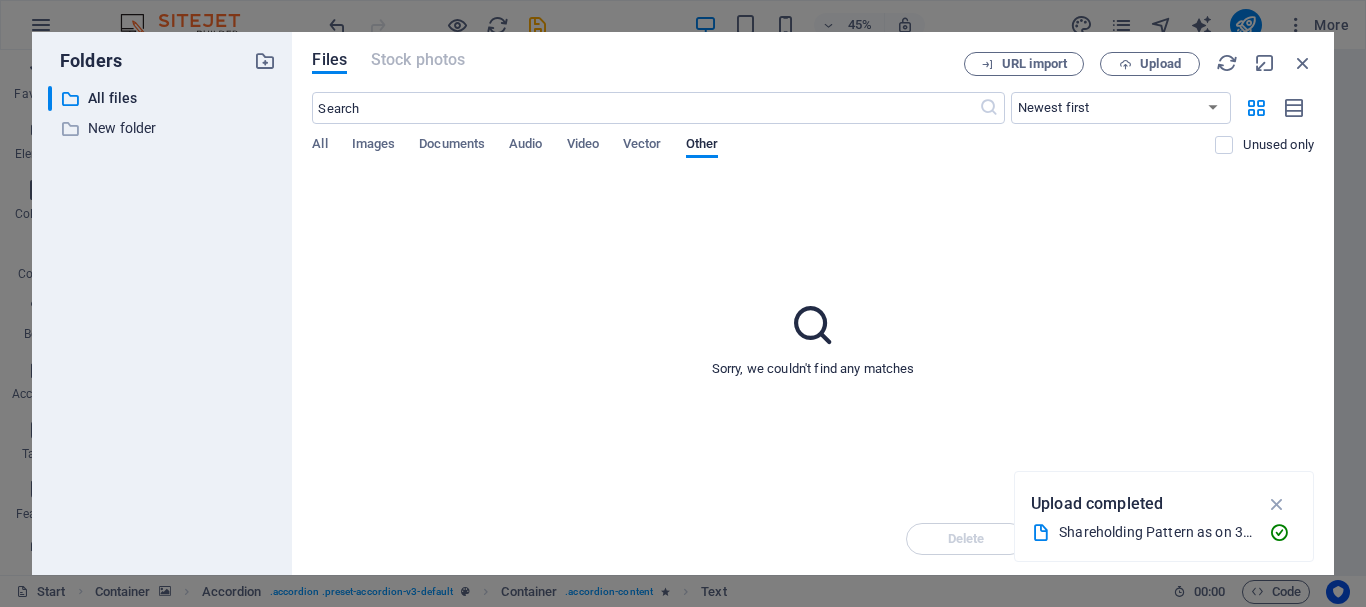drag, startPoint x: 1095, startPoint y: 535, endPoint x: 670, endPoint y: 506, distance: 425.98825 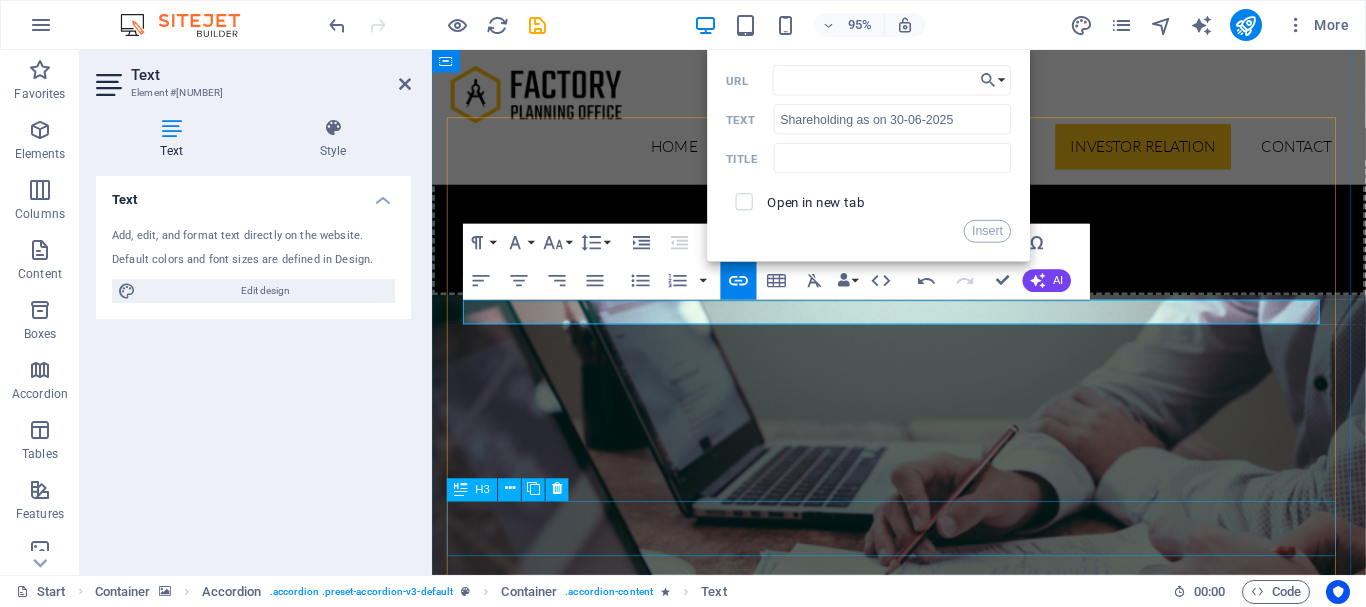 scroll, scrollTop: 5527, scrollLeft: 0, axis: vertical 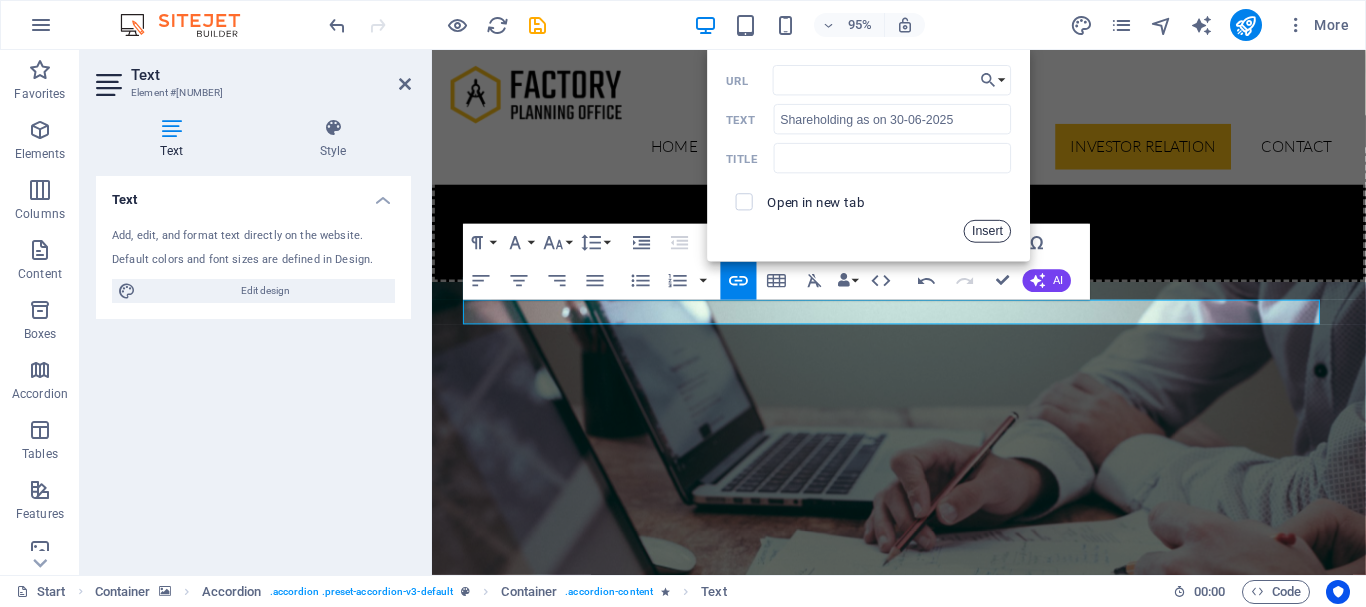 click on "Insert" at bounding box center (988, 231) 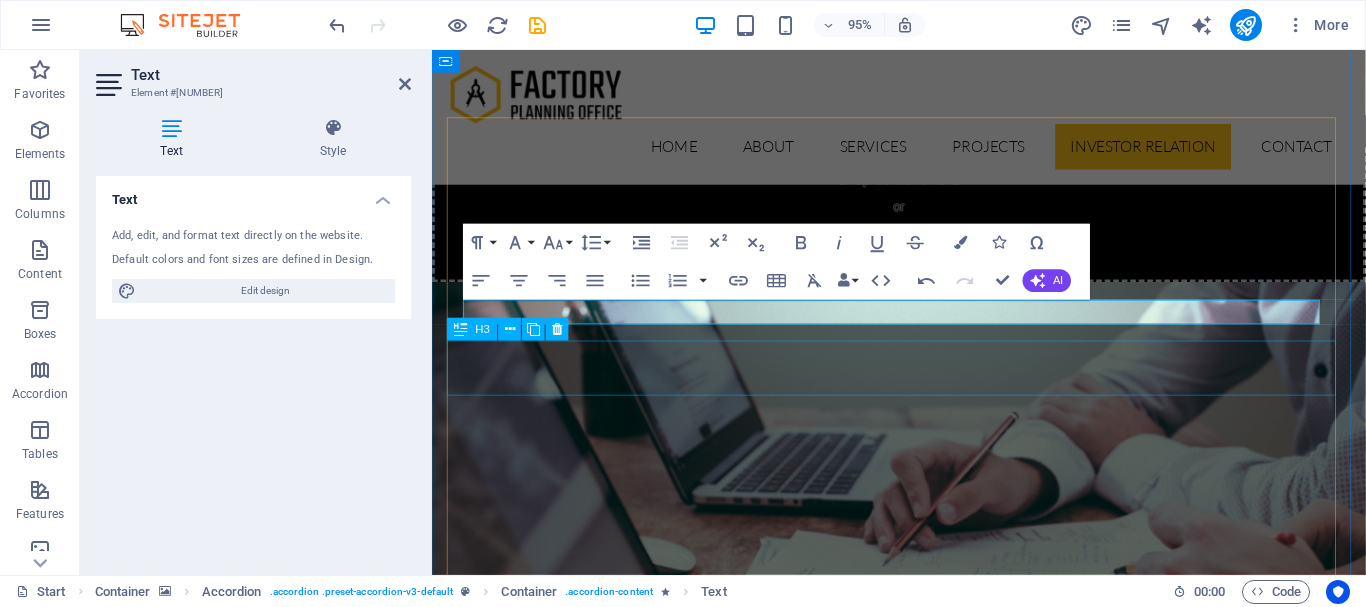 click on "Quaterly result" at bounding box center (924, 5511) 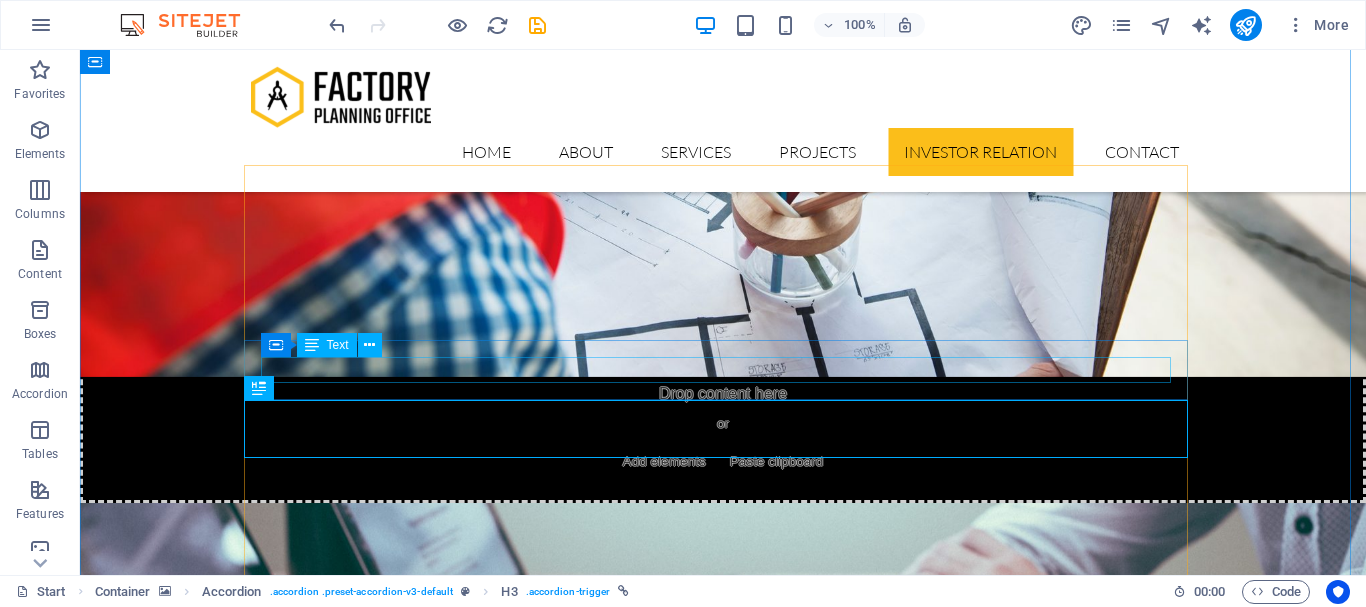 scroll, scrollTop: 5127, scrollLeft: 0, axis: vertical 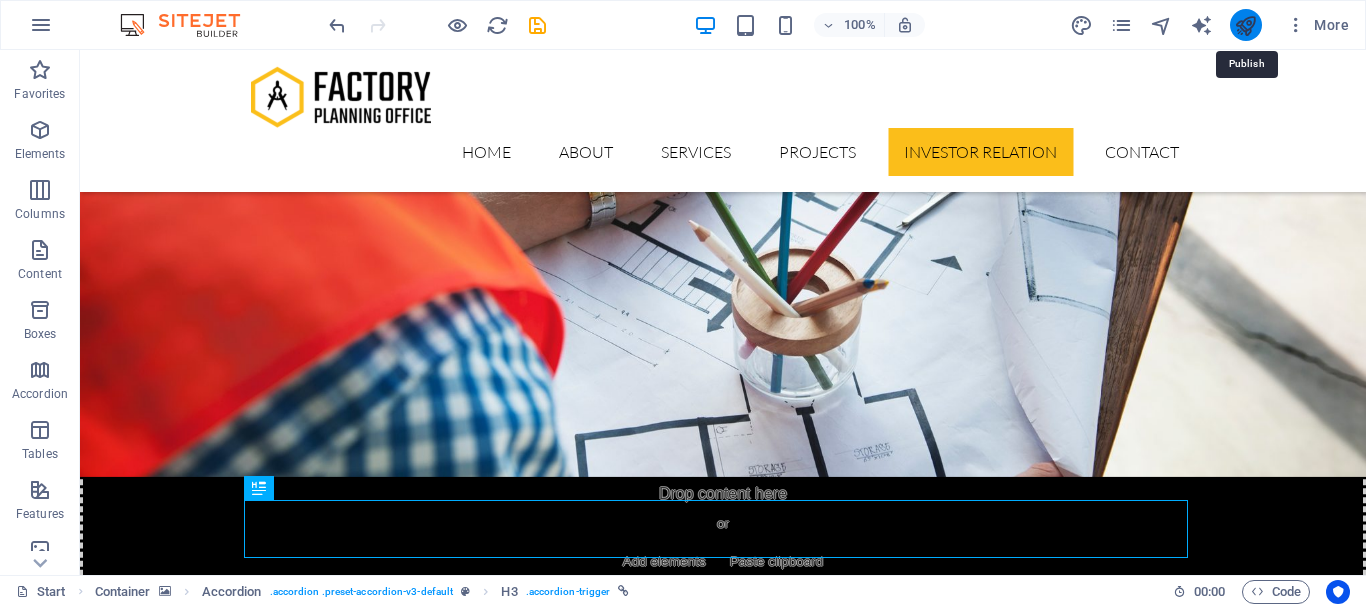 click at bounding box center [1245, 25] 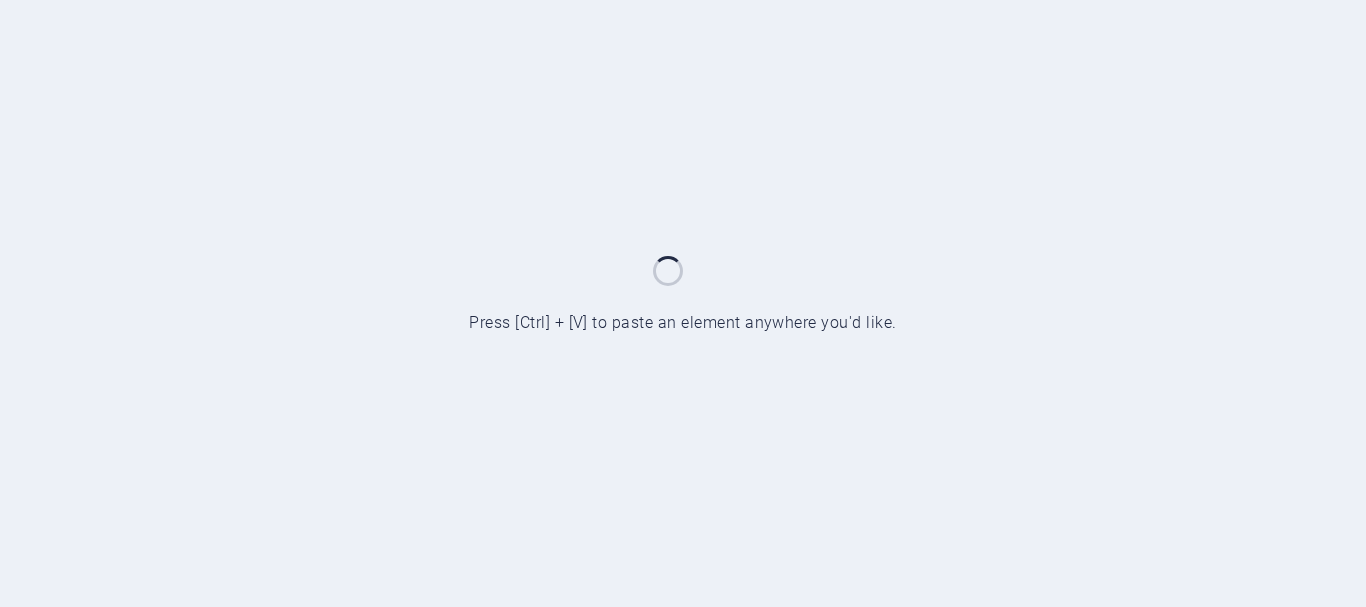 scroll, scrollTop: 0, scrollLeft: 0, axis: both 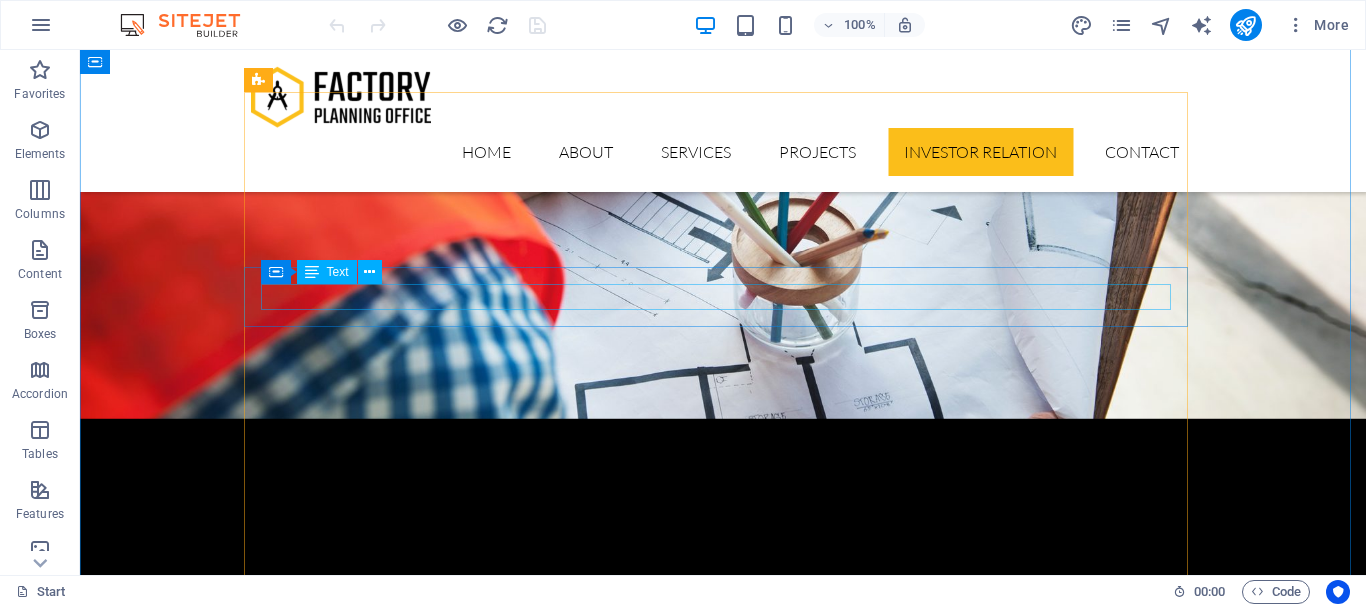 click on "Shareholding as on 30-06-2025" at bounding box center [723, 5455] 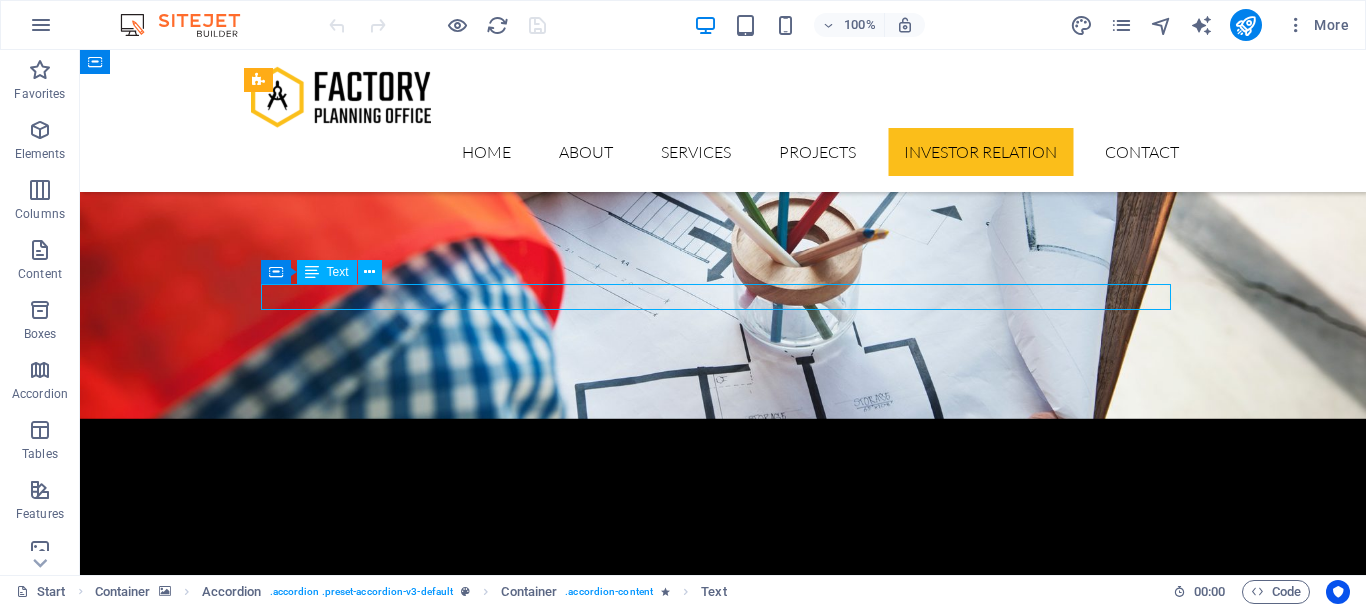 click on "Shareholding as on 30-06-2025" at bounding box center (723, 5455) 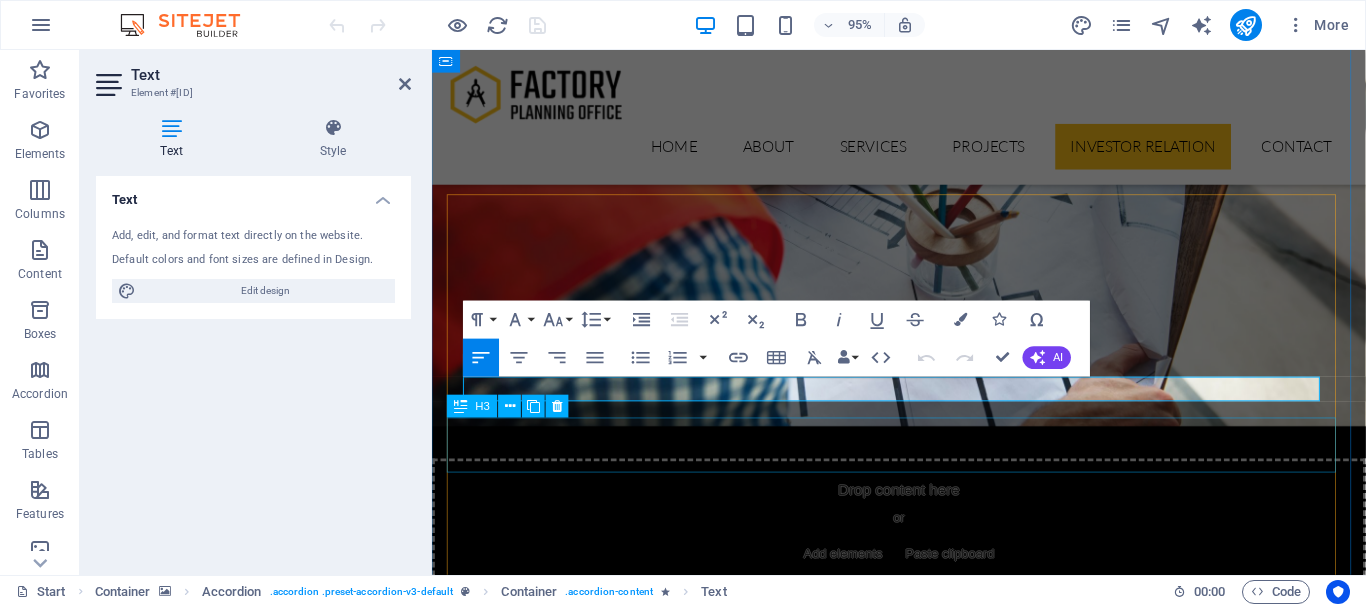 scroll, scrollTop: 5600, scrollLeft: 0, axis: vertical 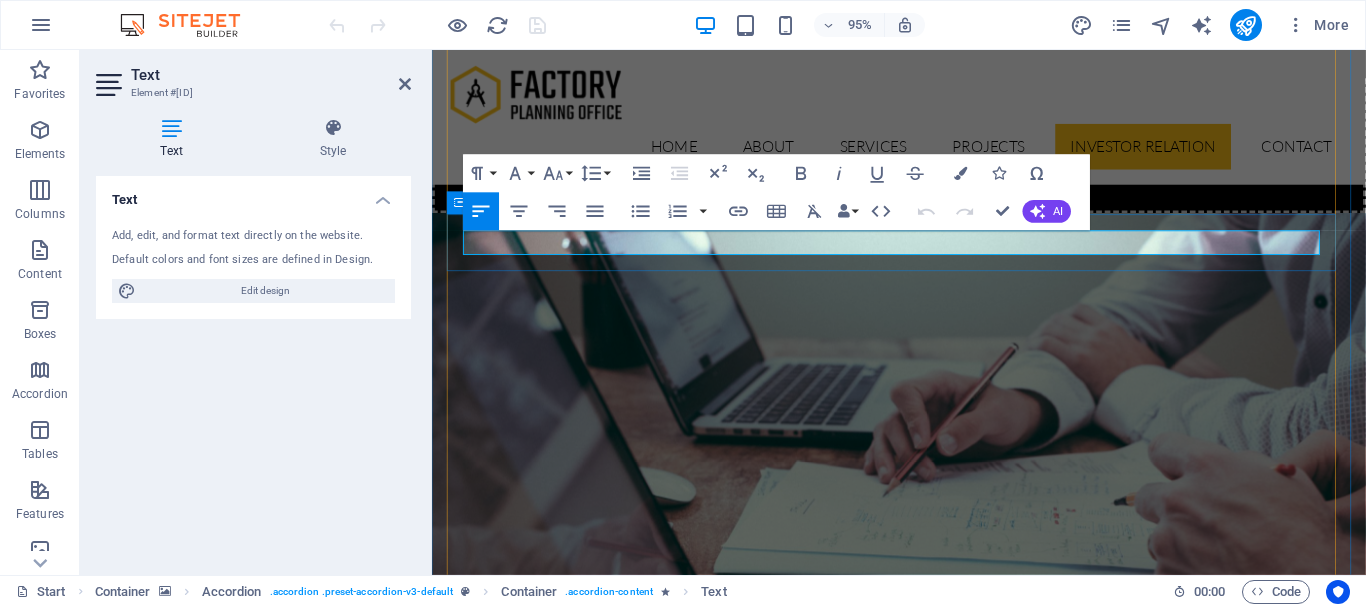 drag, startPoint x: 687, startPoint y: 249, endPoint x: 458, endPoint y: 245, distance: 229.03493 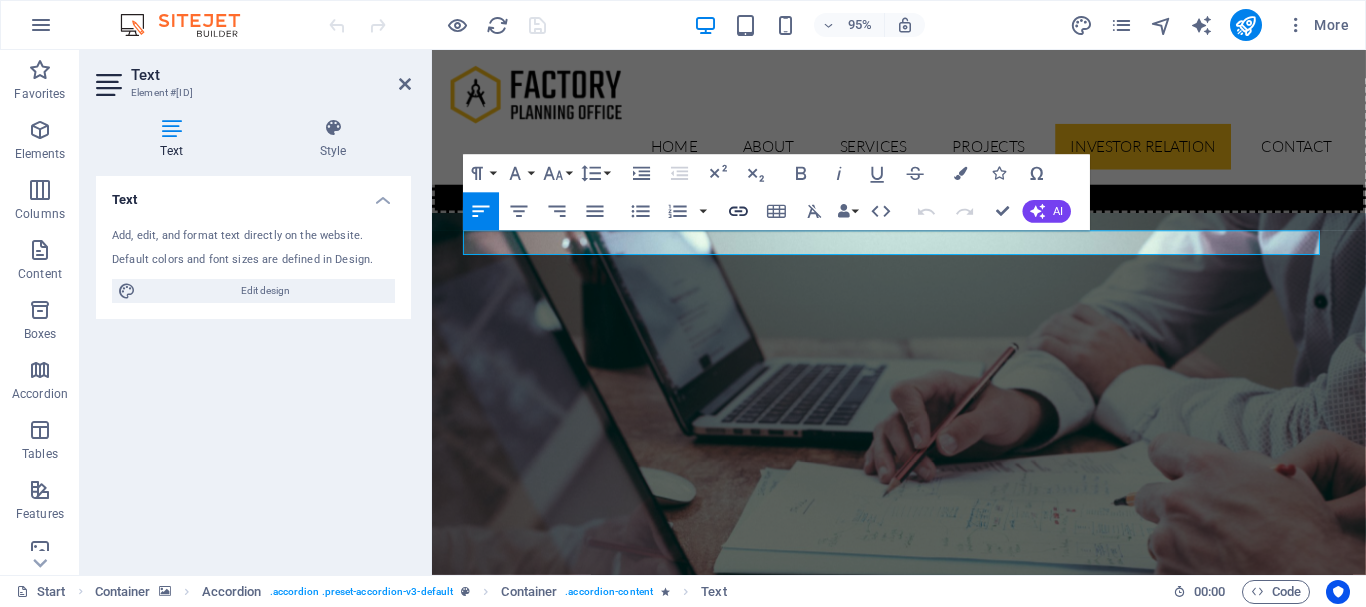 click 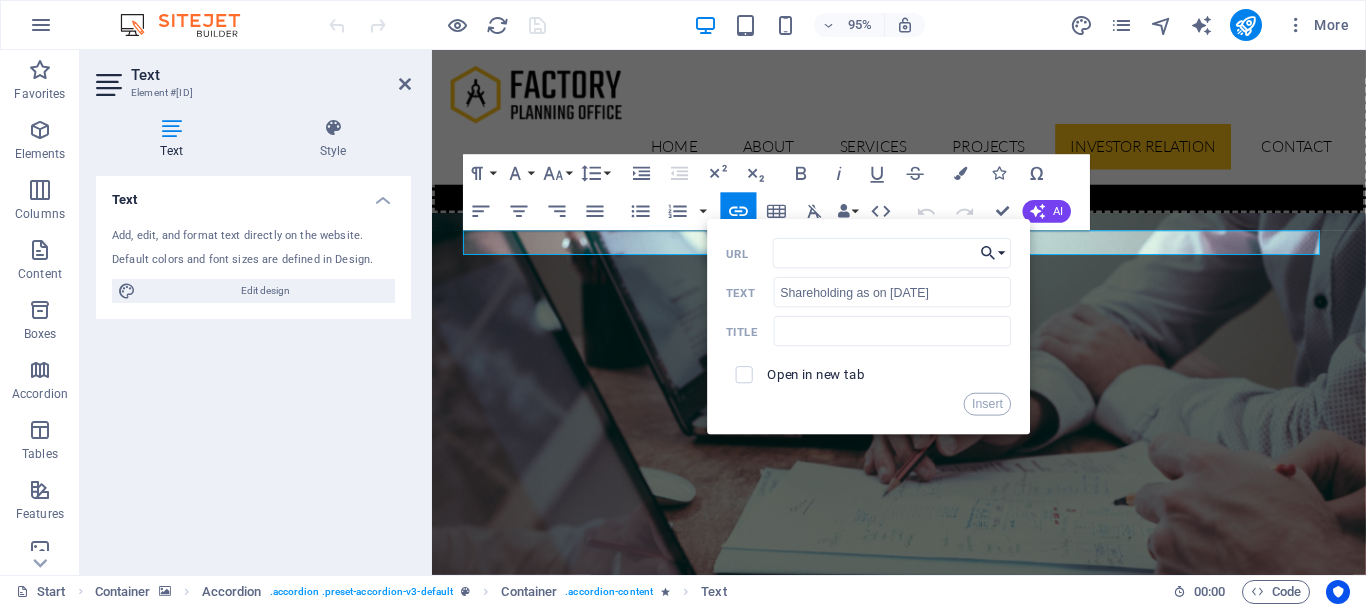 click on "Choose Link" at bounding box center [994, 253] 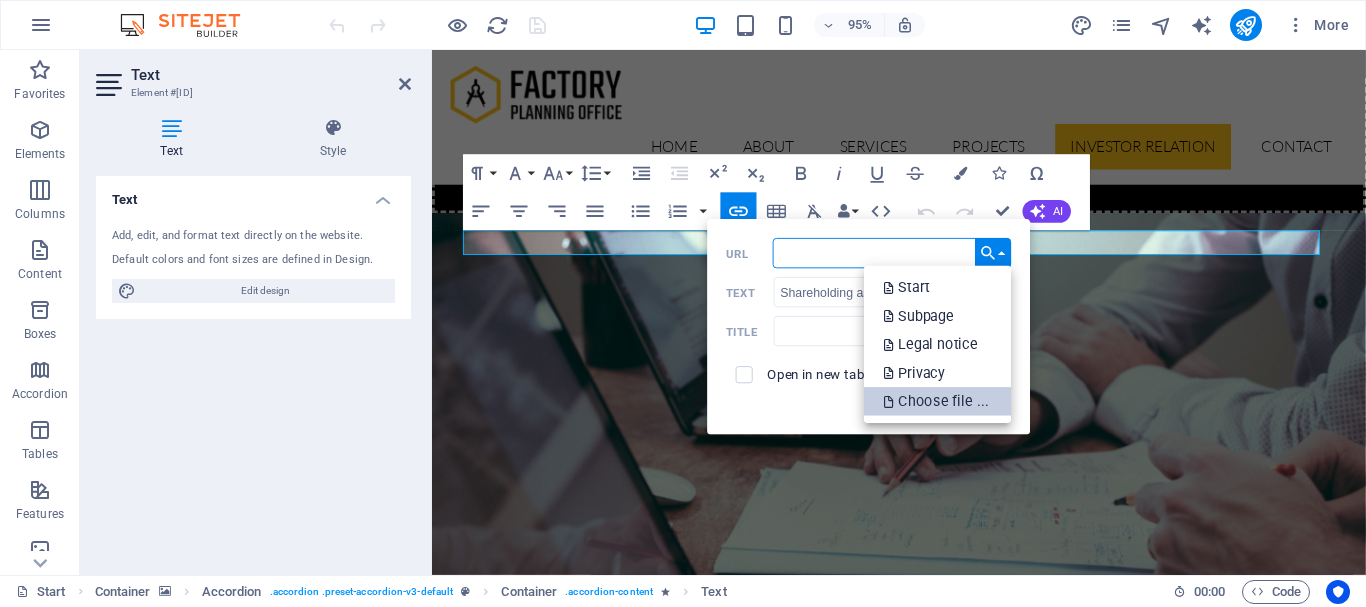 click on "Choose file ..." at bounding box center (938, 401) 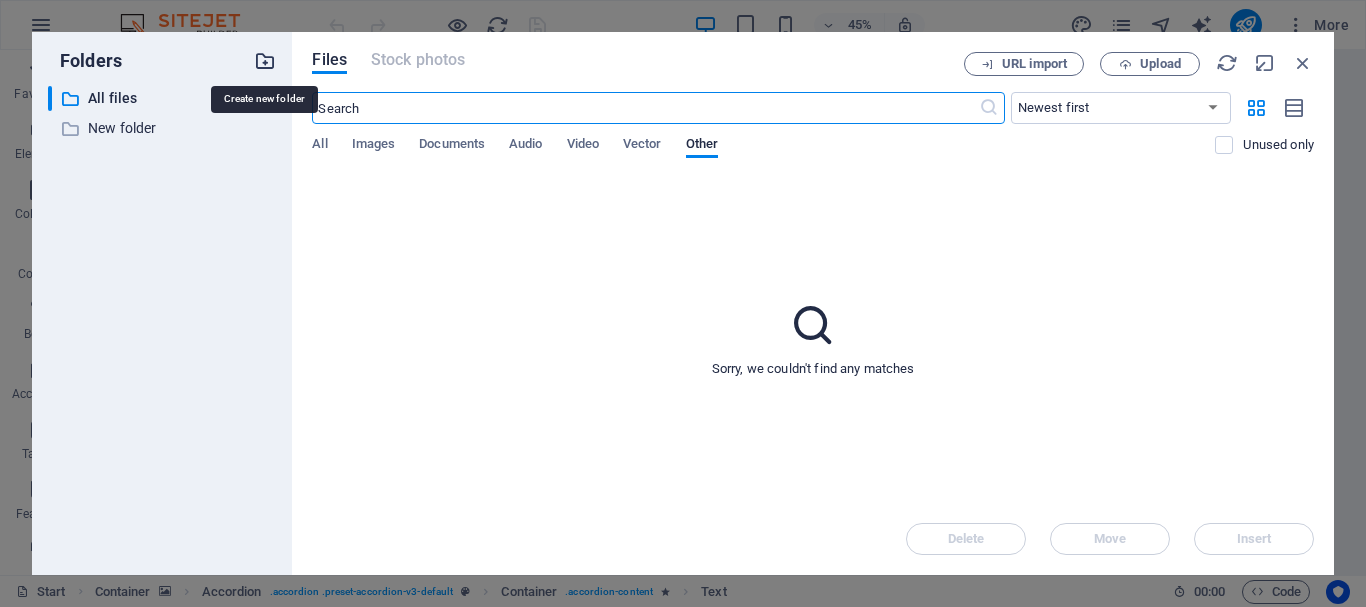 click at bounding box center [265, 61] 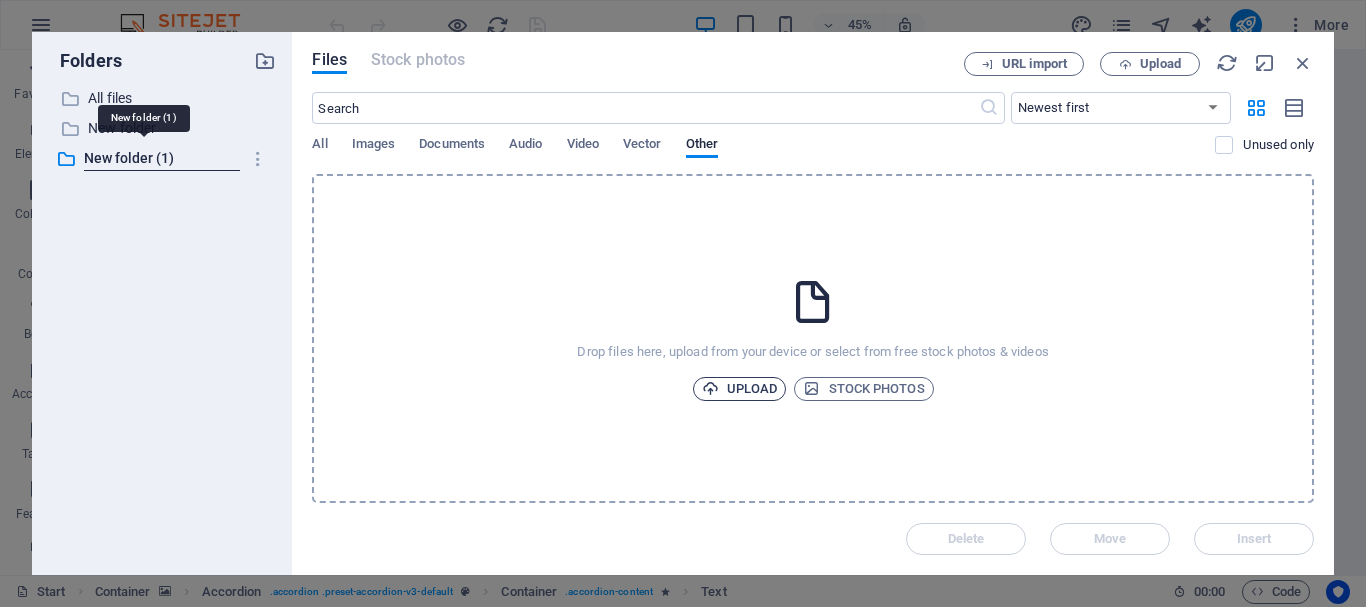 click on "Upload" at bounding box center [740, 389] 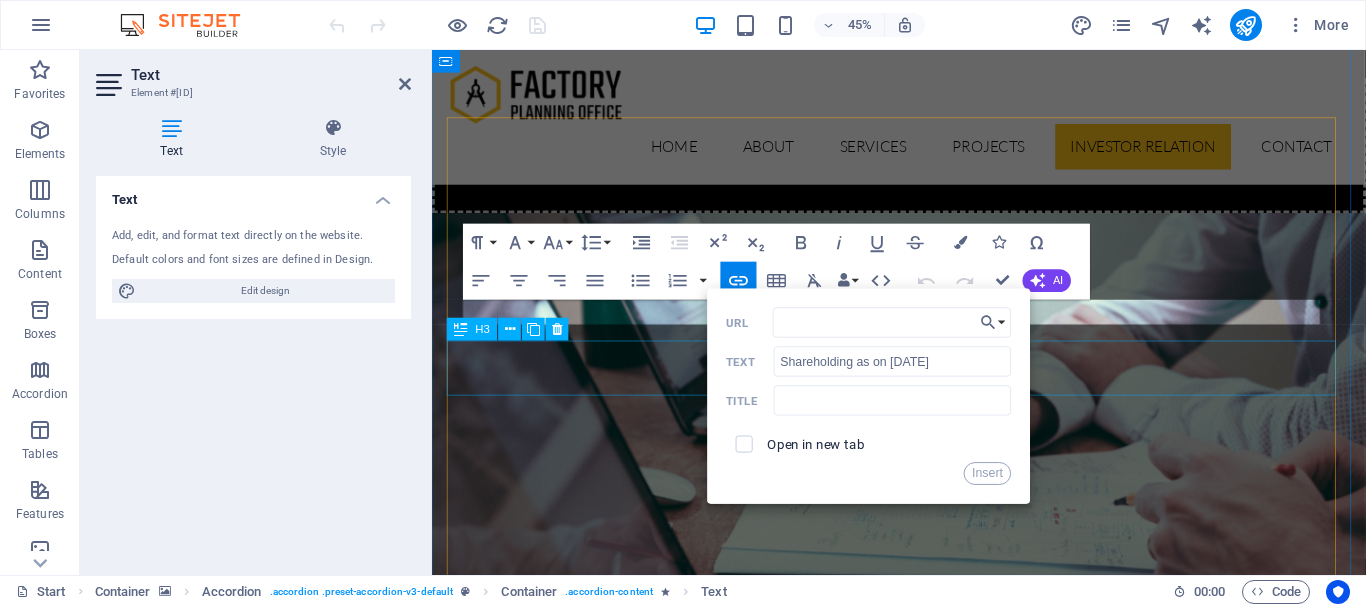 scroll, scrollTop: 5527, scrollLeft: 0, axis: vertical 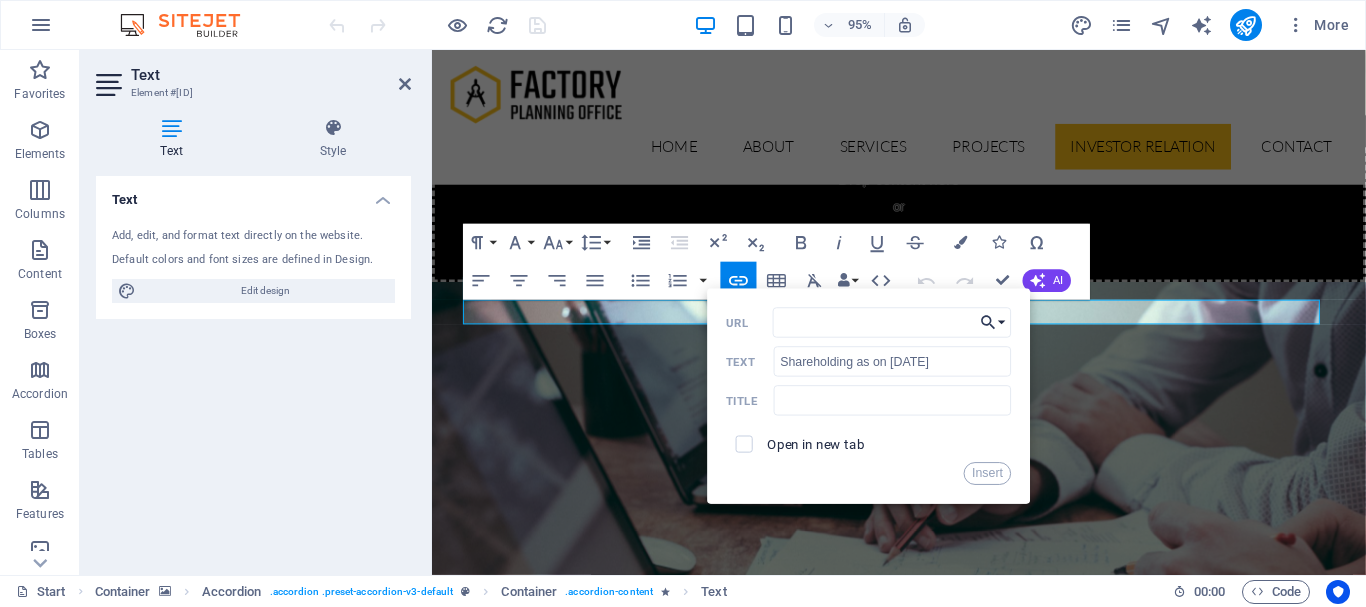 click on "Choose Link" at bounding box center [994, 323] 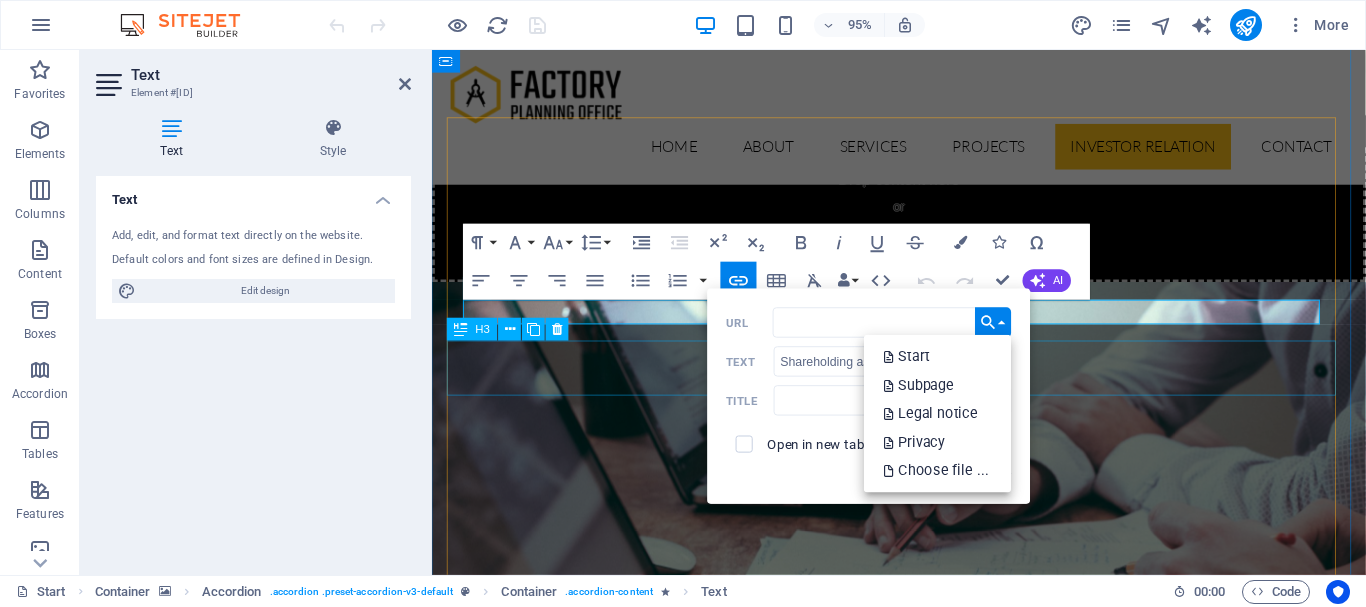 click on "Quaterly result" at bounding box center (924, 5511) 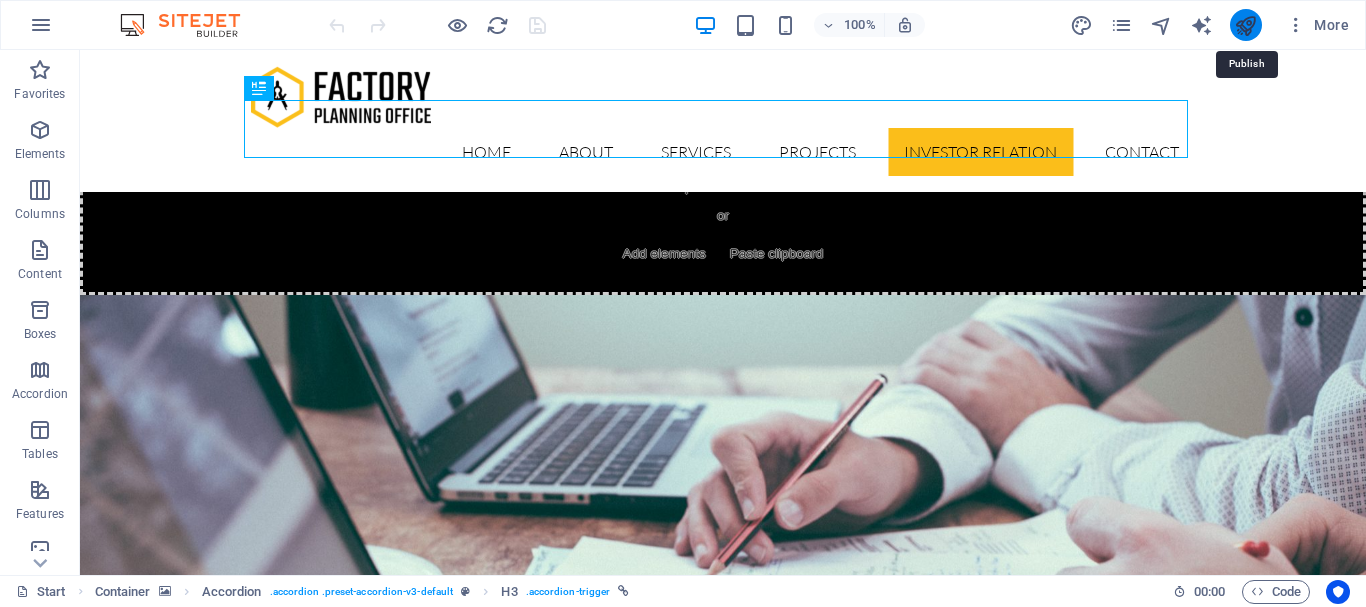 click at bounding box center [1245, 25] 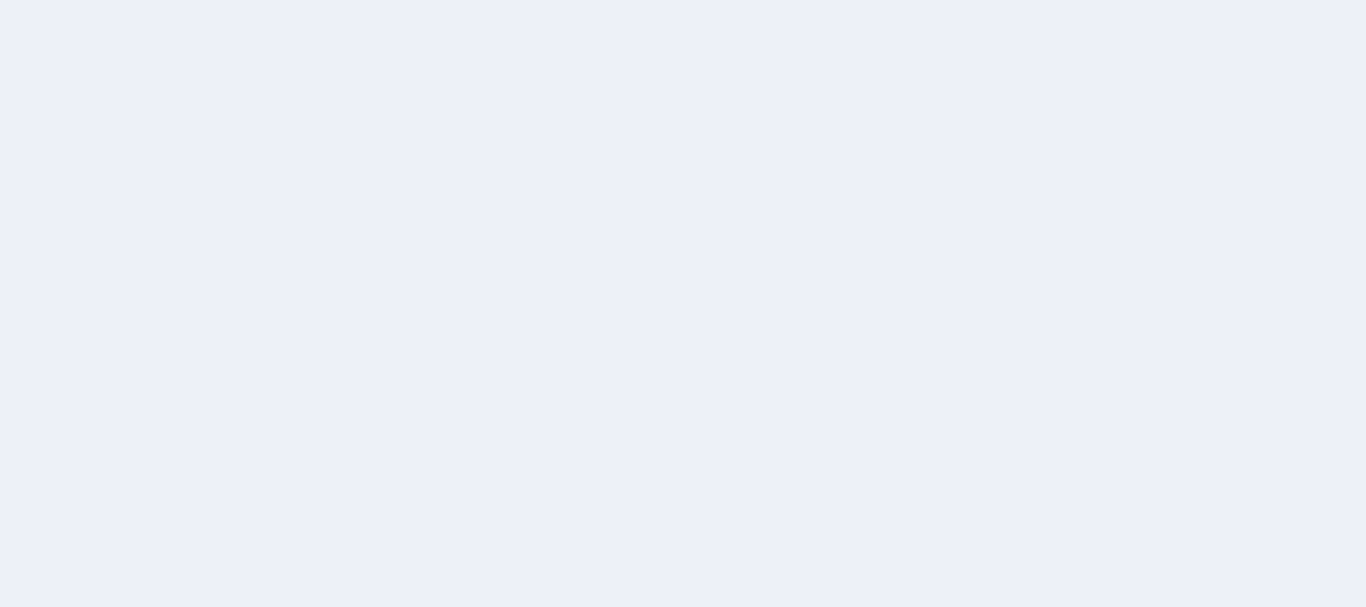 scroll, scrollTop: 0, scrollLeft: 0, axis: both 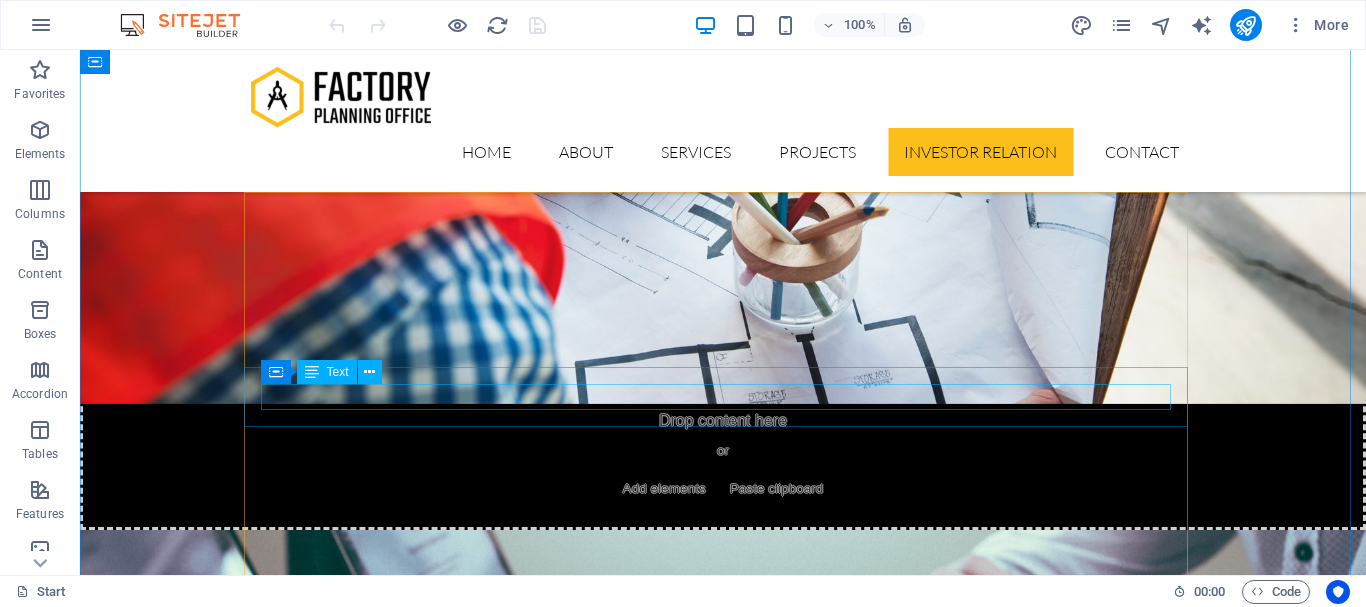 click on "Text" at bounding box center (338, 372) 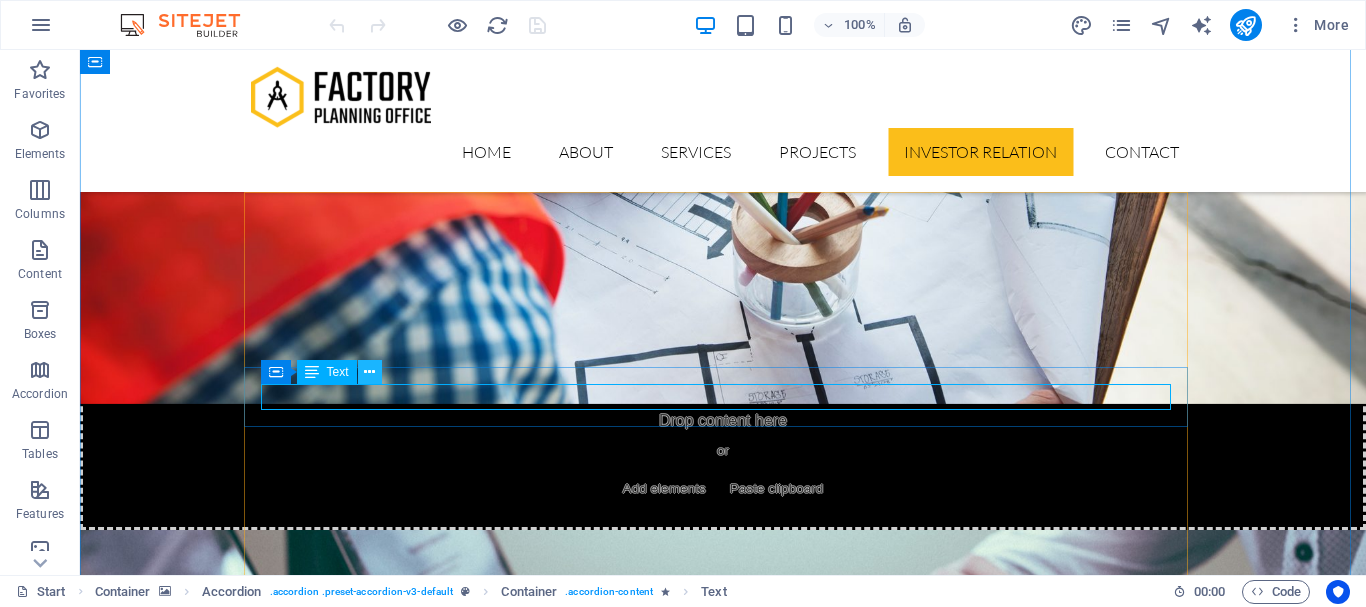 click at bounding box center [369, 372] 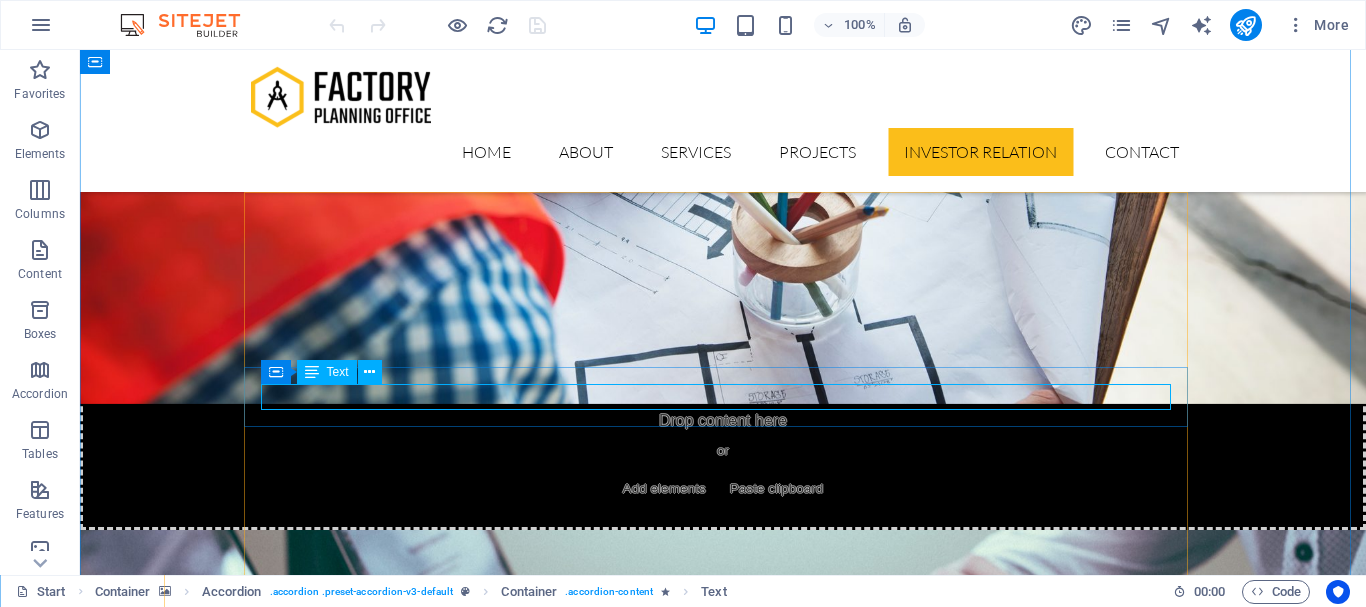 click on "Shareholding as on 30-06-2025" at bounding box center [723, 5595] 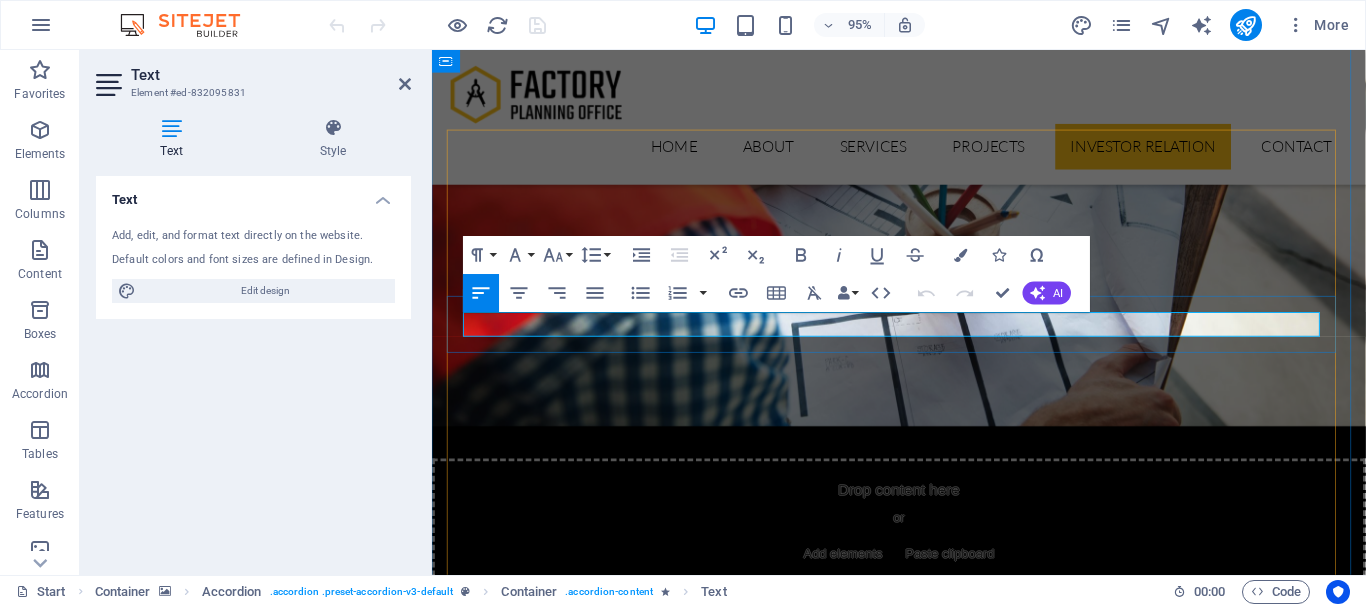 scroll, scrollTop: 5514, scrollLeft: 0, axis: vertical 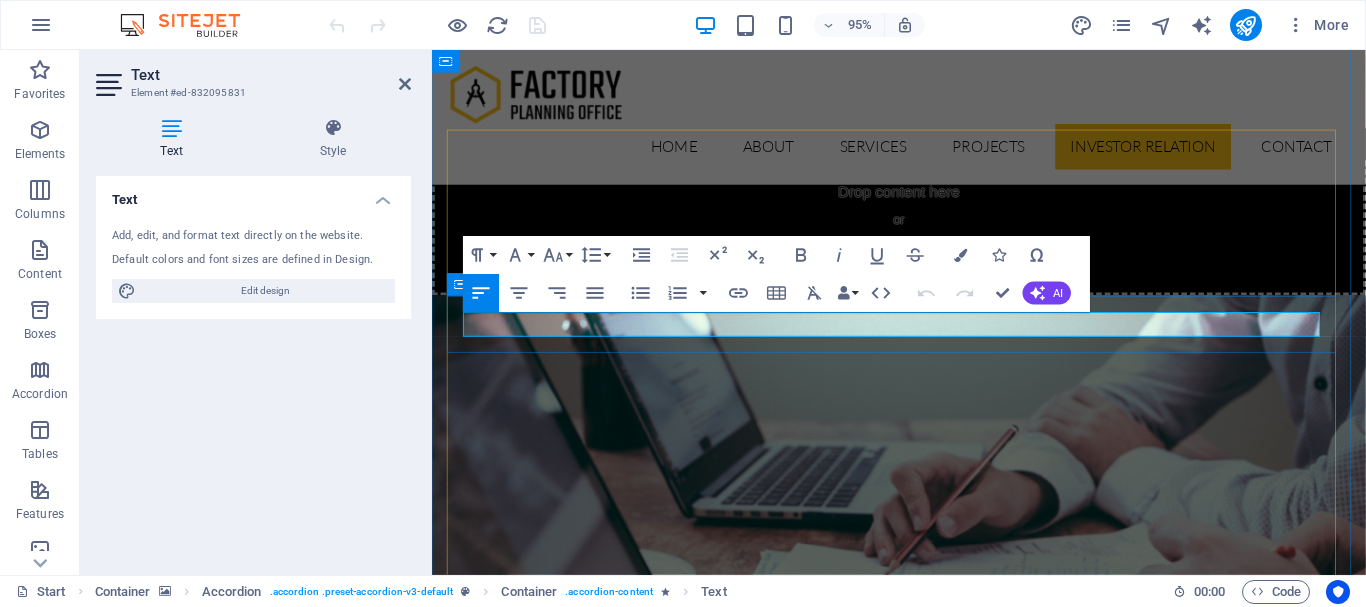 drag, startPoint x: 689, startPoint y: 335, endPoint x: 463, endPoint y: 335, distance: 226 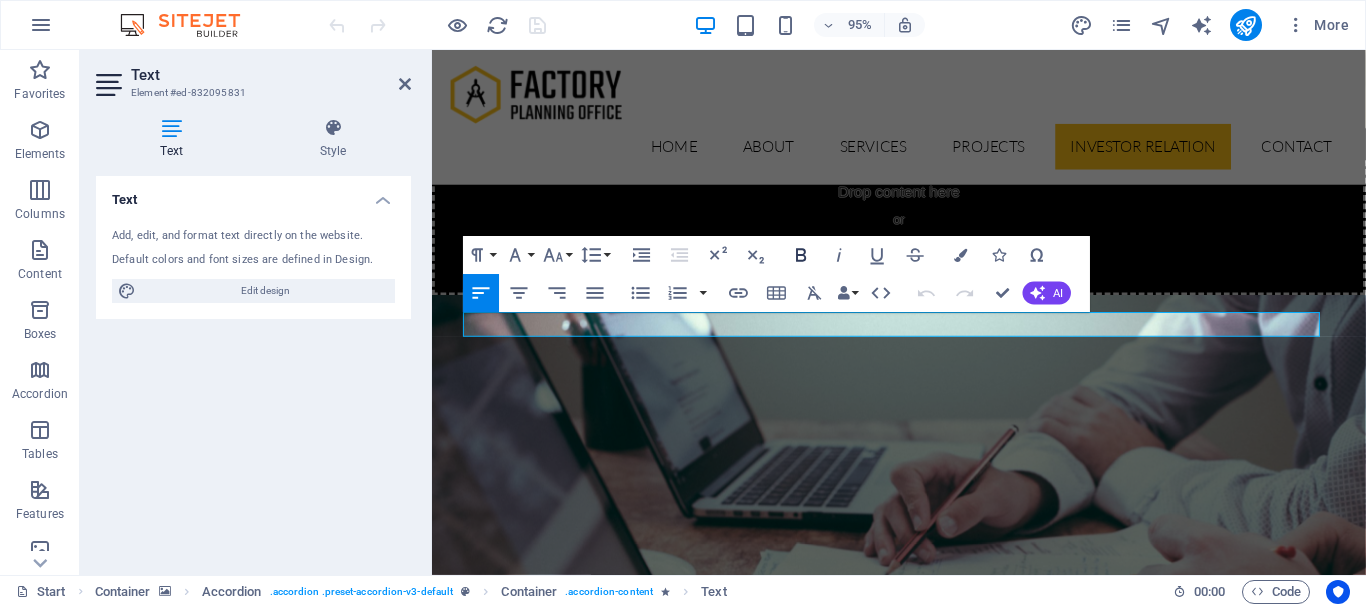 click 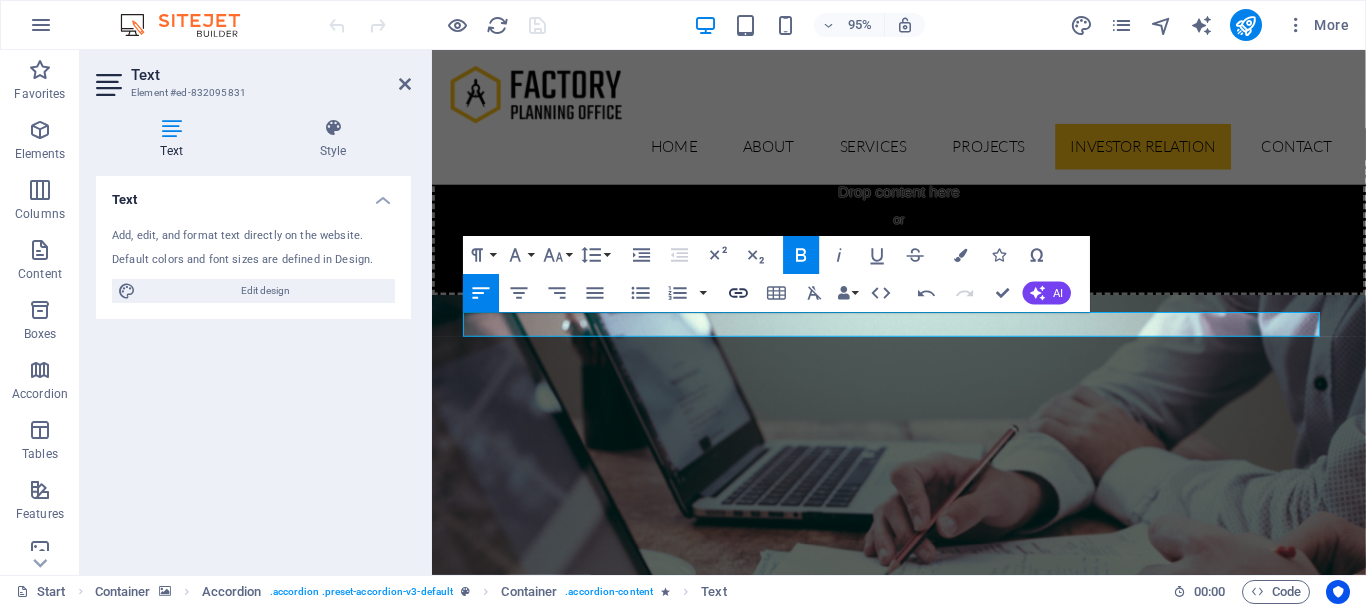 click 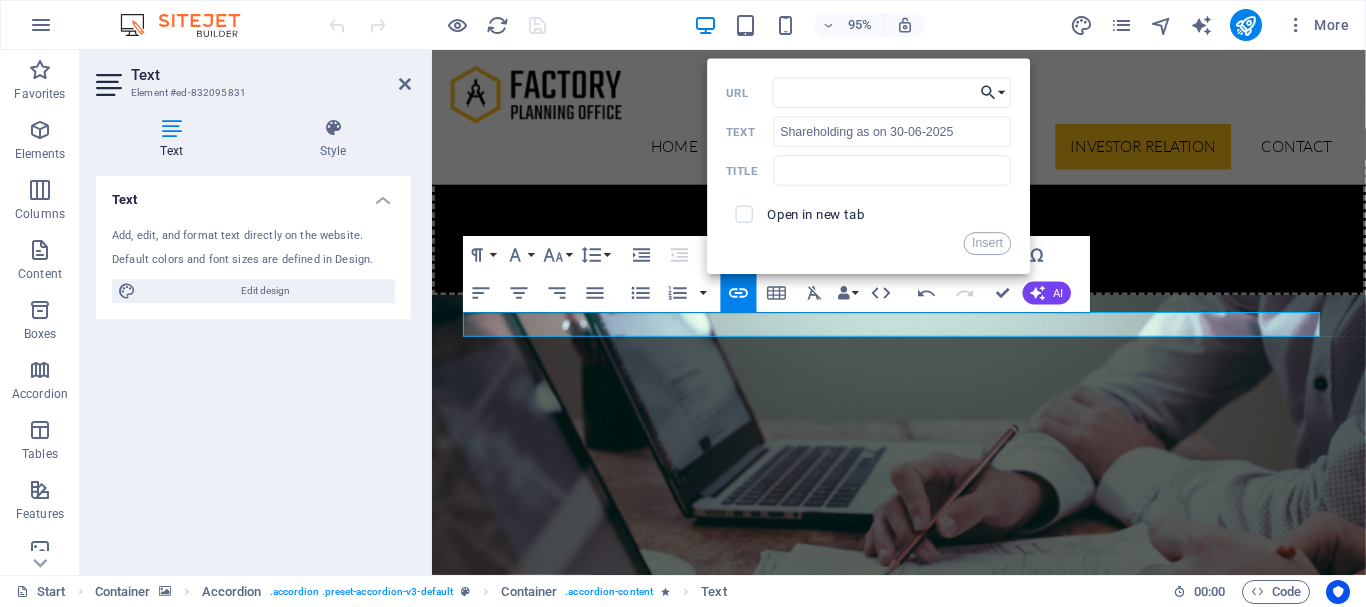 click on "Choose Link" at bounding box center (994, 93) 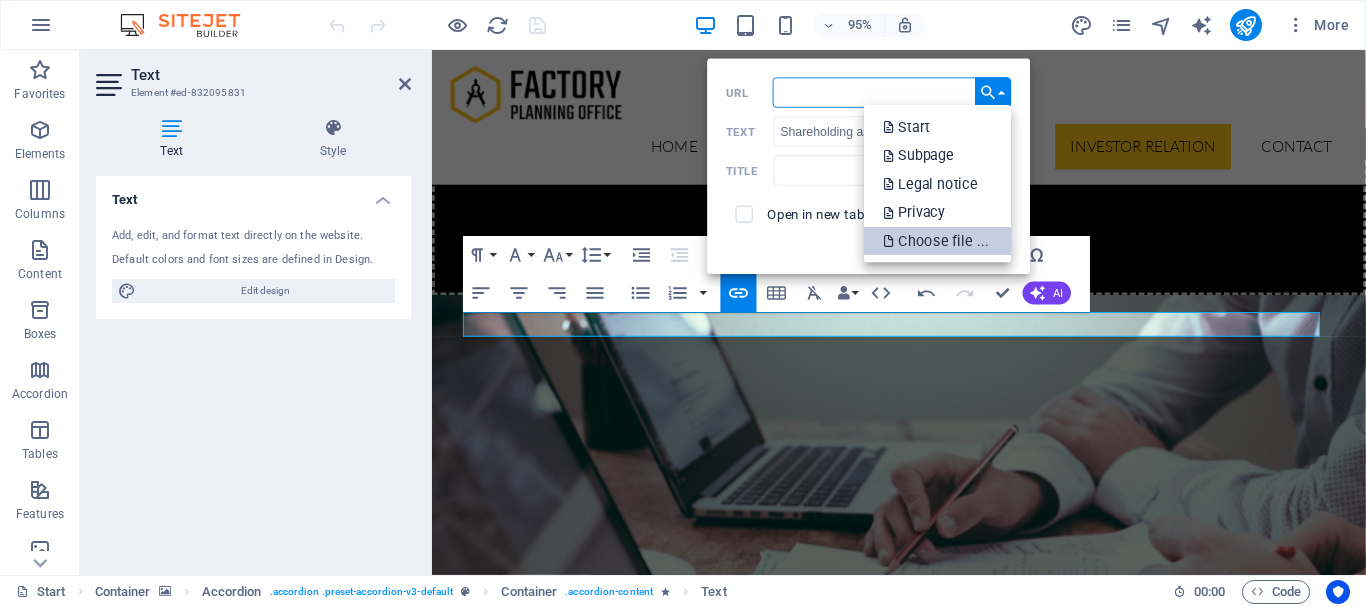 click on "Choose file ..." at bounding box center [938, 241] 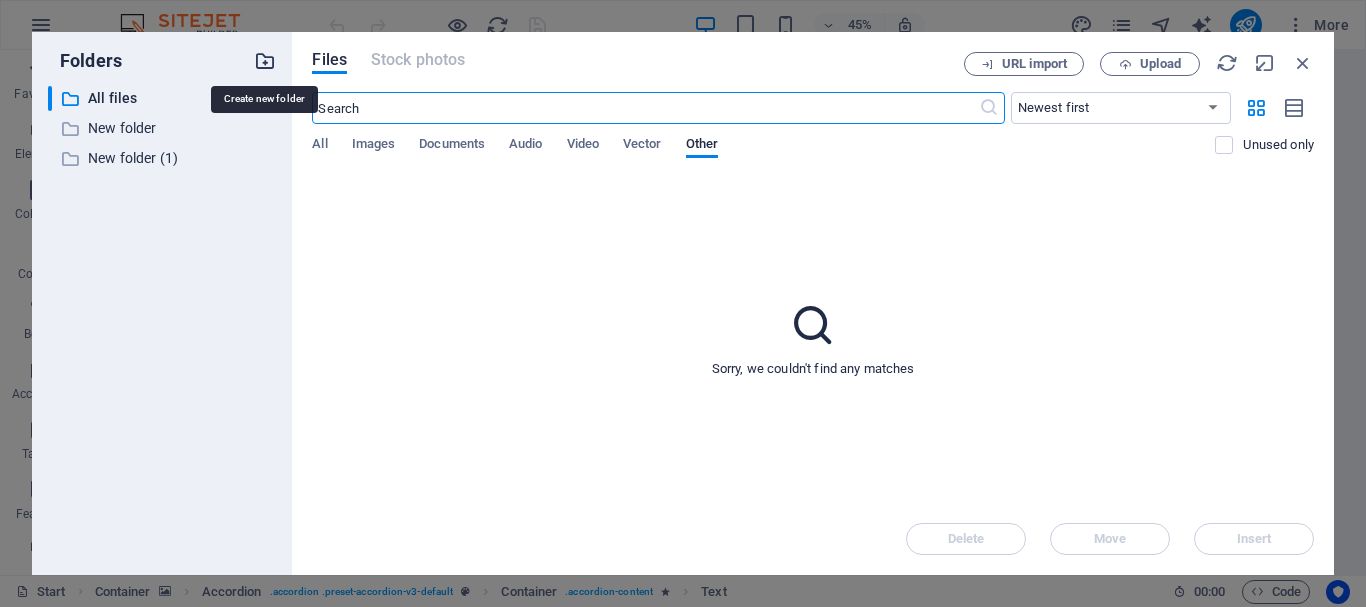 click at bounding box center (265, 61) 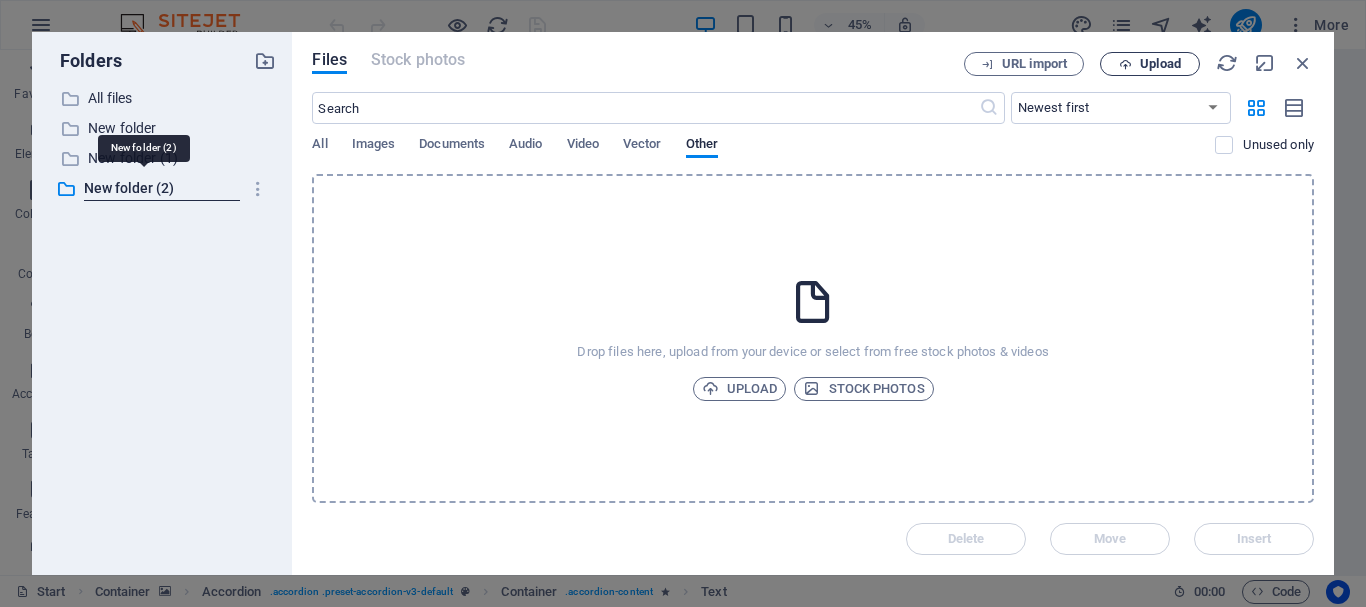 click on "Upload" at bounding box center (1160, 64) 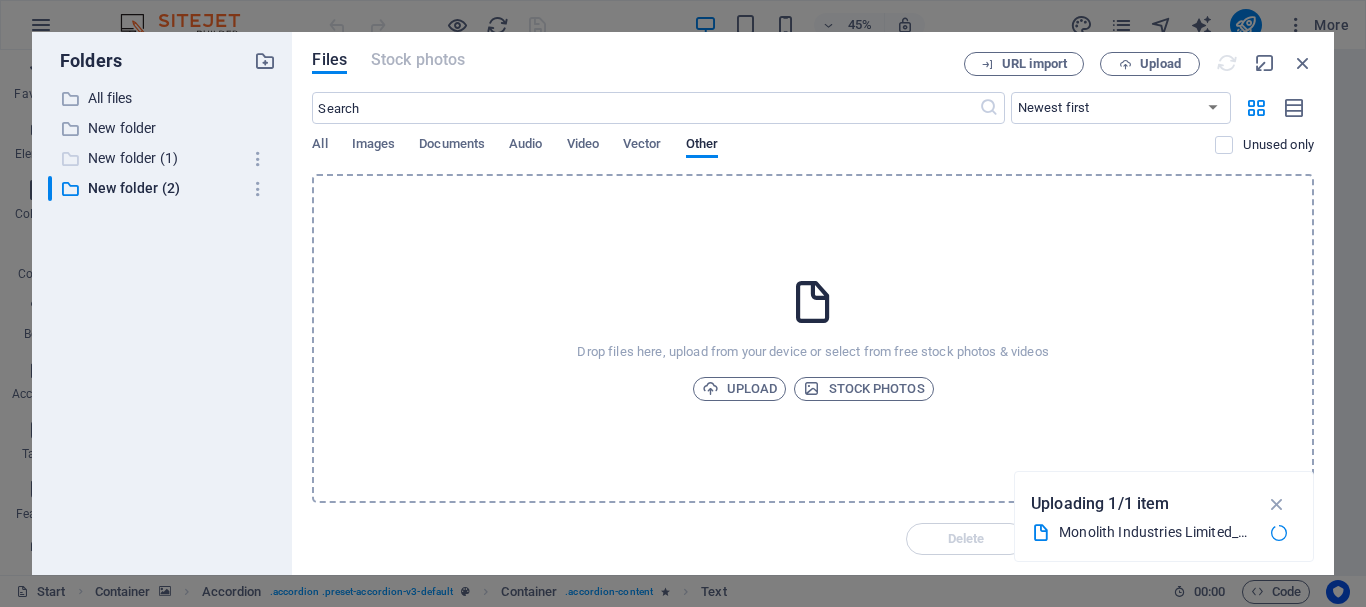 click on "New folder (1)" at bounding box center [164, 158] 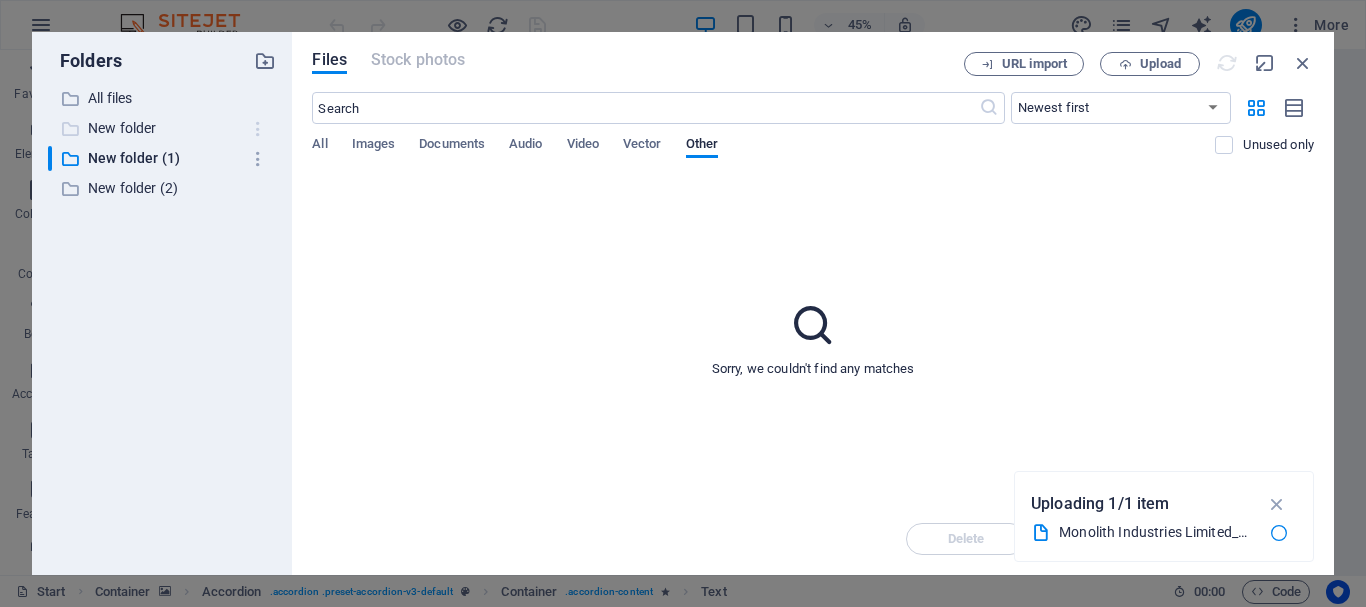 click at bounding box center [258, 129] 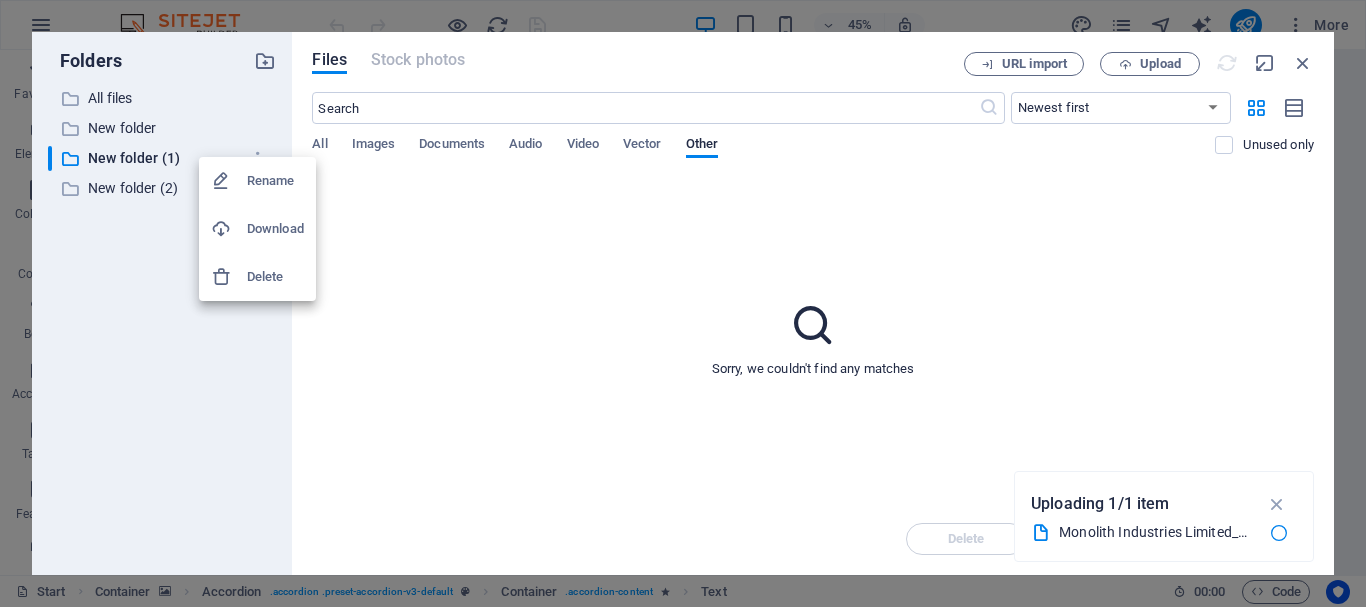 click on "Rename" at bounding box center (275, 181) 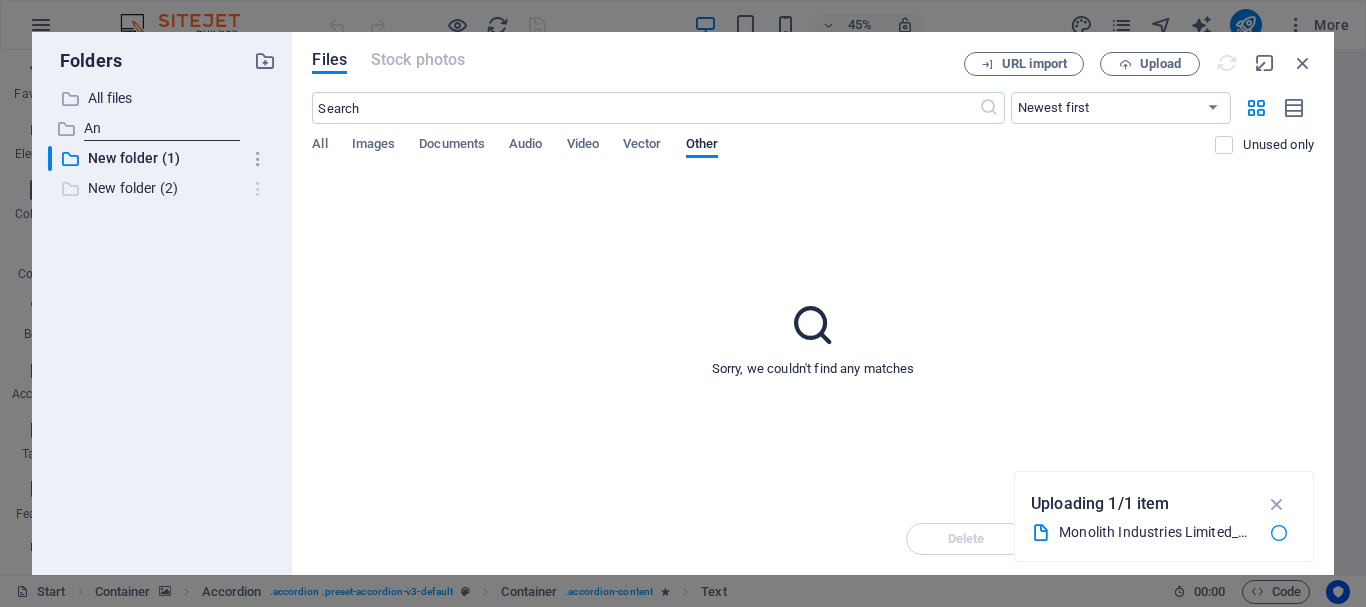 type on "Ann" 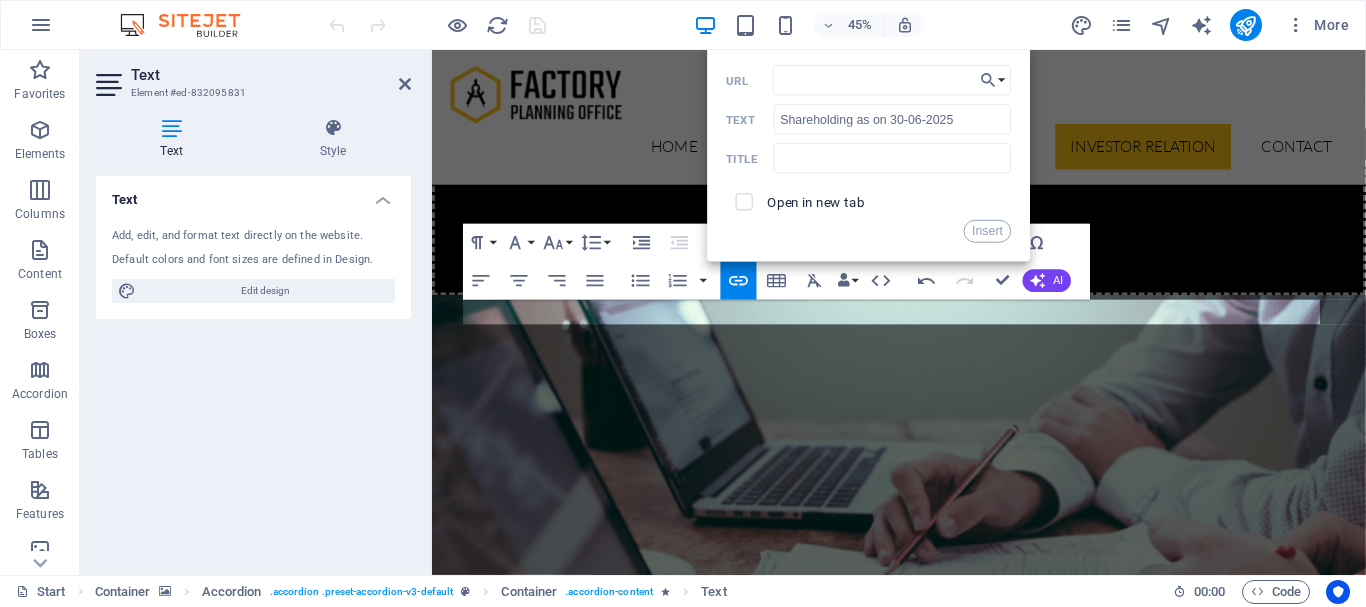 scroll, scrollTop: 5527, scrollLeft: 0, axis: vertical 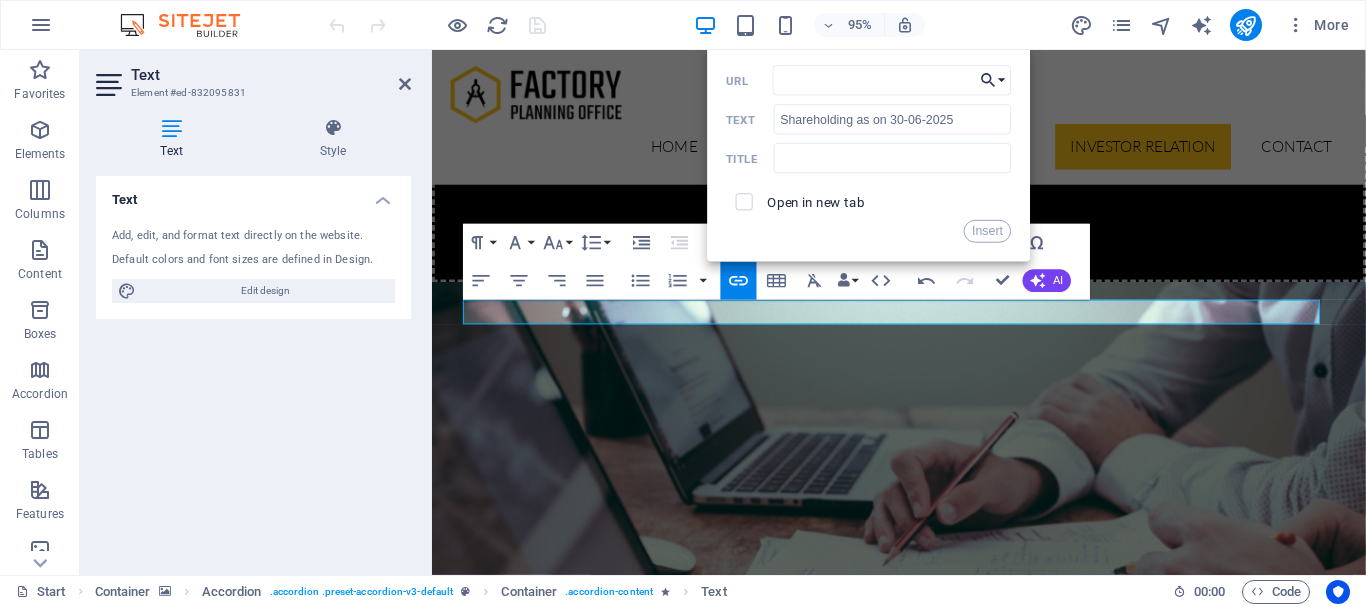 click 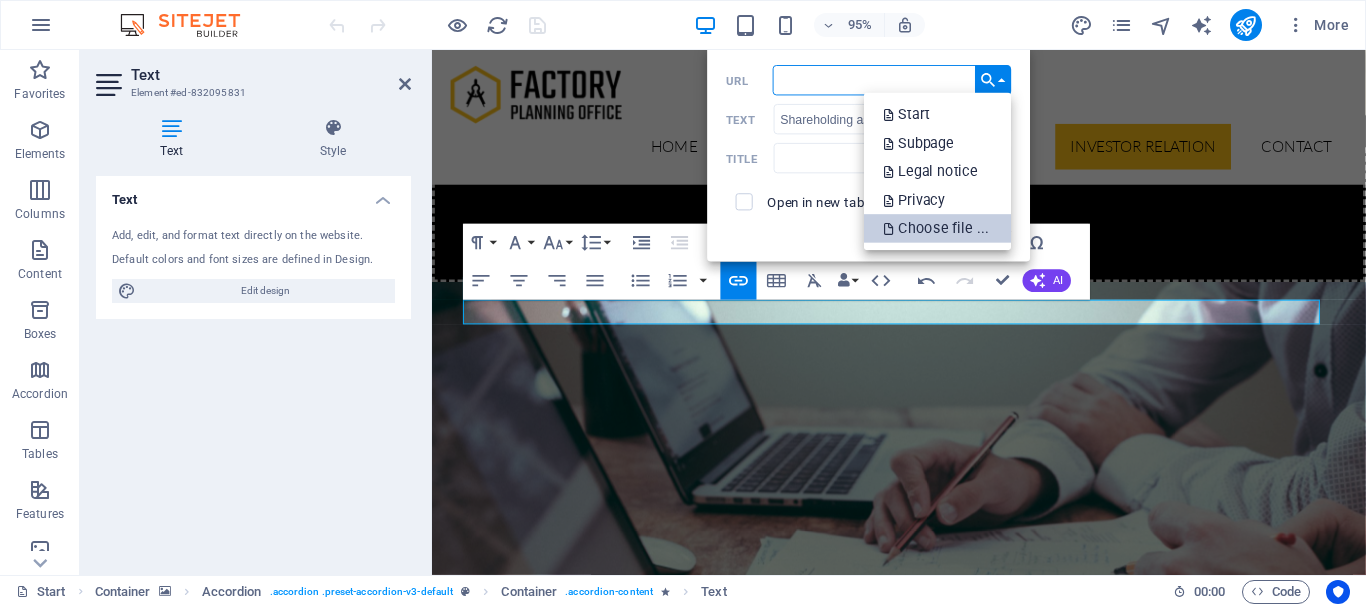 click on "Choose file ..." at bounding box center (938, 229) 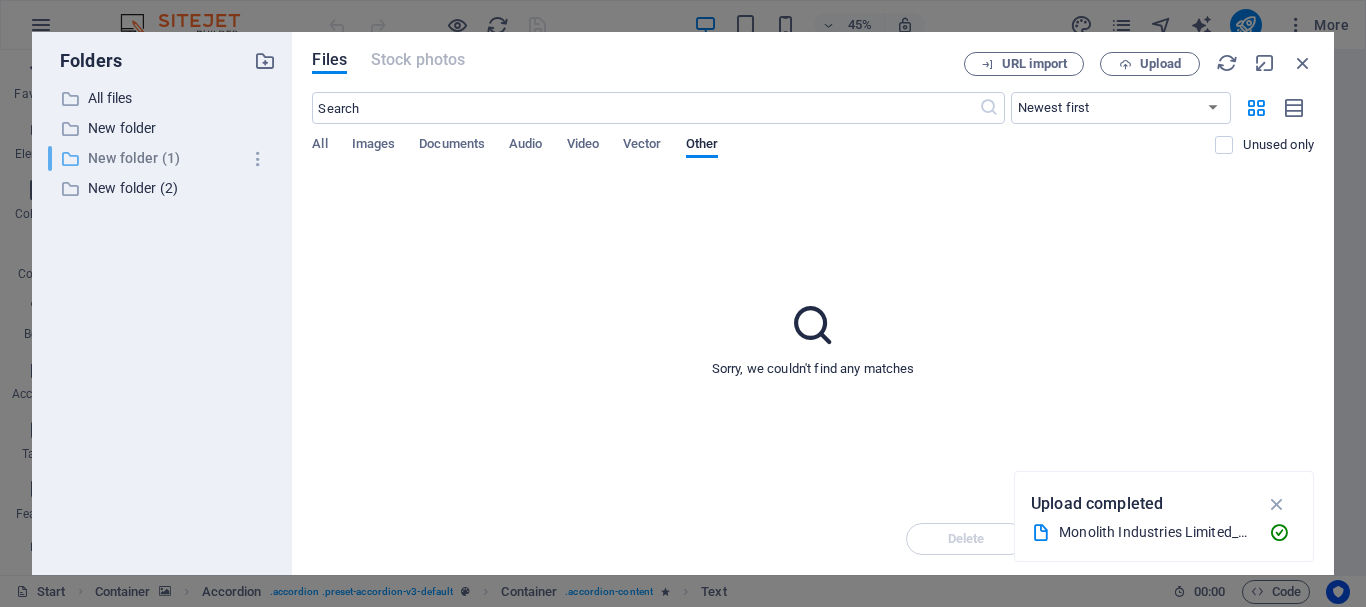 click on "New folder (1)" at bounding box center [164, 158] 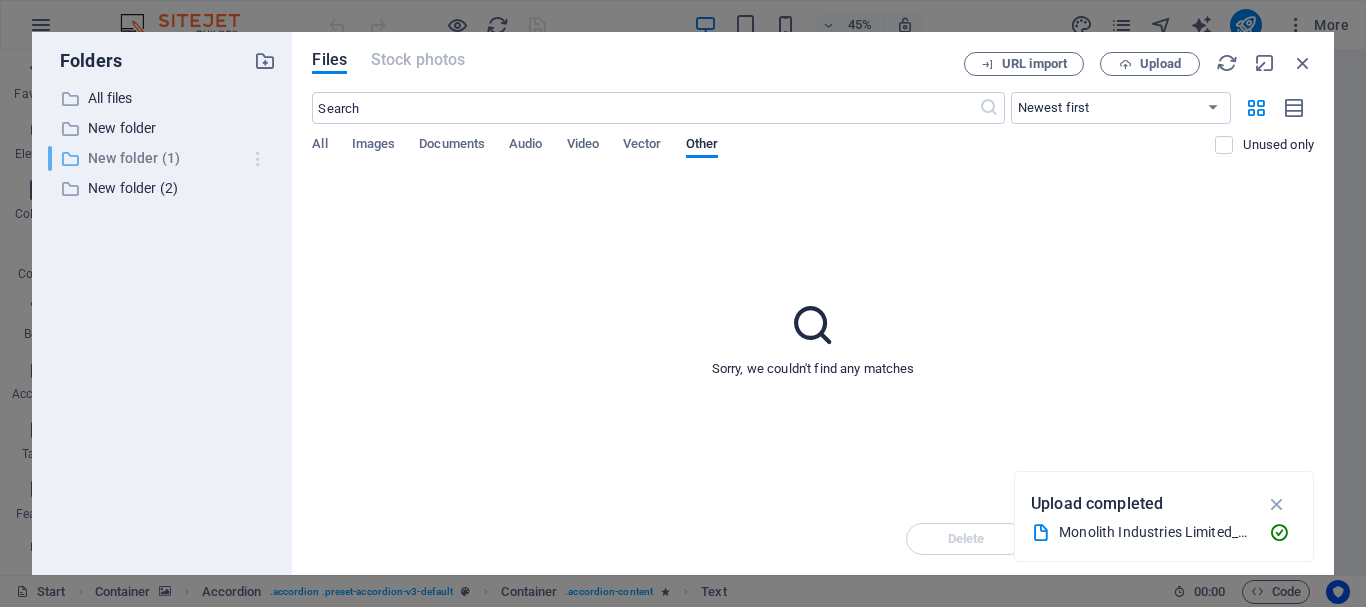 click at bounding box center [258, 159] 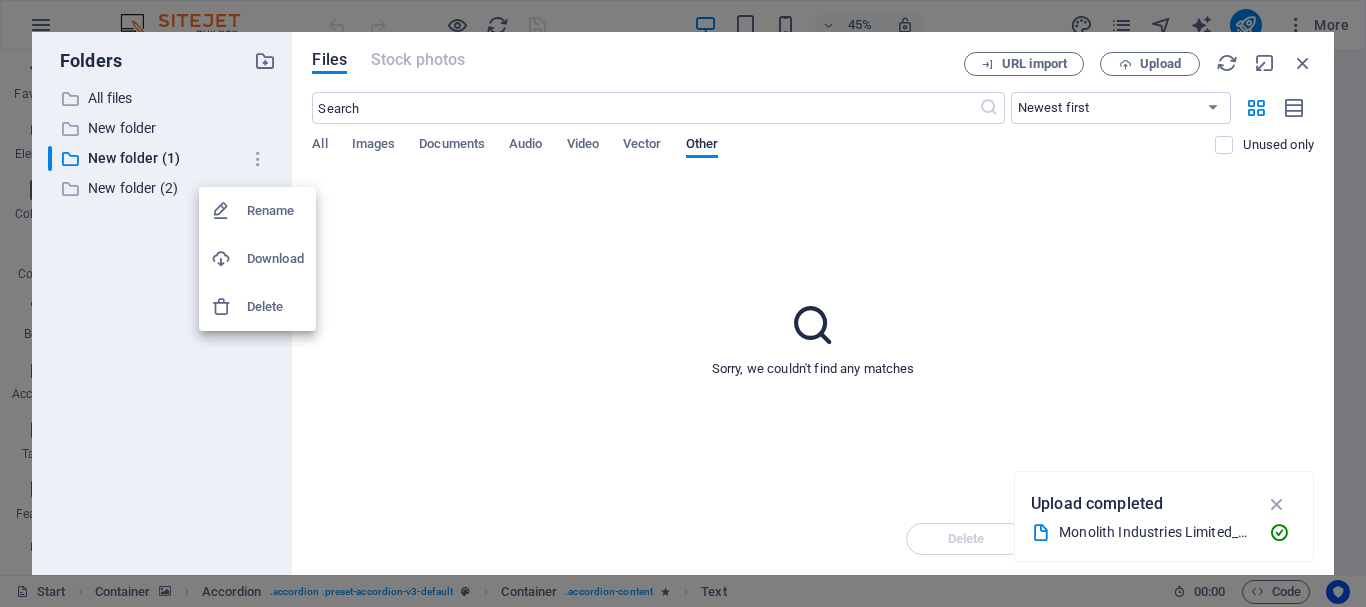 click on "Rename" at bounding box center (275, 211) 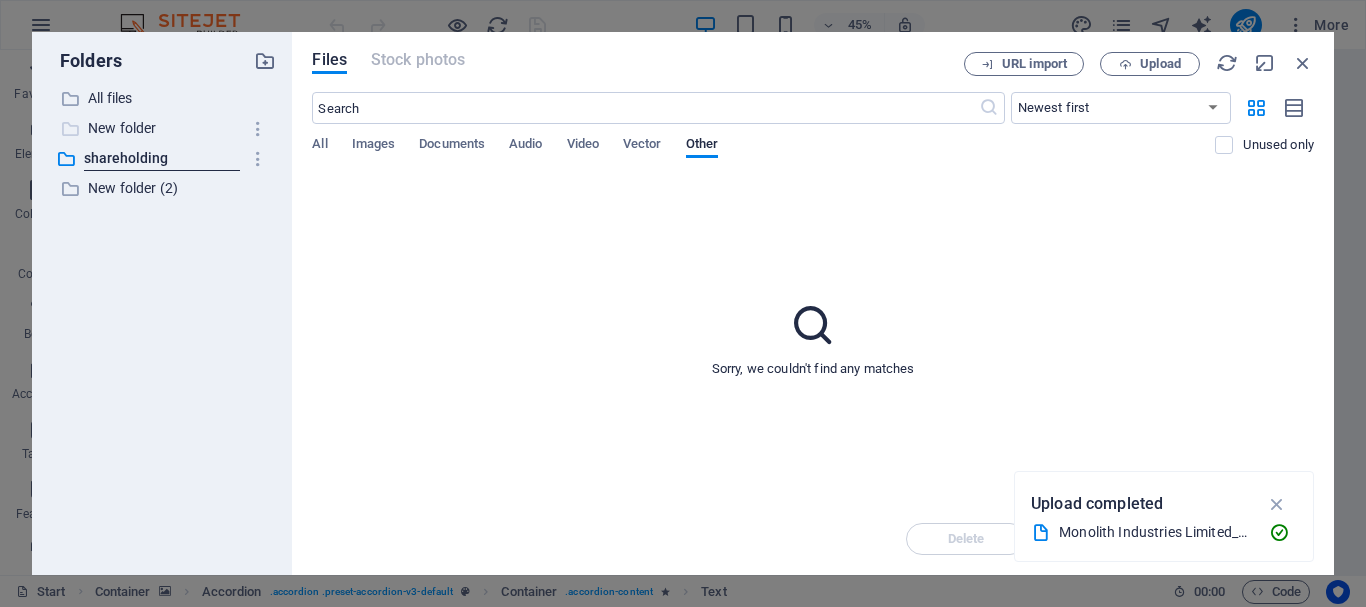type on "shareholding" 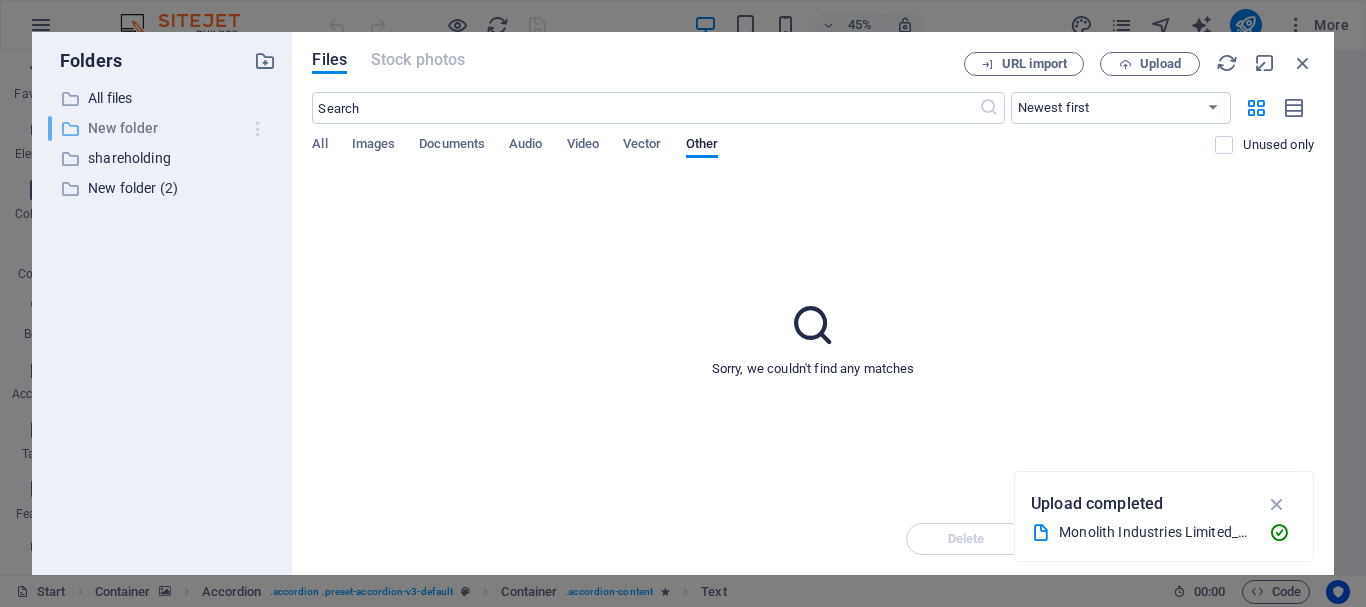 click at bounding box center [258, 129] 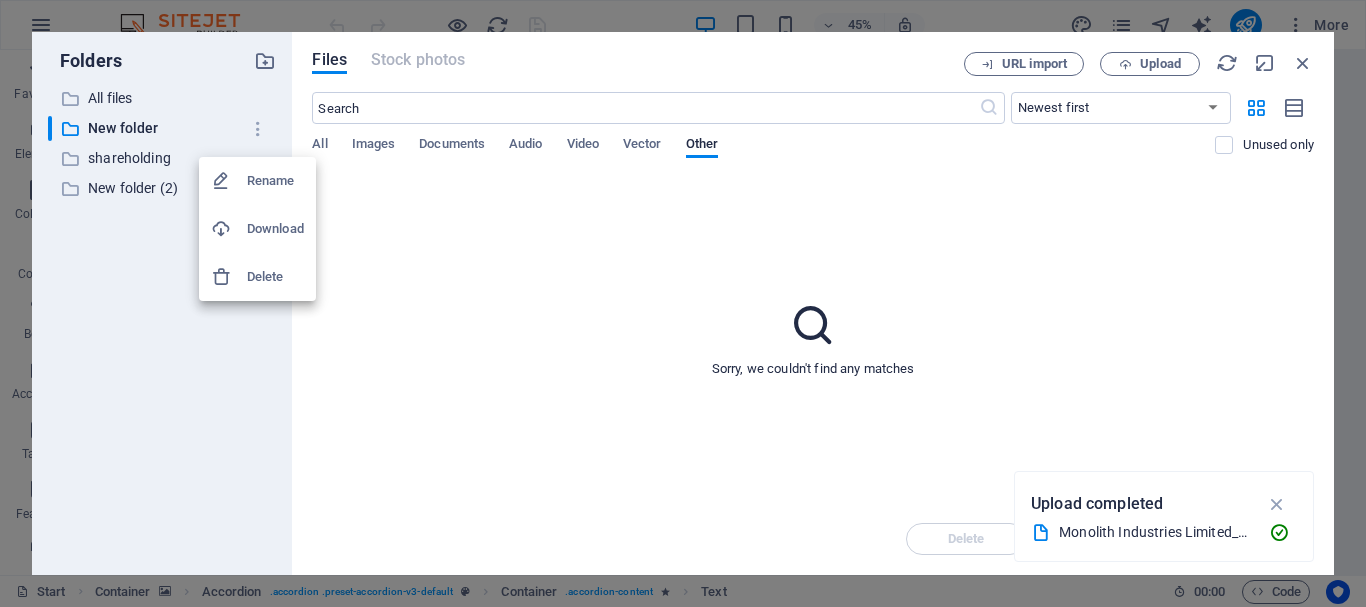 click on "Rename" at bounding box center (275, 181) 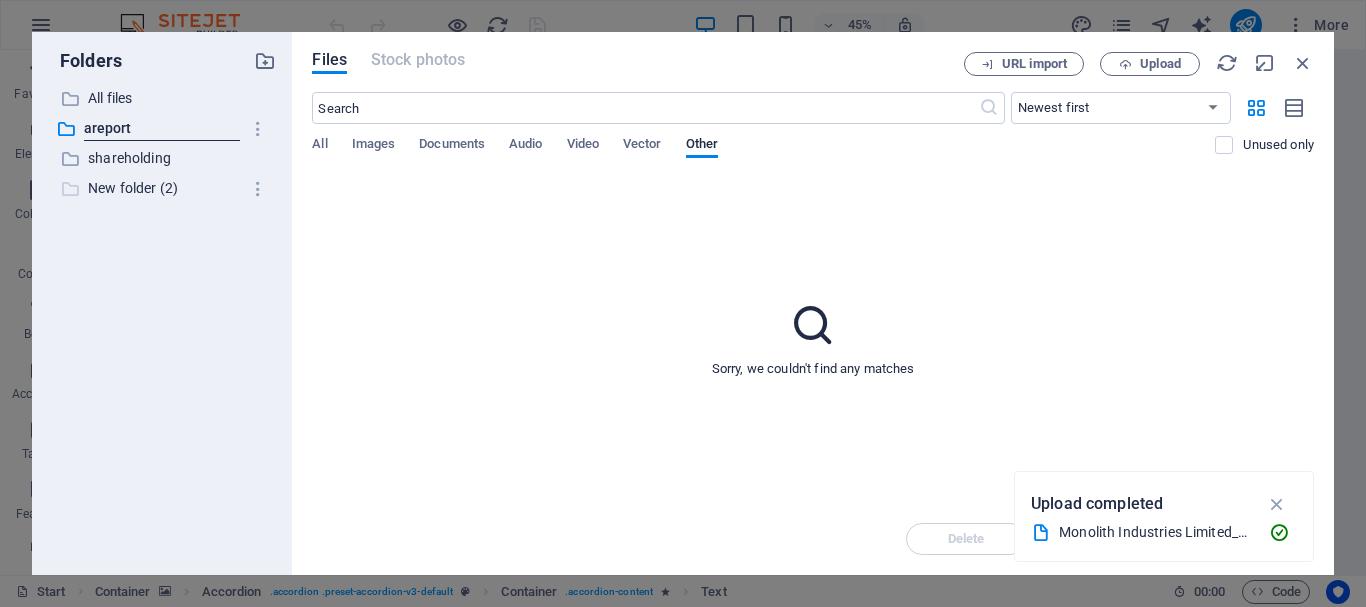 type on "areport" 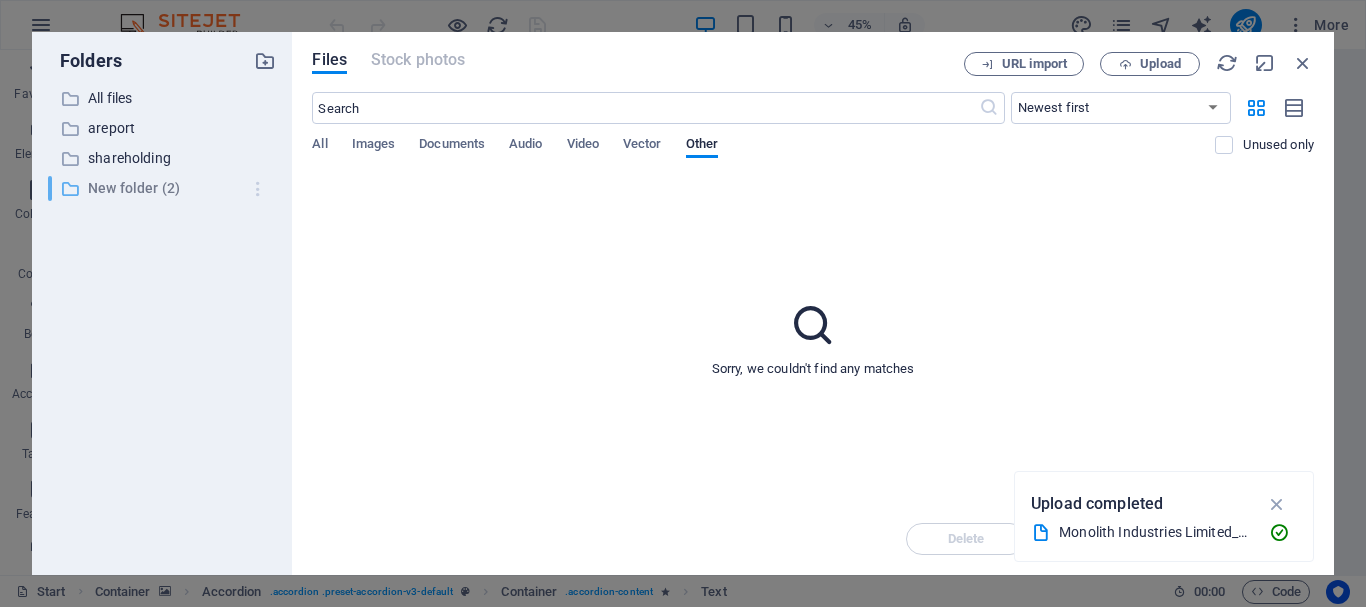 click at bounding box center (258, 189) 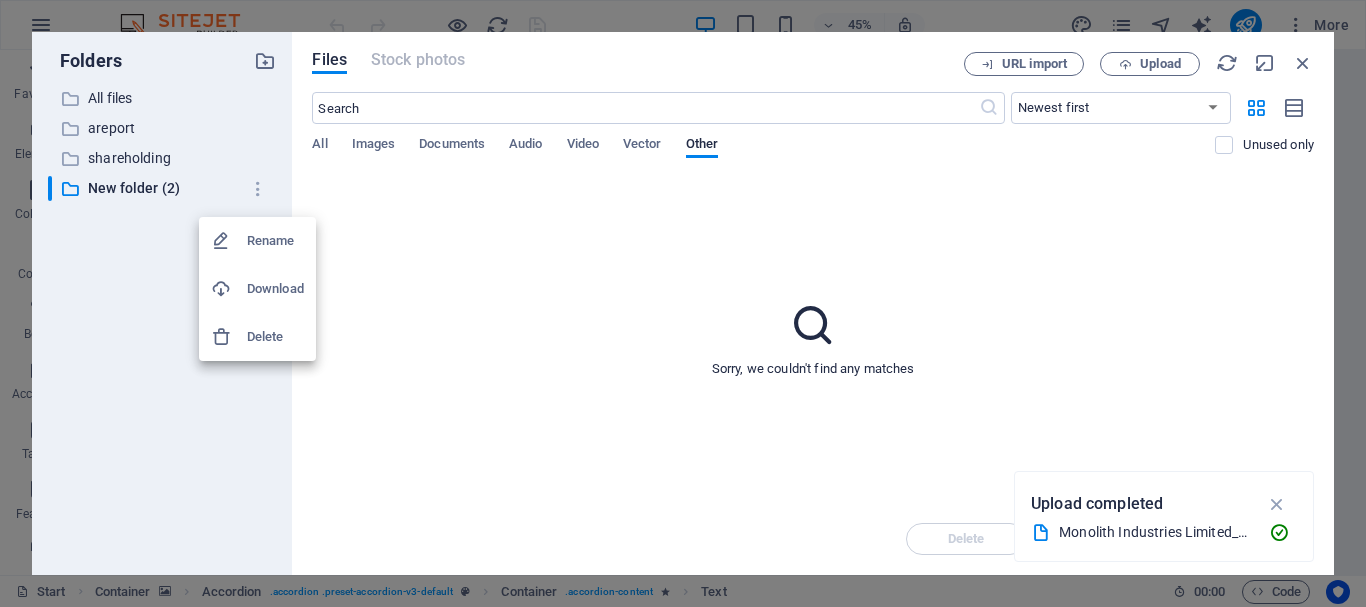 click on "Rename" at bounding box center (275, 241) 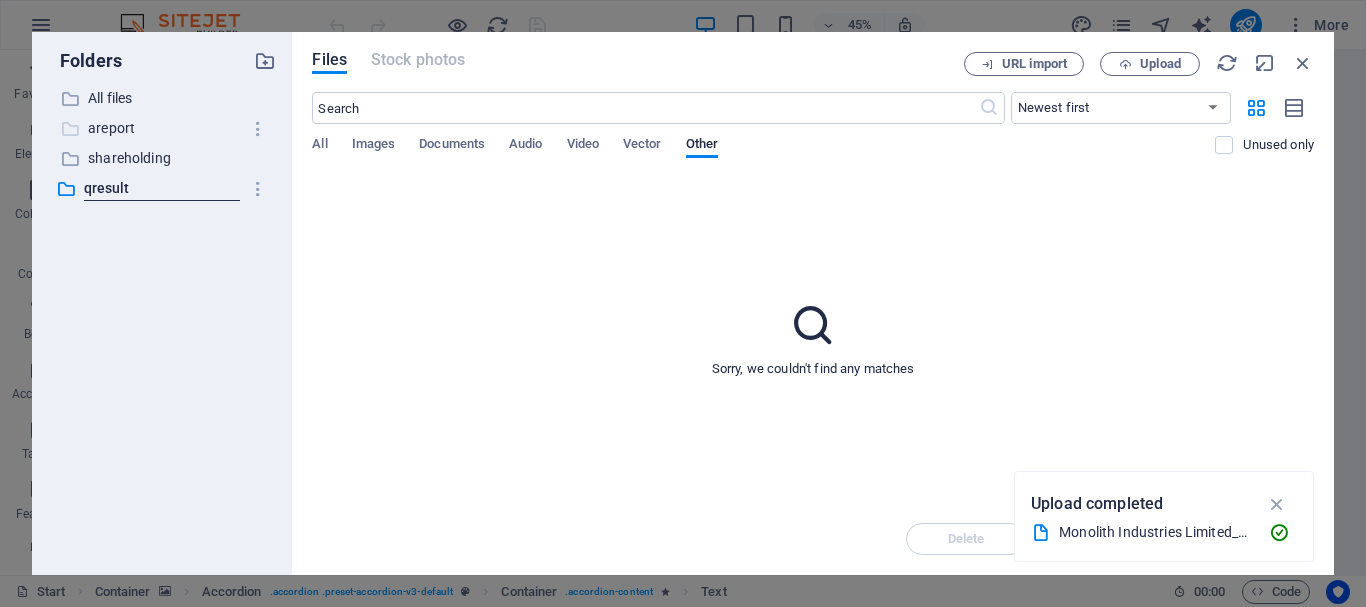 type on "qresult" 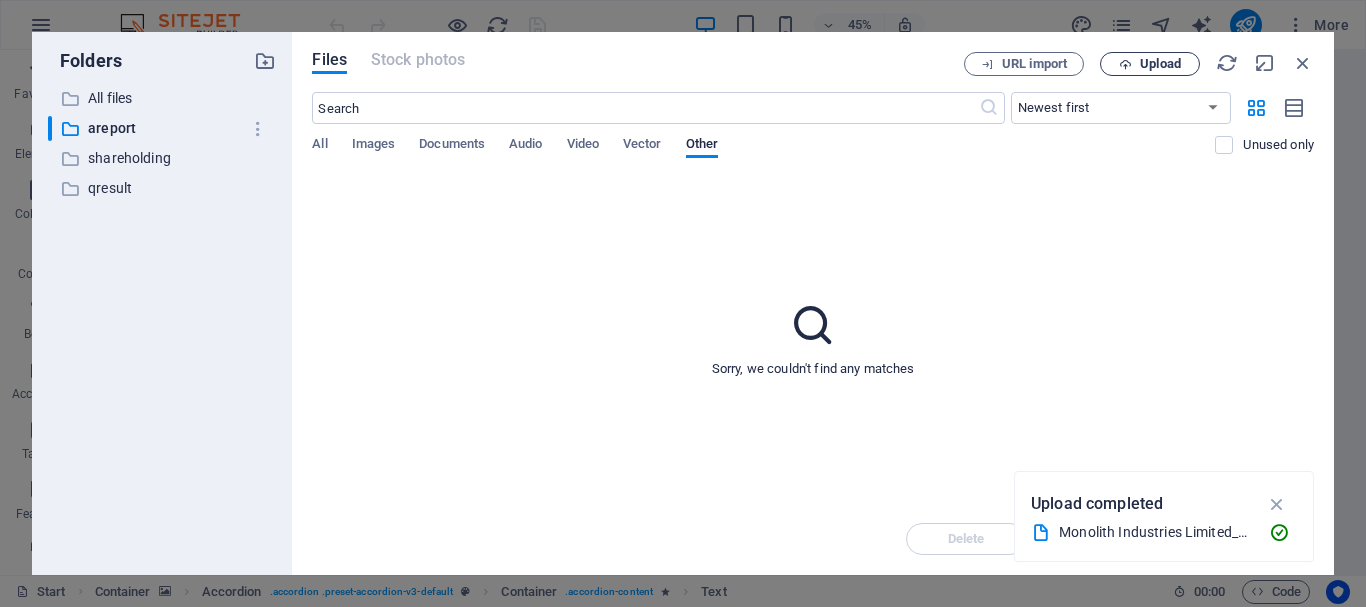 click on "Upload" at bounding box center (1160, 64) 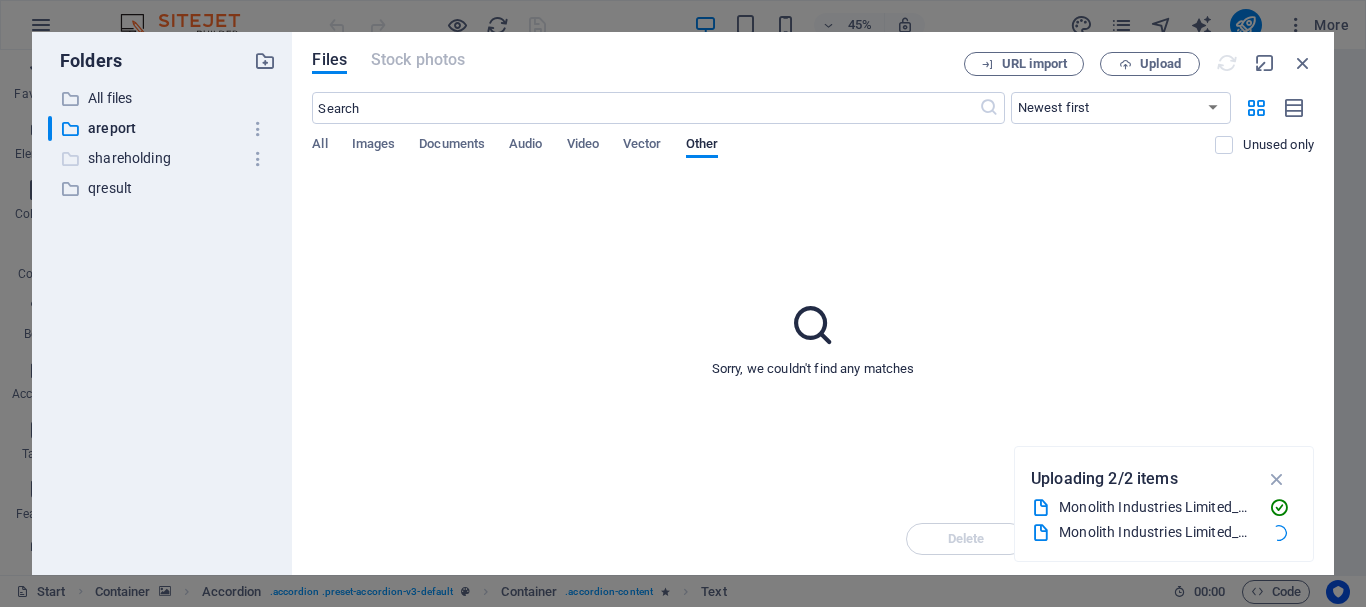 click on "shareholding" at bounding box center [164, 158] 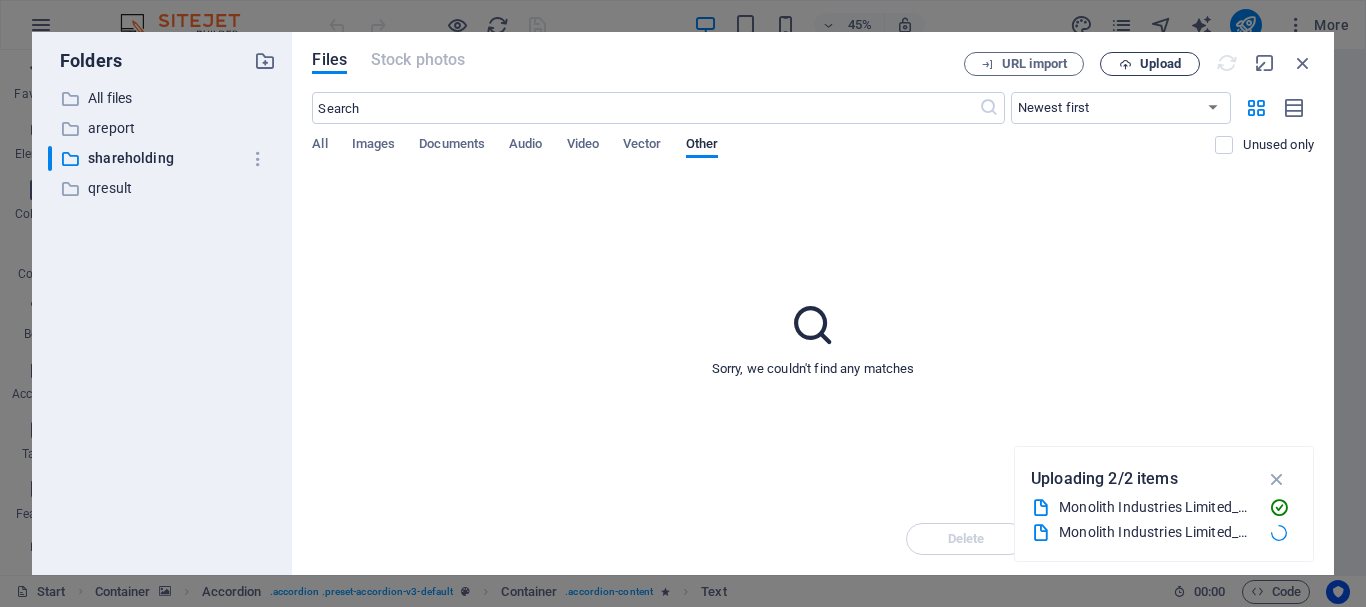 click on "Upload" at bounding box center (1160, 64) 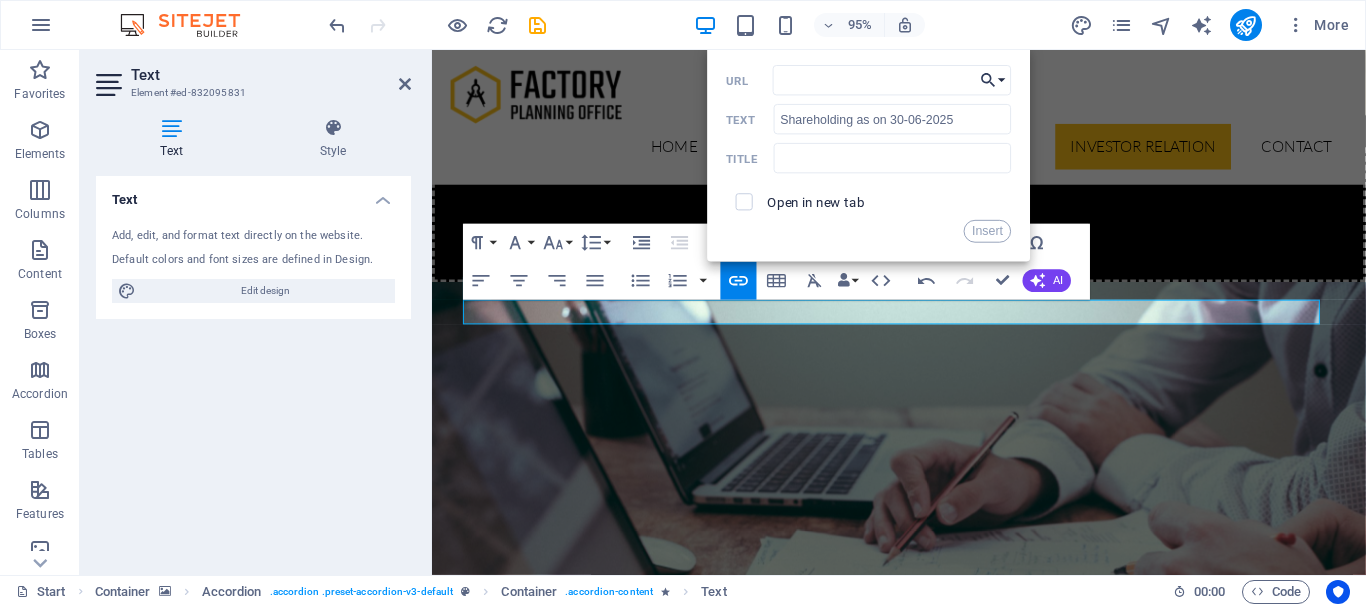 click on "Choose Link" at bounding box center [994, 81] 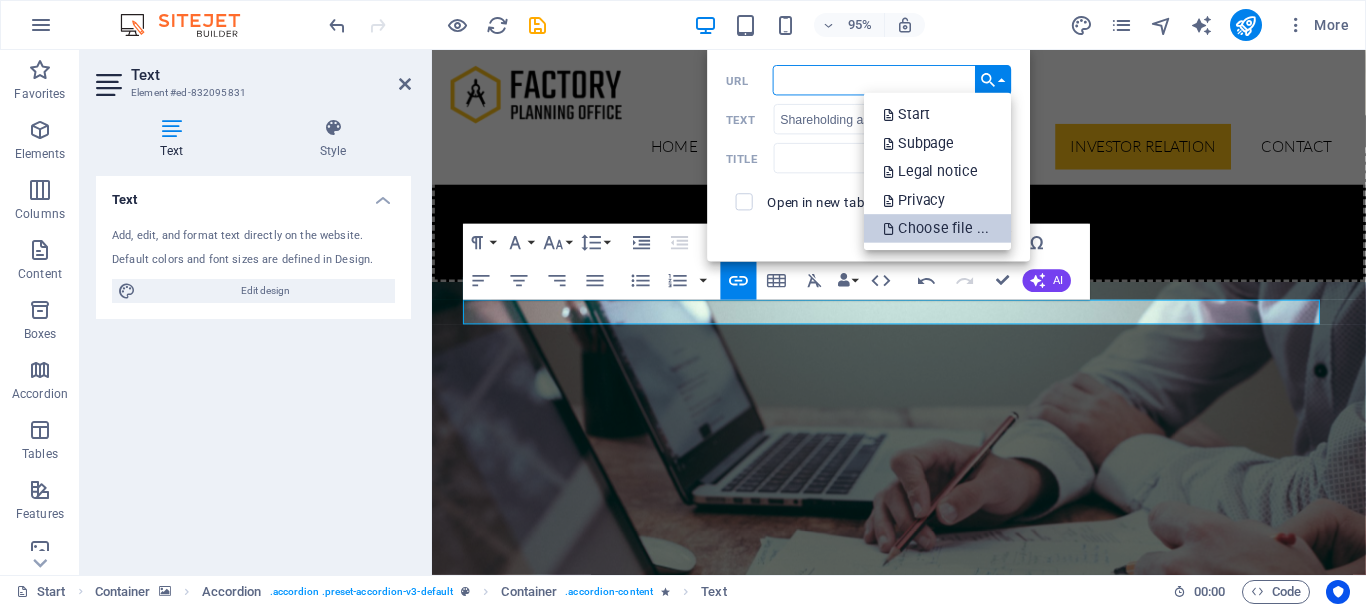 click on "Choose file ..." at bounding box center (938, 229) 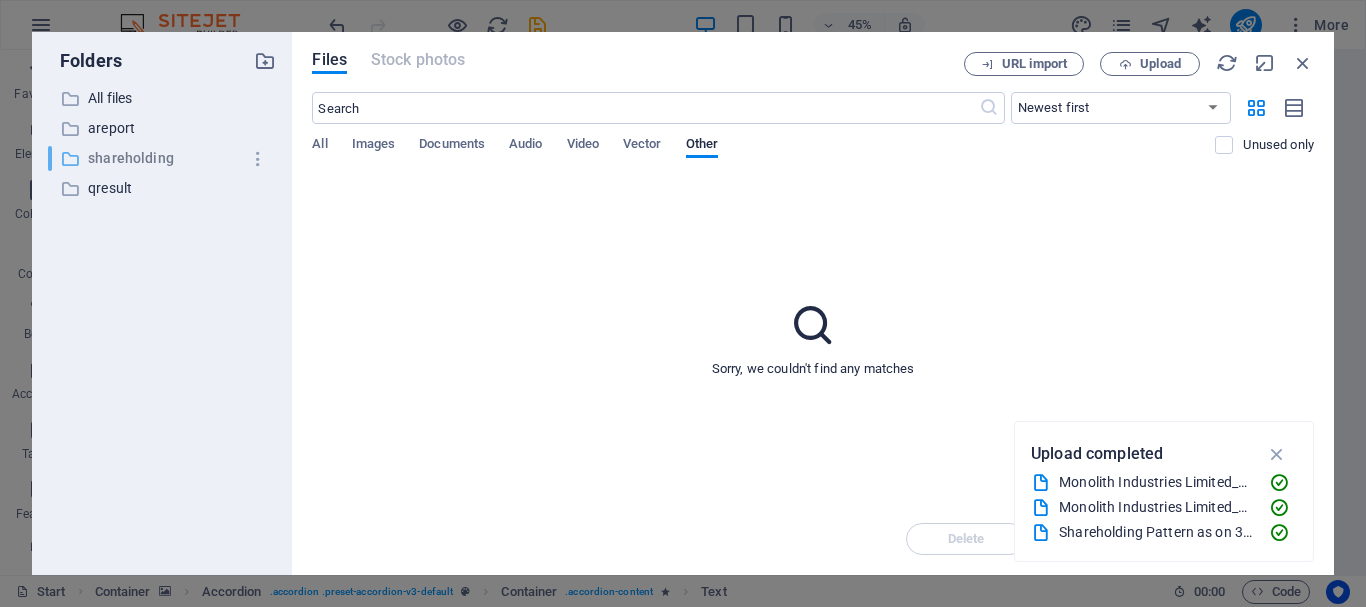 click on "shareholding" at bounding box center (164, 158) 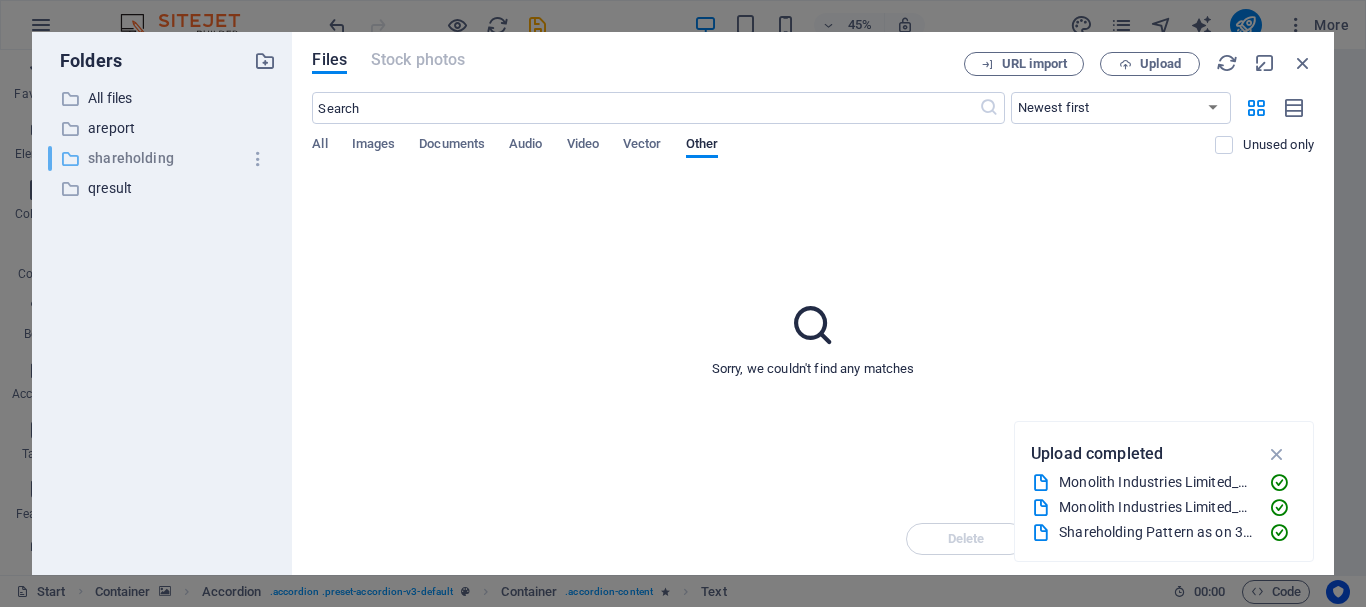click on "shareholding" at bounding box center [164, 158] 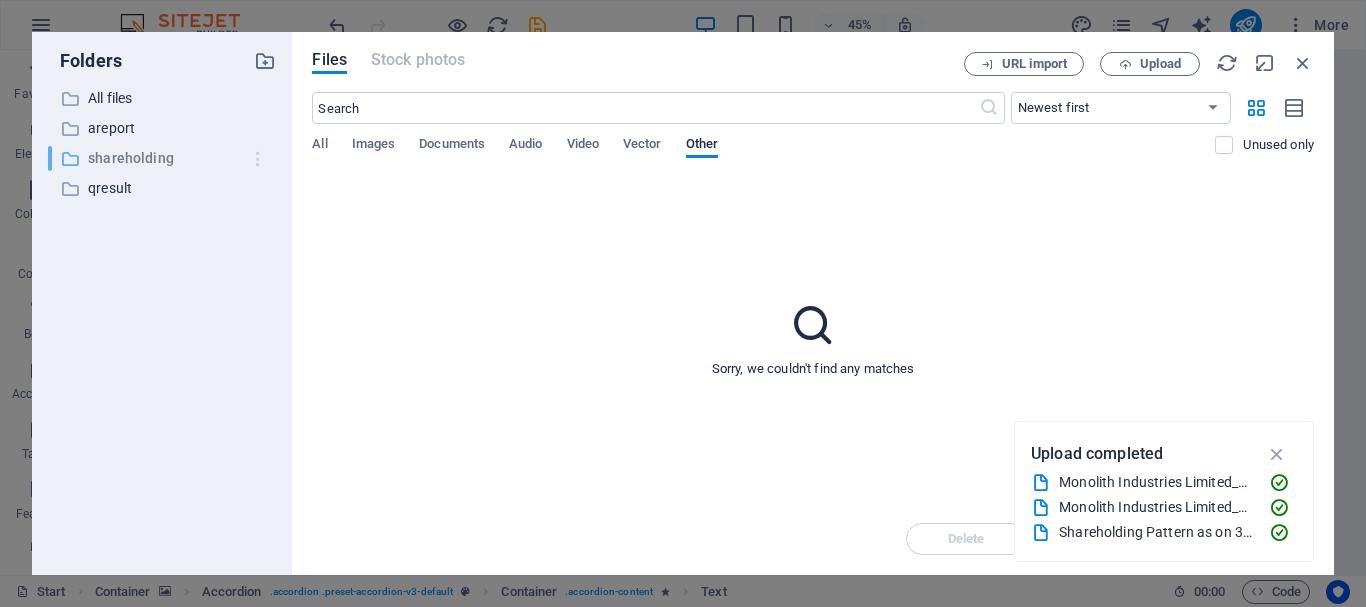 click at bounding box center [258, 159] 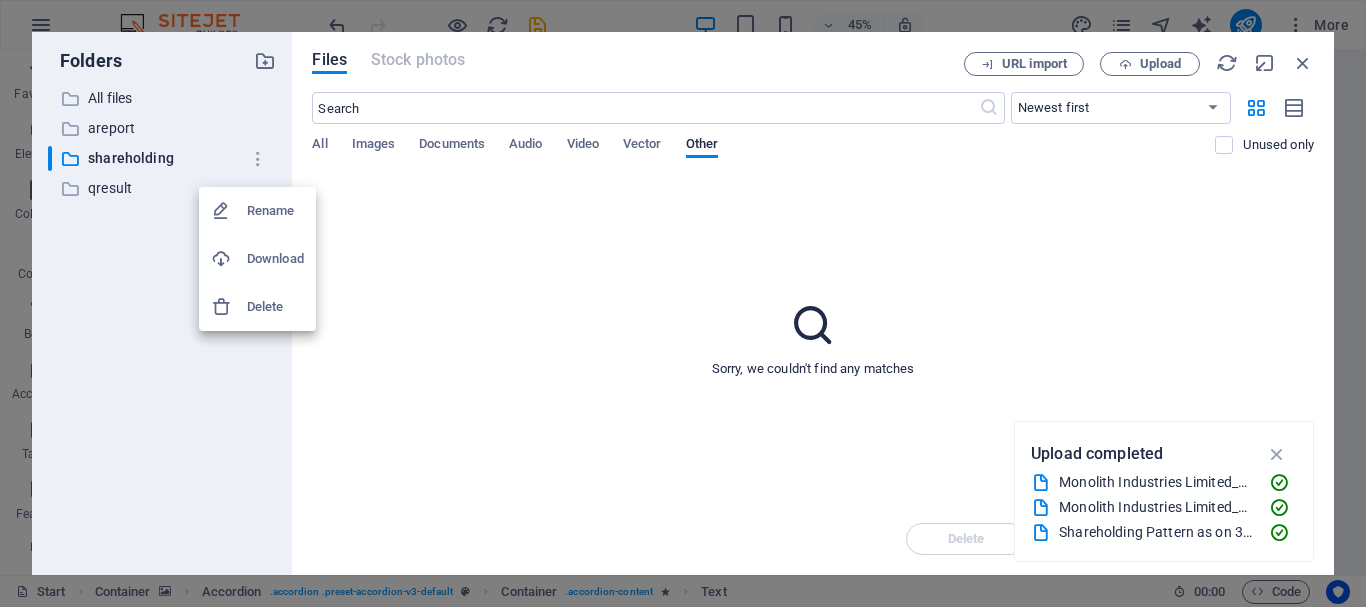 click at bounding box center [683, 303] 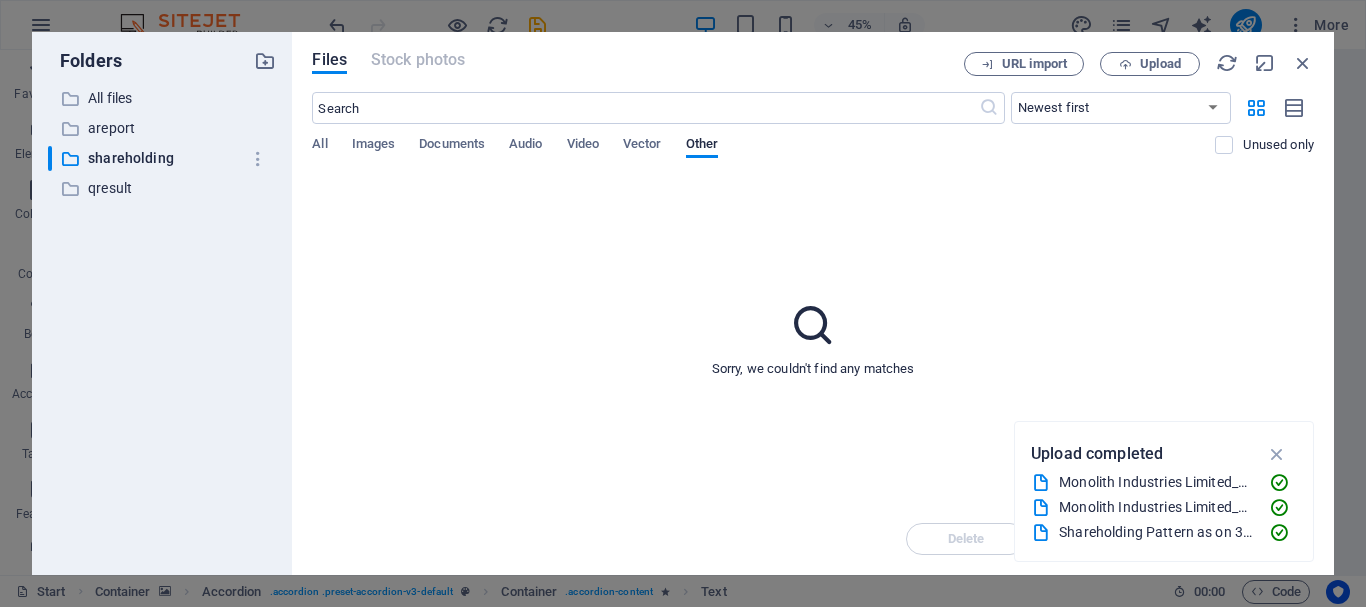 click on "Rename Download Delete" at bounding box center (683, 309) 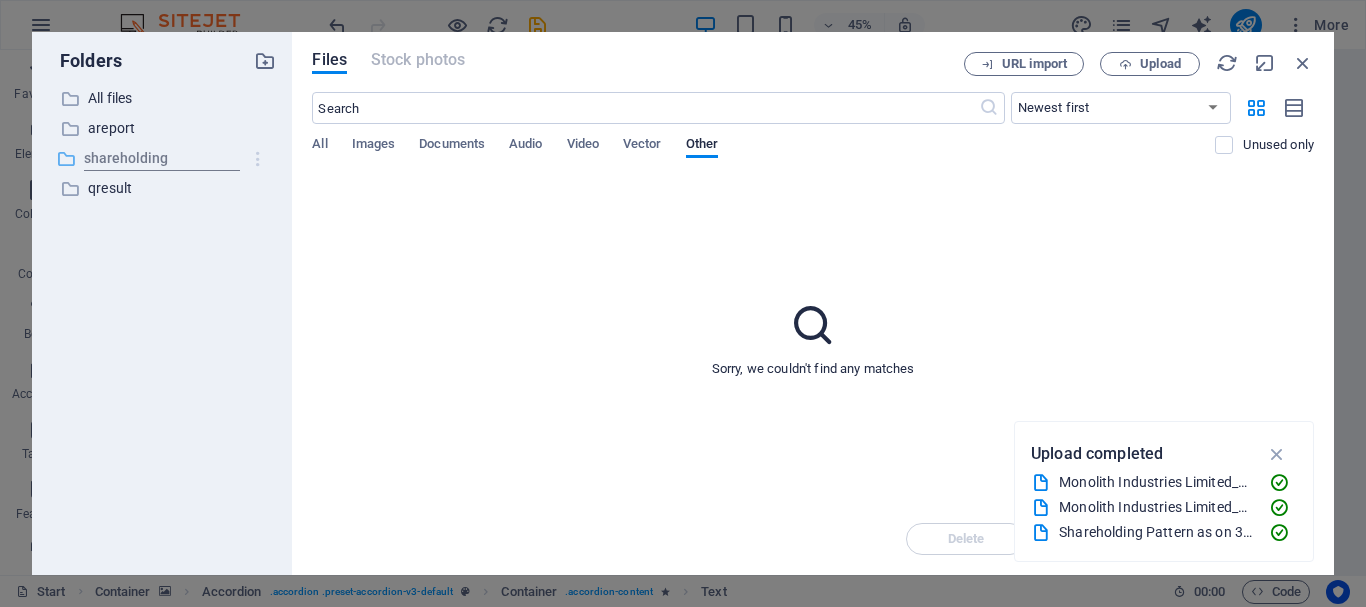 click at bounding box center [258, 159] 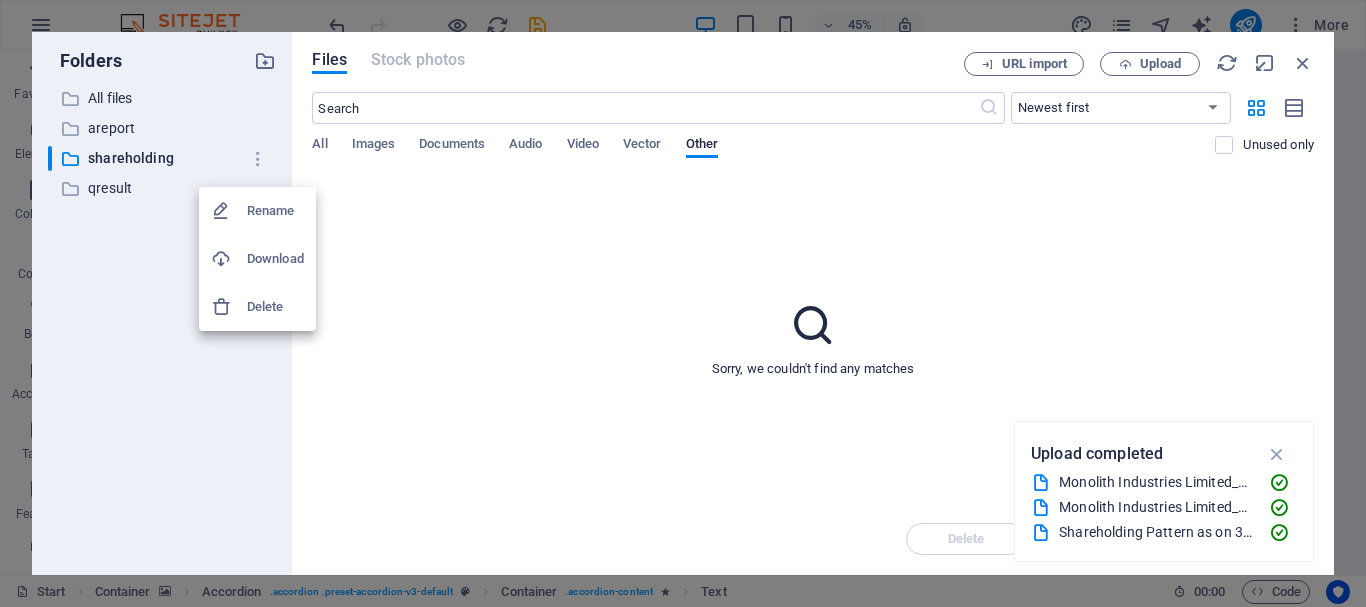 click at bounding box center (683, 303) 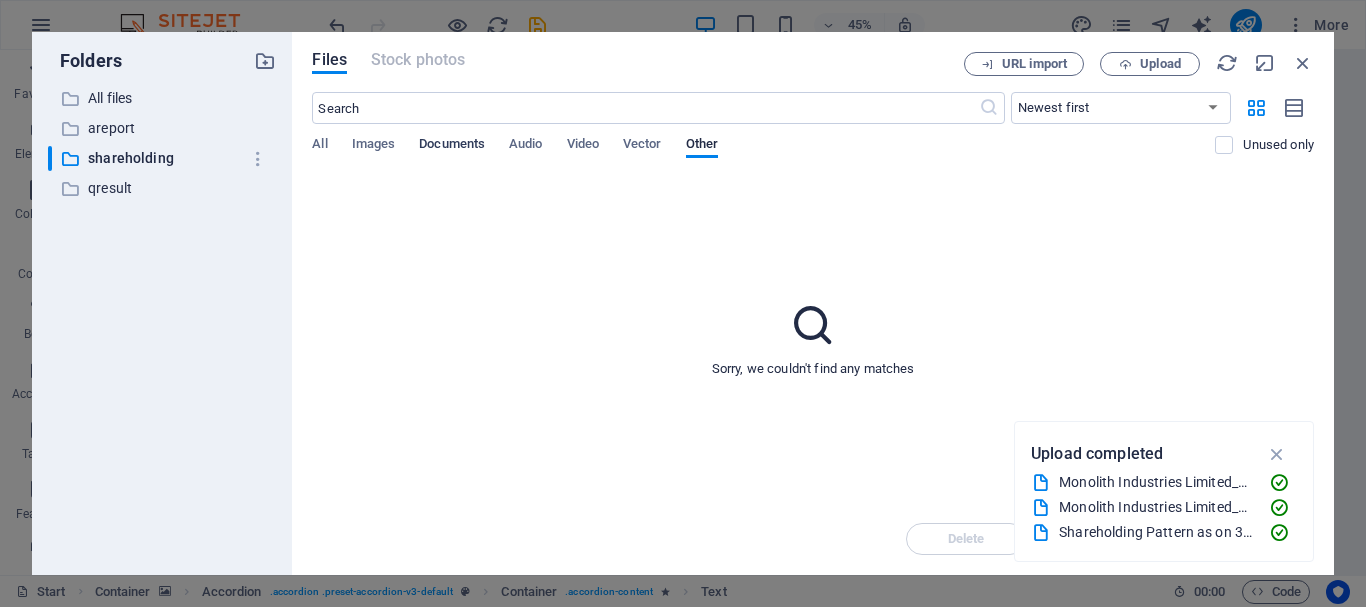 click on "Documents" at bounding box center (452, 146) 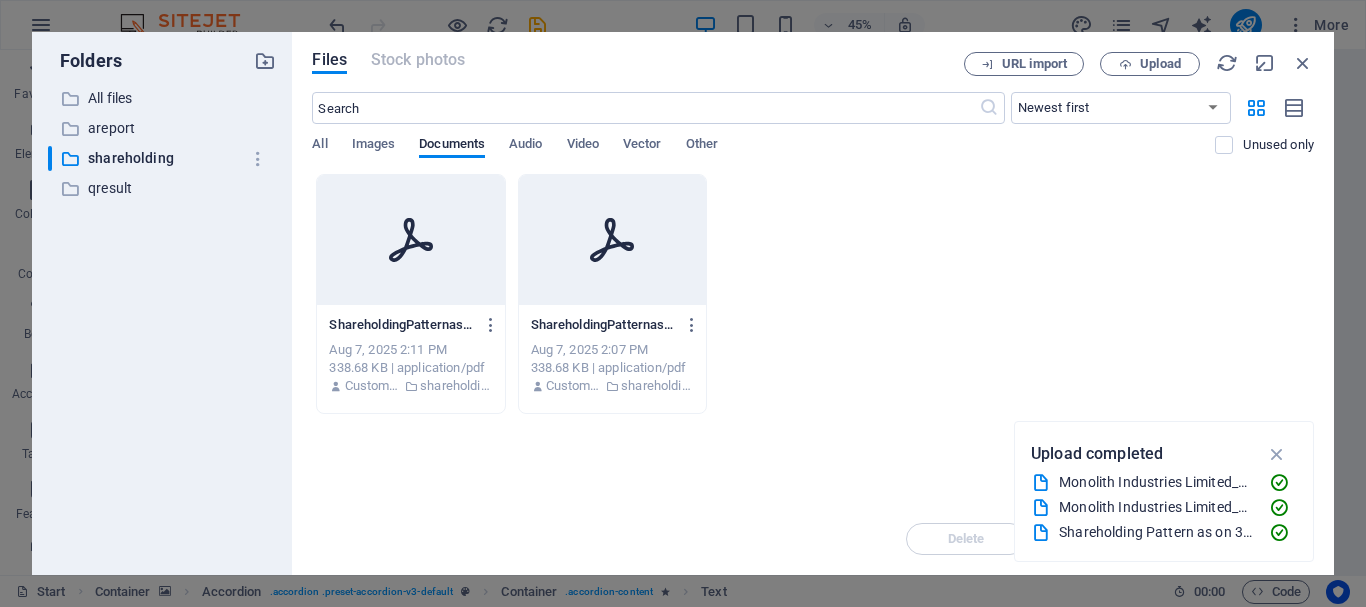 click at bounding box center [612, 240] 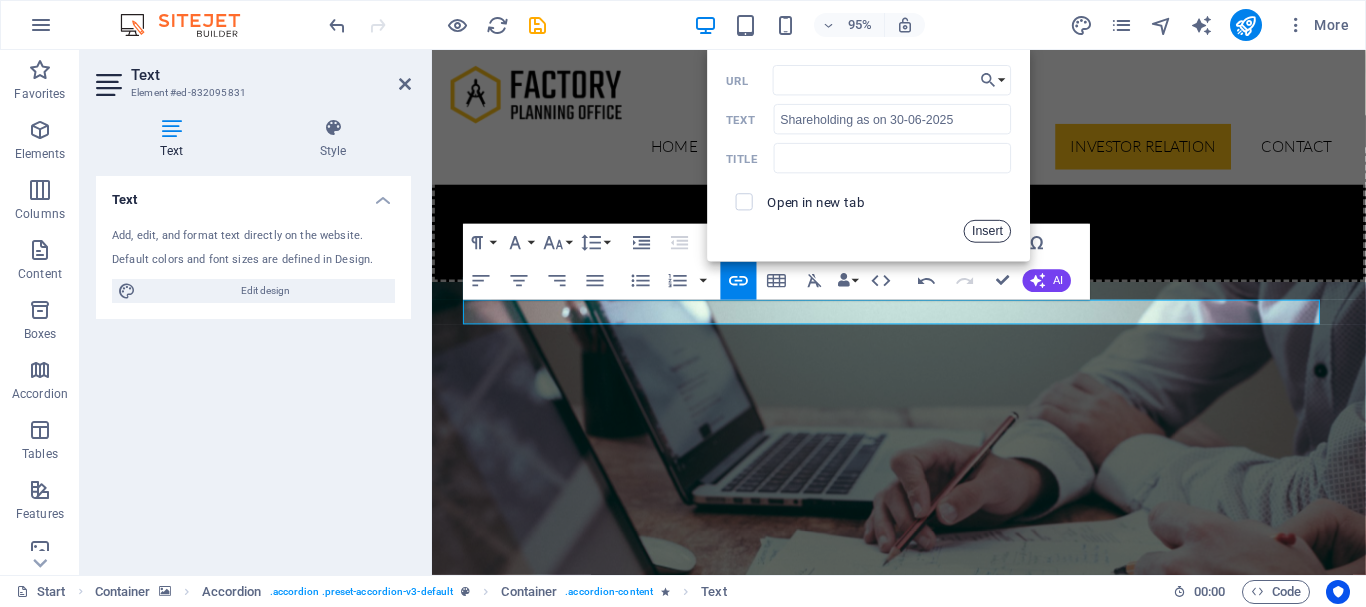 click on "Insert" at bounding box center [988, 231] 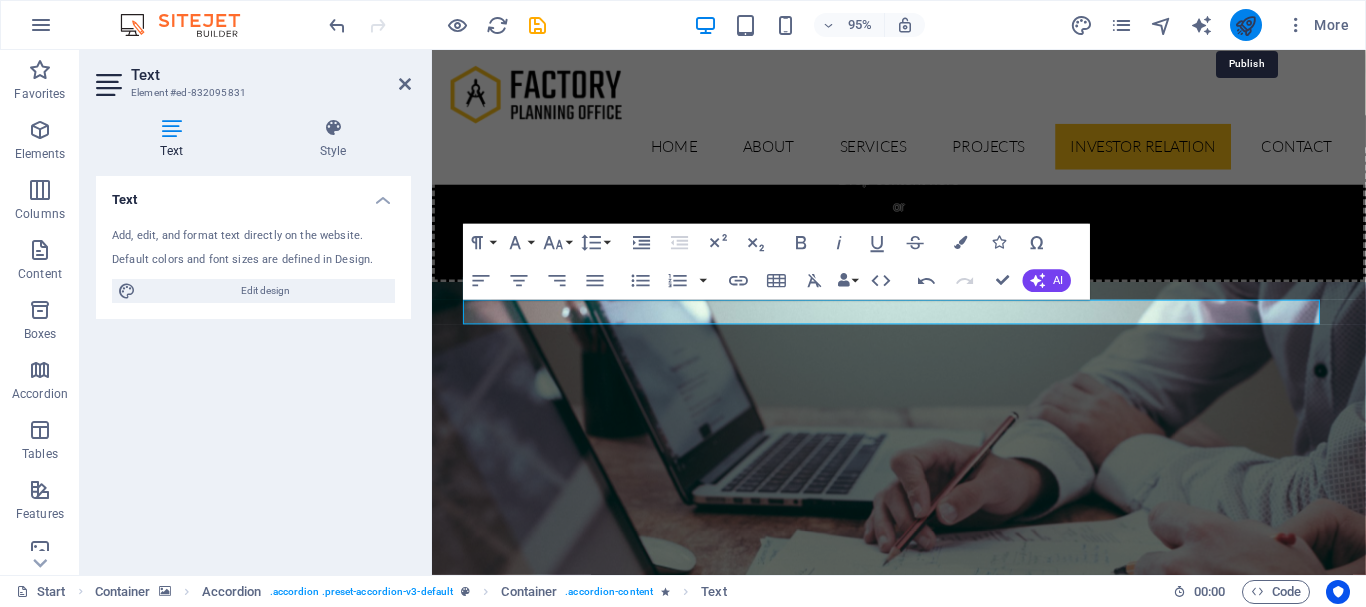 click at bounding box center (1245, 25) 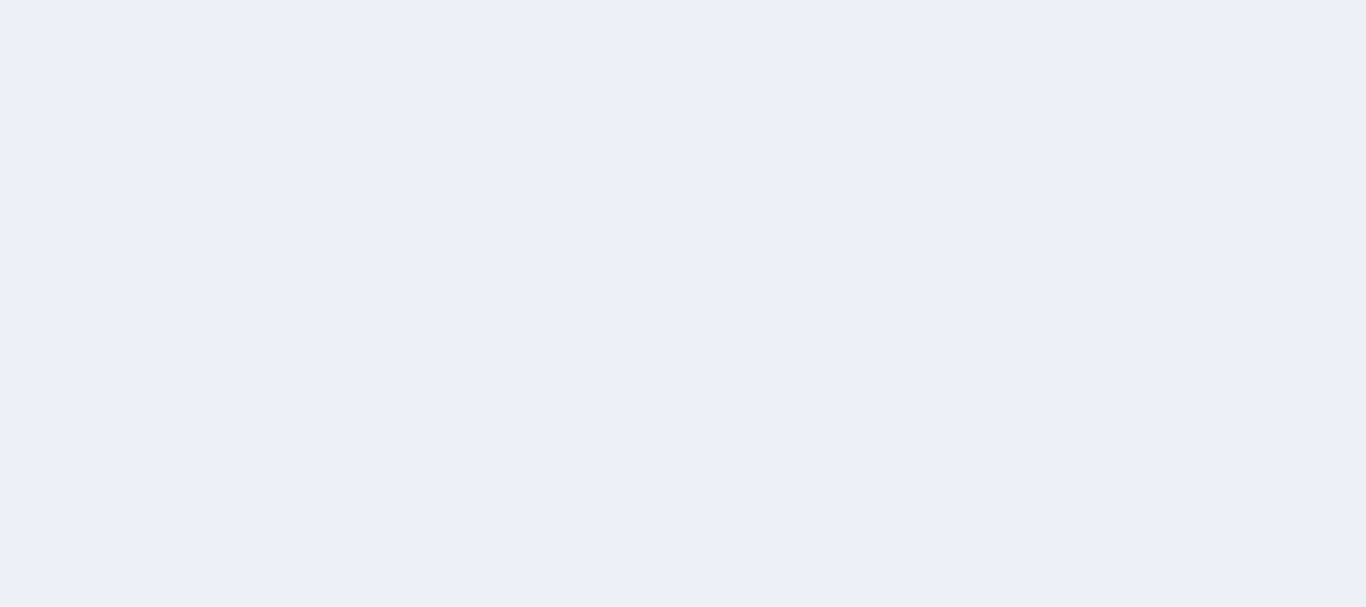 scroll, scrollTop: 0, scrollLeft: 0, axis: both 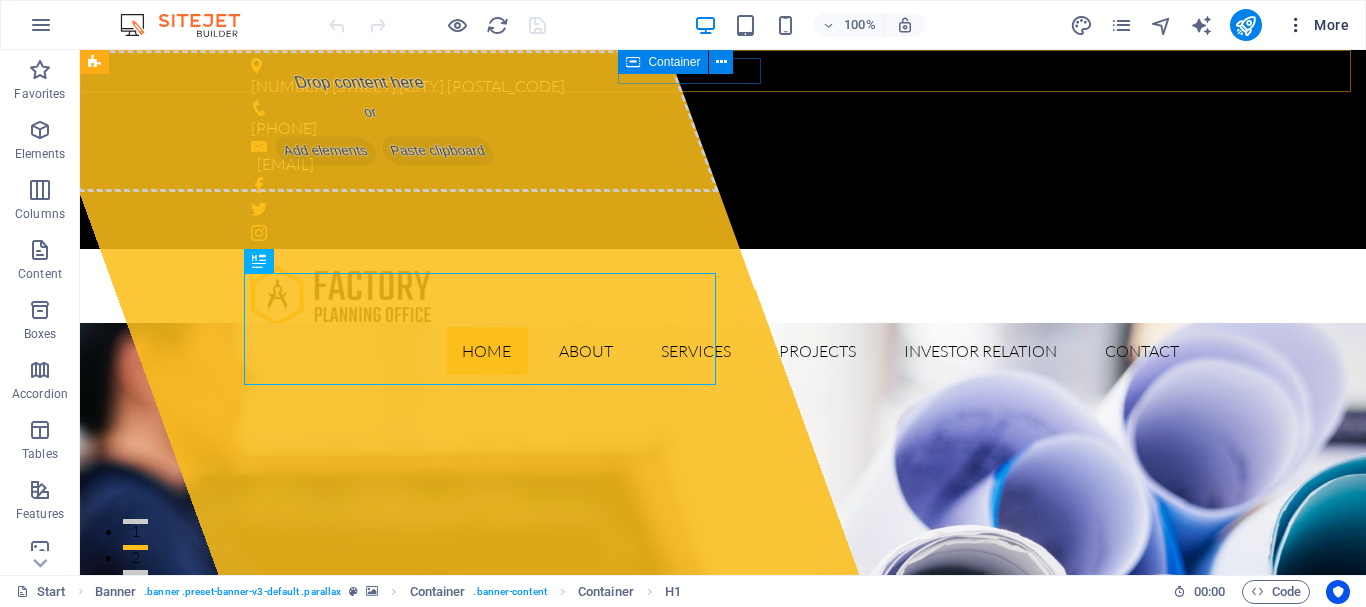 click at bounding box center [1296, 25] 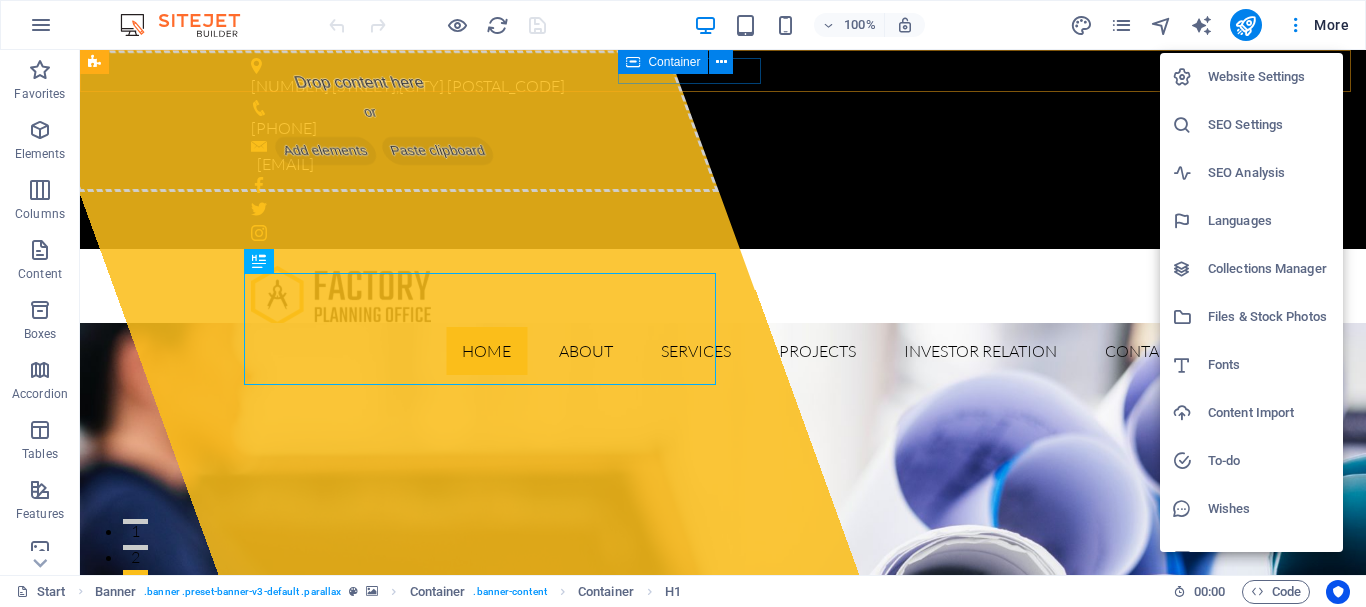 click on "Website Settings" at bounding box center (1269, 77) 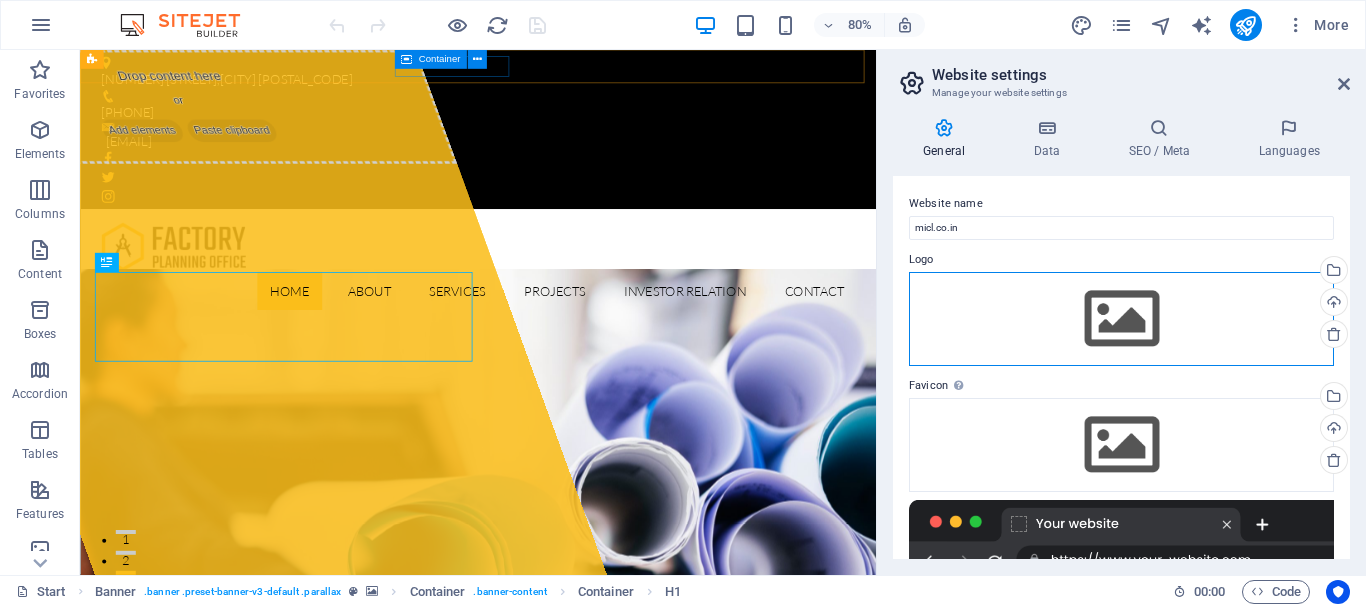 click on "Drag files here, click to choose files or select files from Files or our free stock photos & videos" at bounding box center (1121, 319) 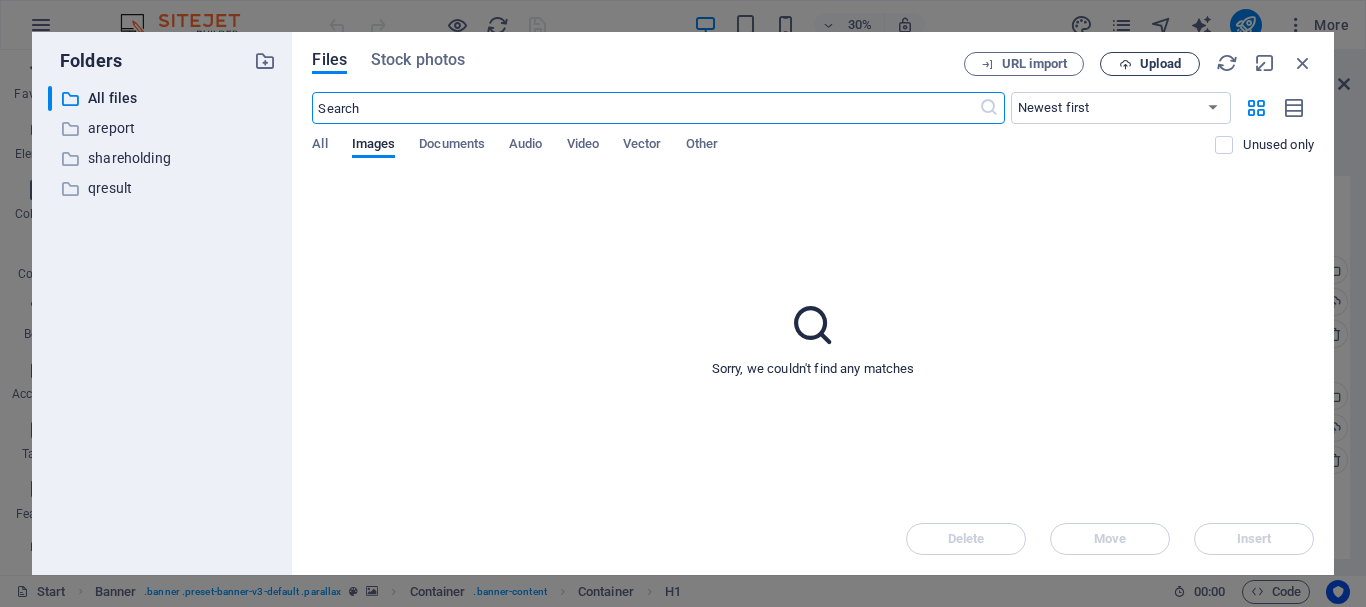click on "Upload" at bounding box center (1160, 64) 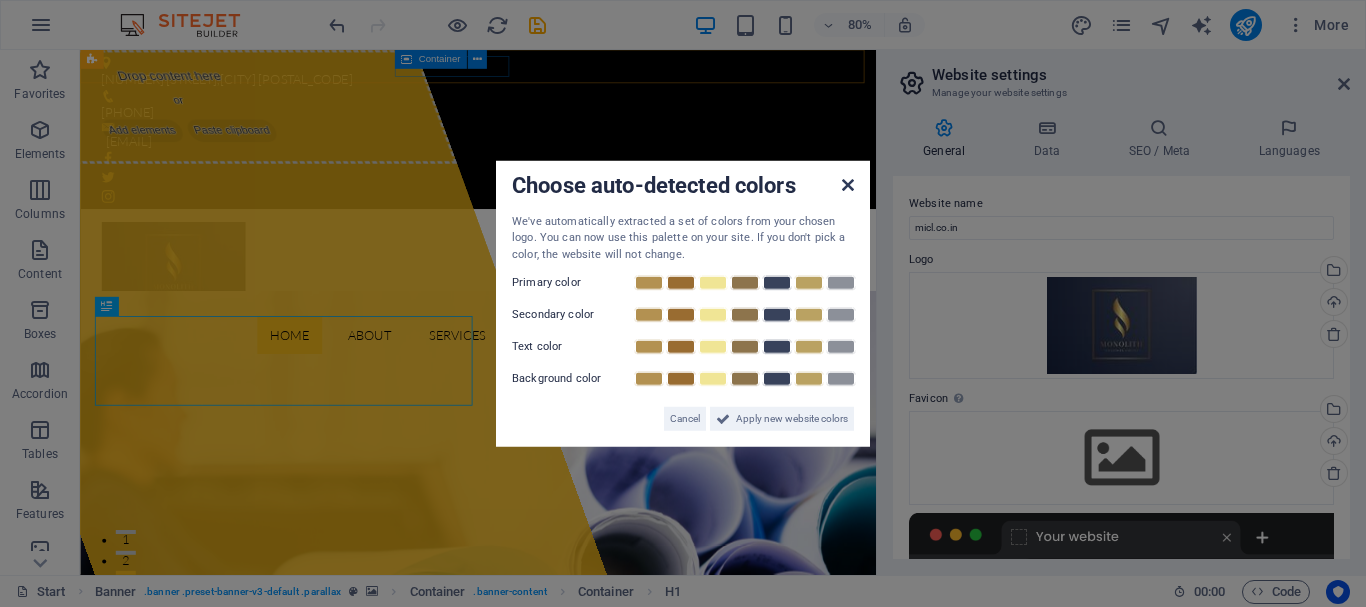 click at bounding box center [848, 184] 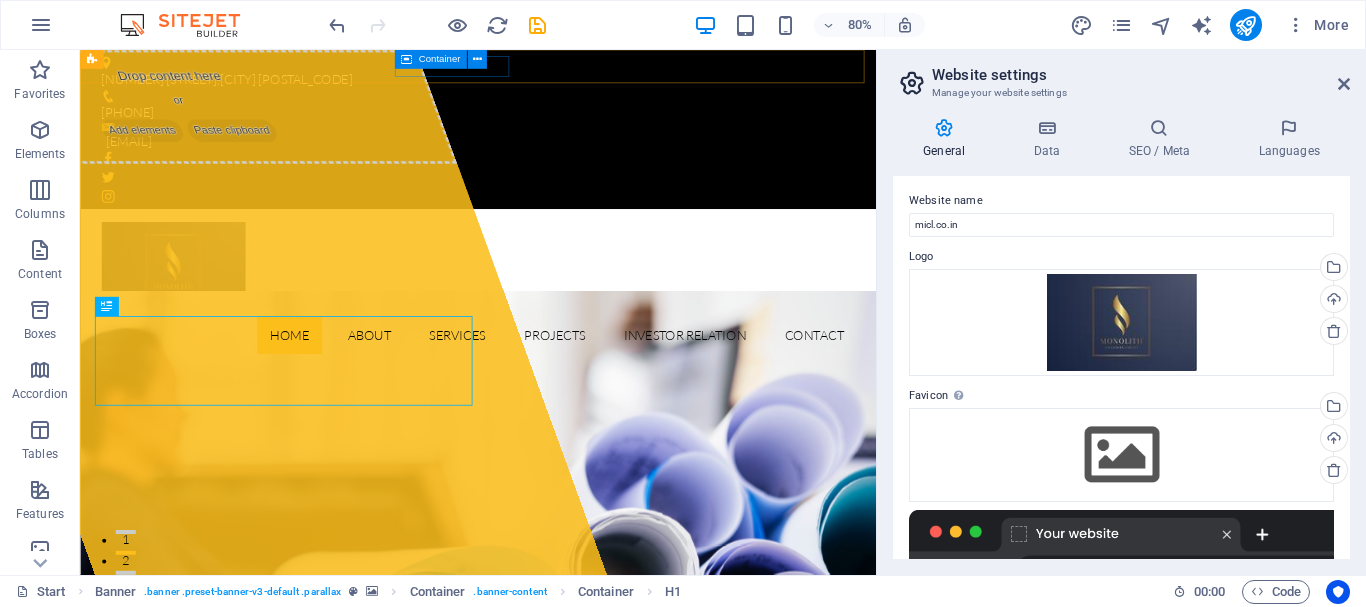 scroll, scrollTop: 0, scrollLeft: 0, axis: both 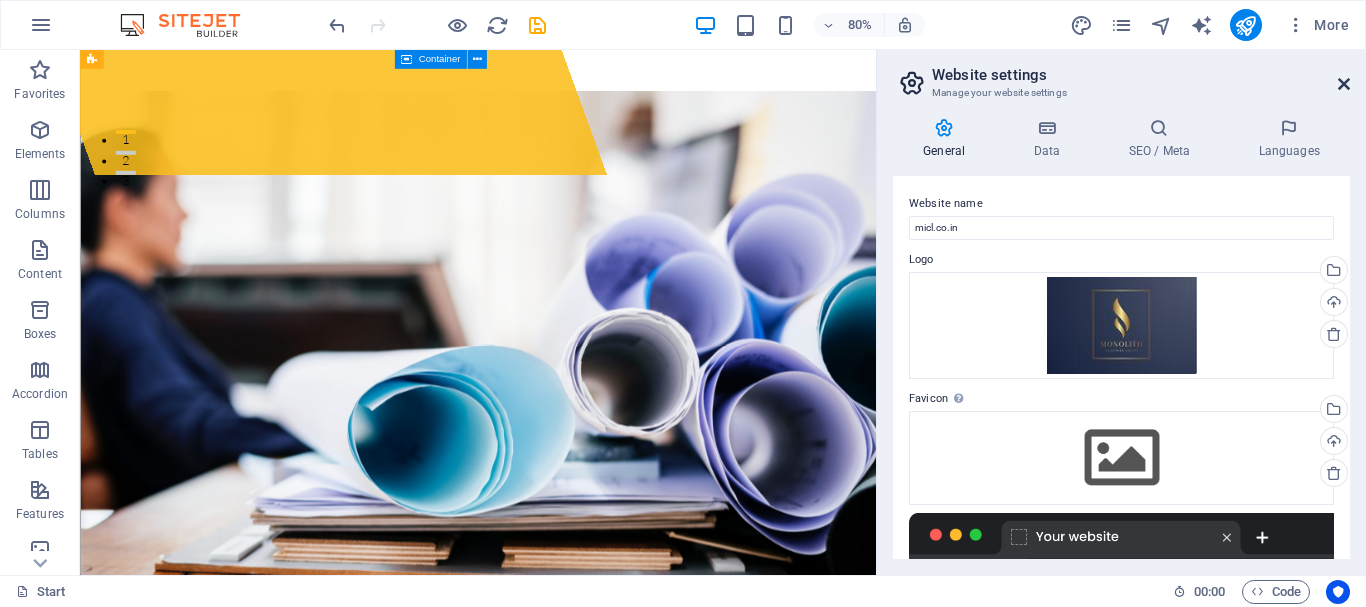 click at bounding box center [1344, 84] 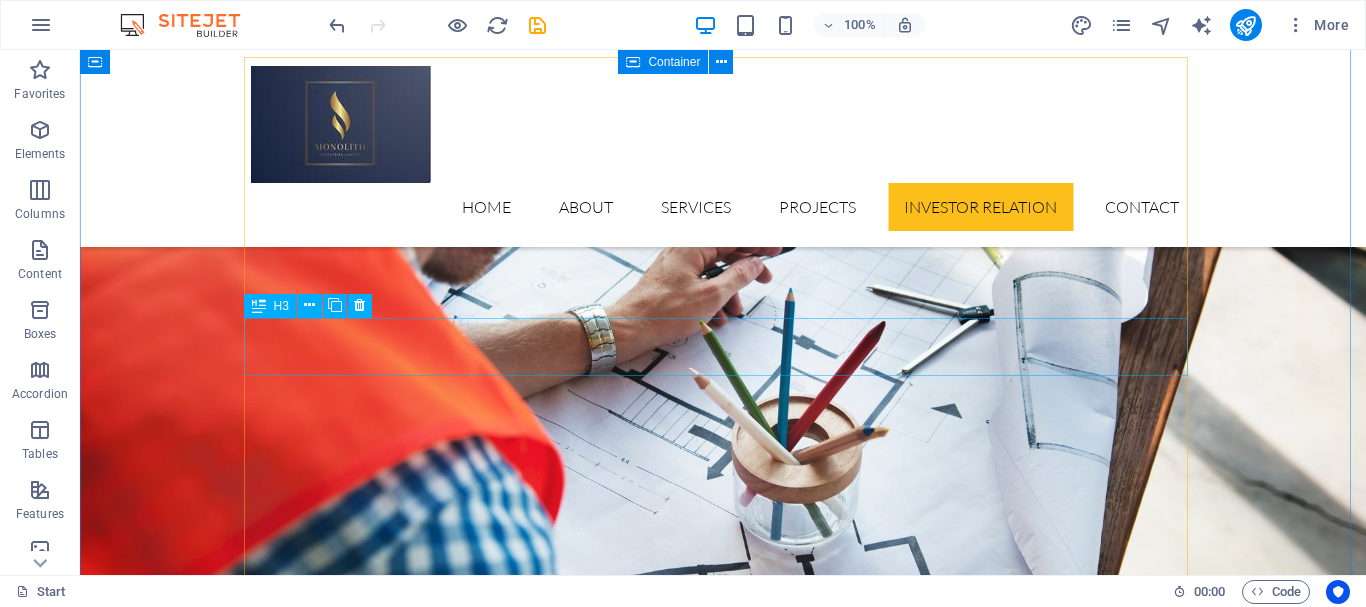scroll, scrollTop: 5400, scrollLeft: 0, axis: vertical 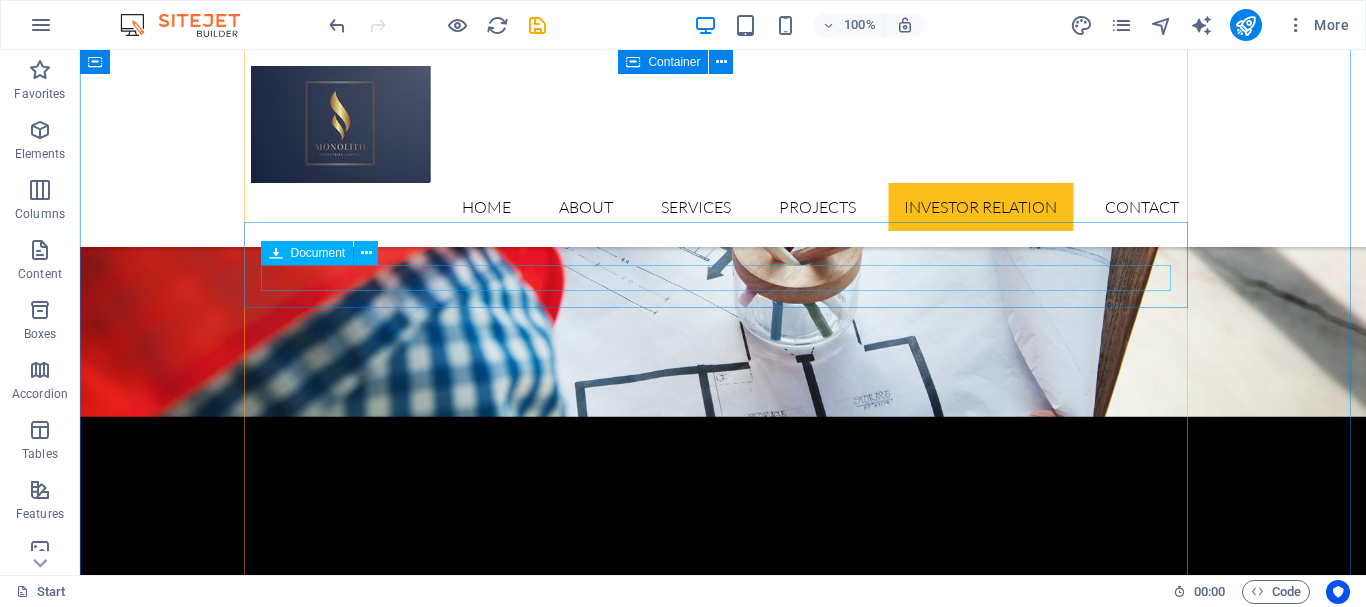 click on "ShareholdingPatternason30-06-2025-vDA4cS3kl361tQej6y1B4A.pdf 338.68 KB" at bounding box center (723, 5463) 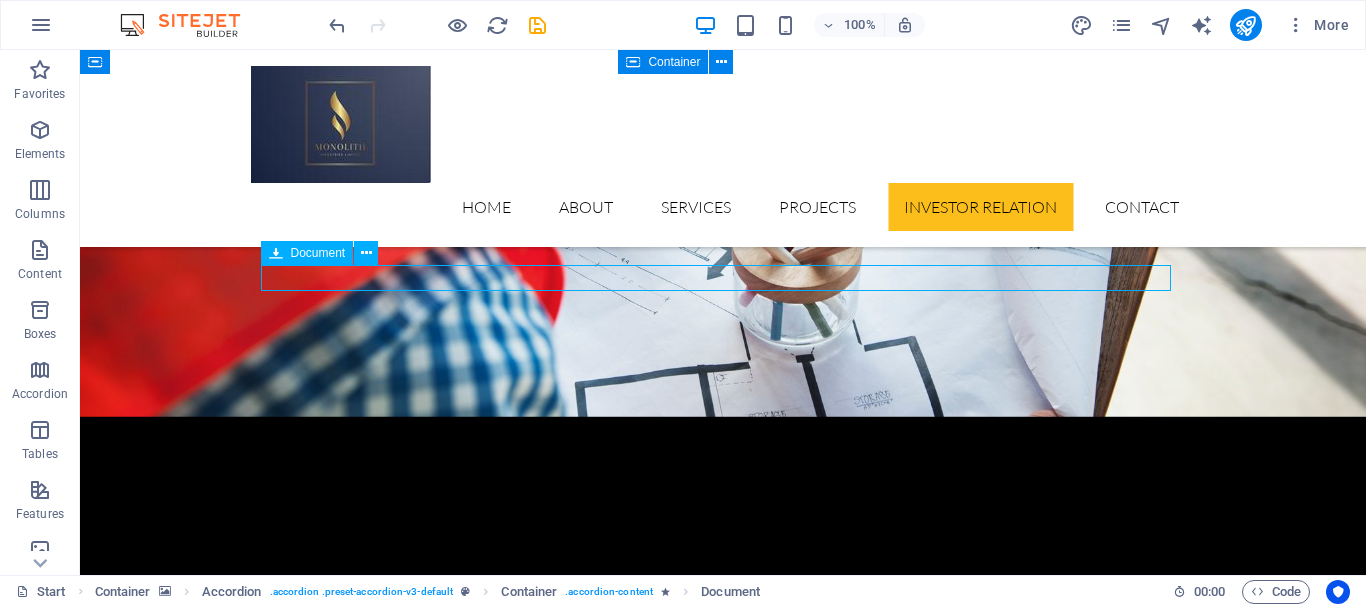 click on "ShareholdingPatternason30-06-2025-vDA4cS3kl361tQej6y1B4A.pdf 338.68 KB" at bounding box center [723, 5463] 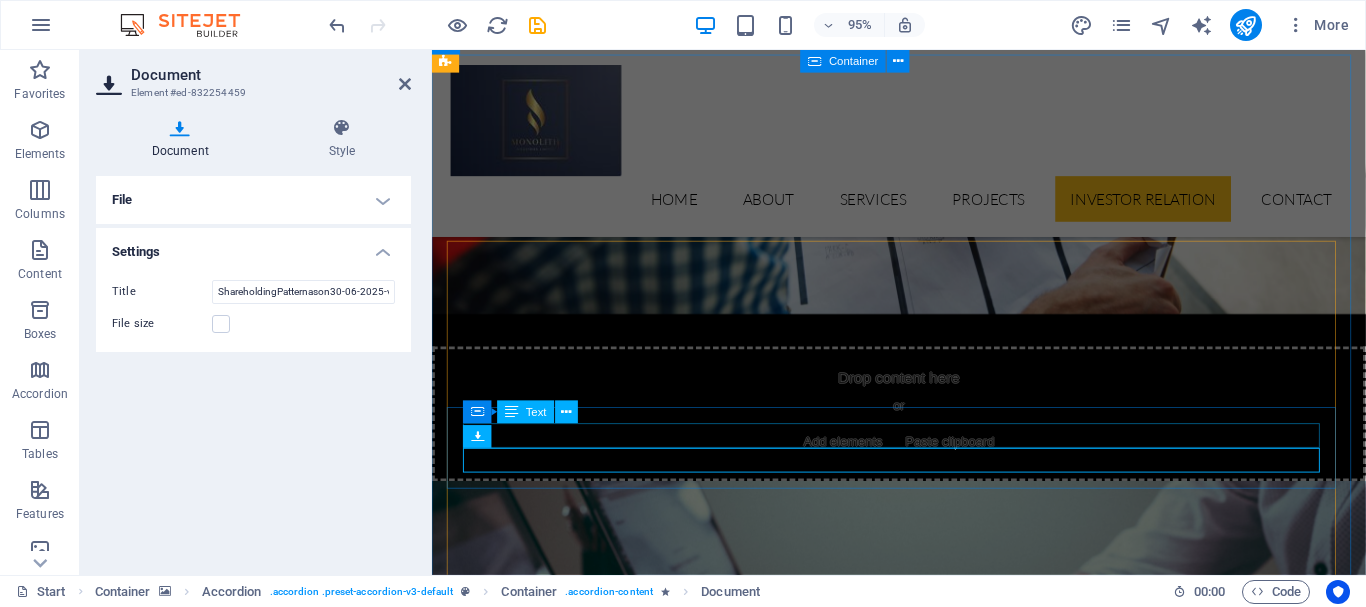 scroll, scrollTop: 5500, scrollLeft: 0, axis: vertical 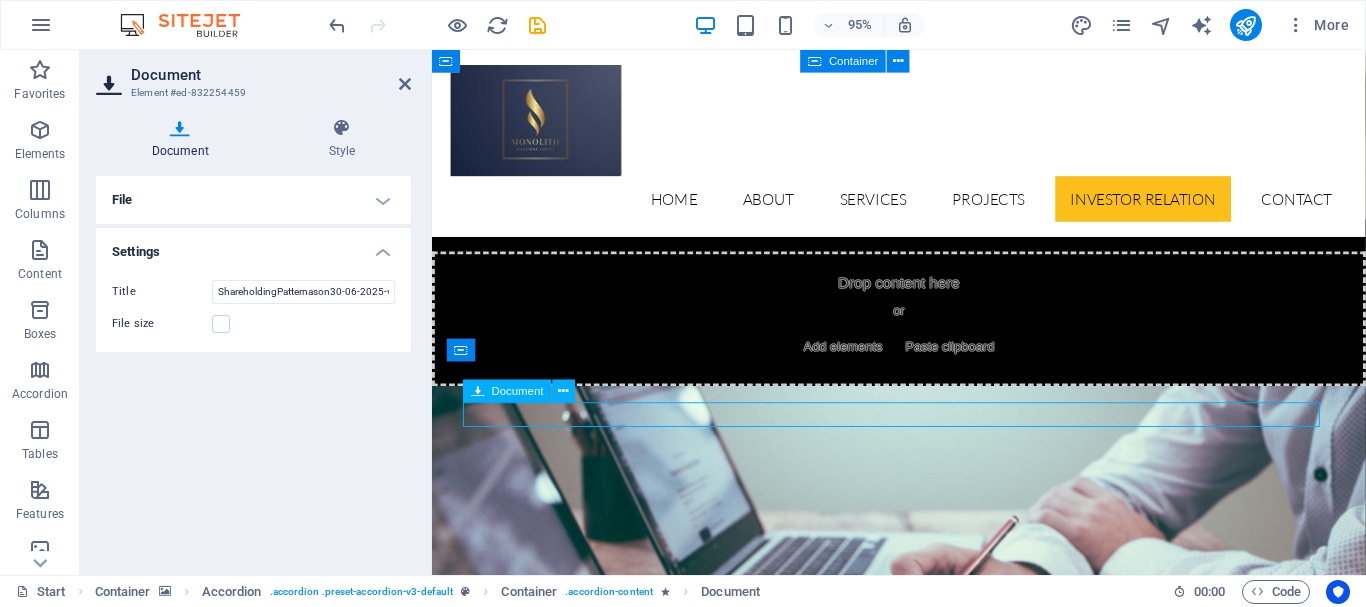 drag, startPoint x: 947, startPoint y: 431, endPoint x: 773, endPoint y: 436, distance: 174.07182 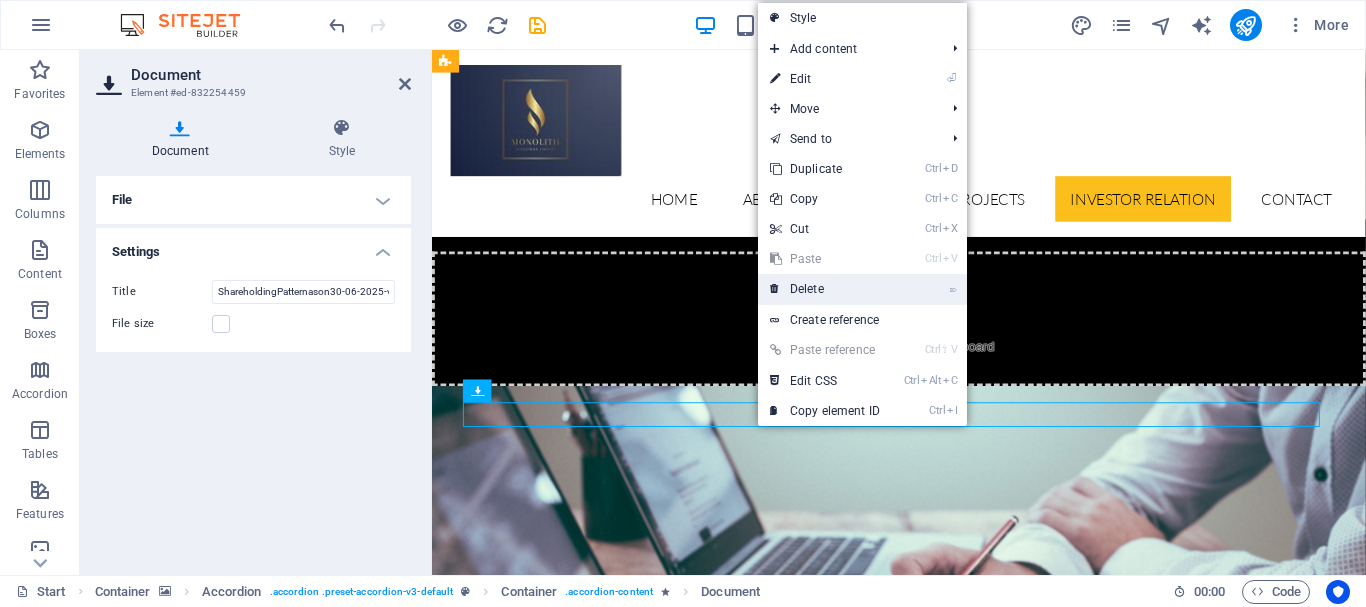 click on "⌦  Delete" at bounding box center [825, 289] 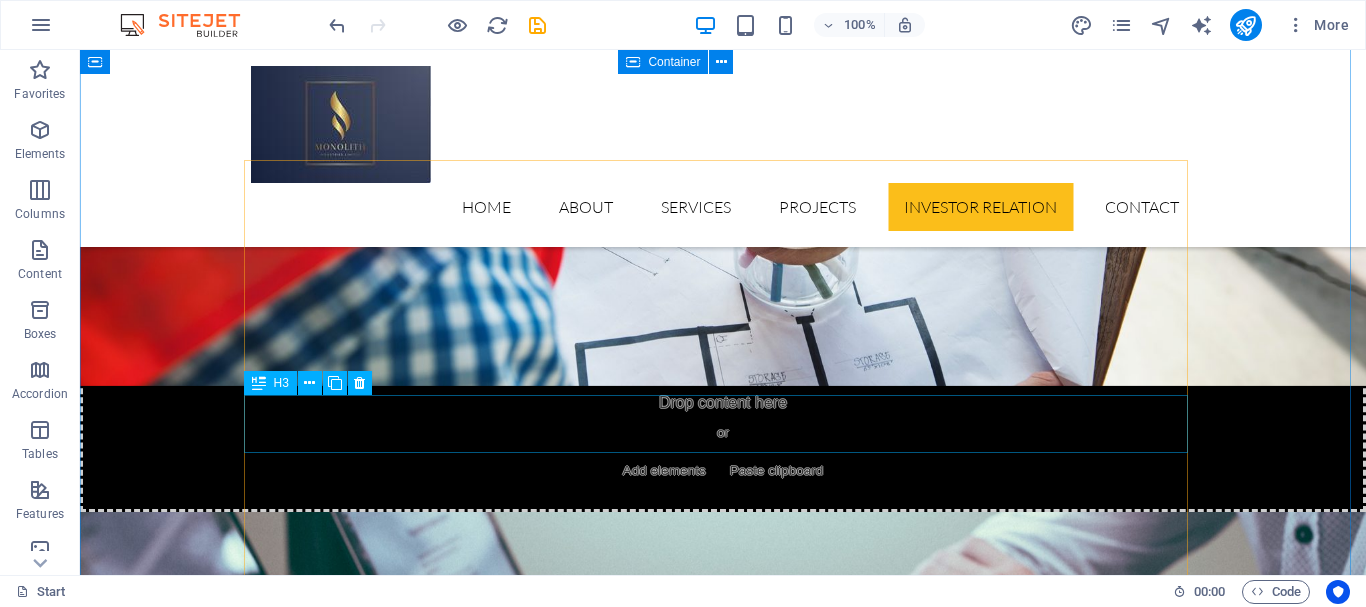 scroll, scrollTop: 5200, scrollLeft: 0, axis: vertical 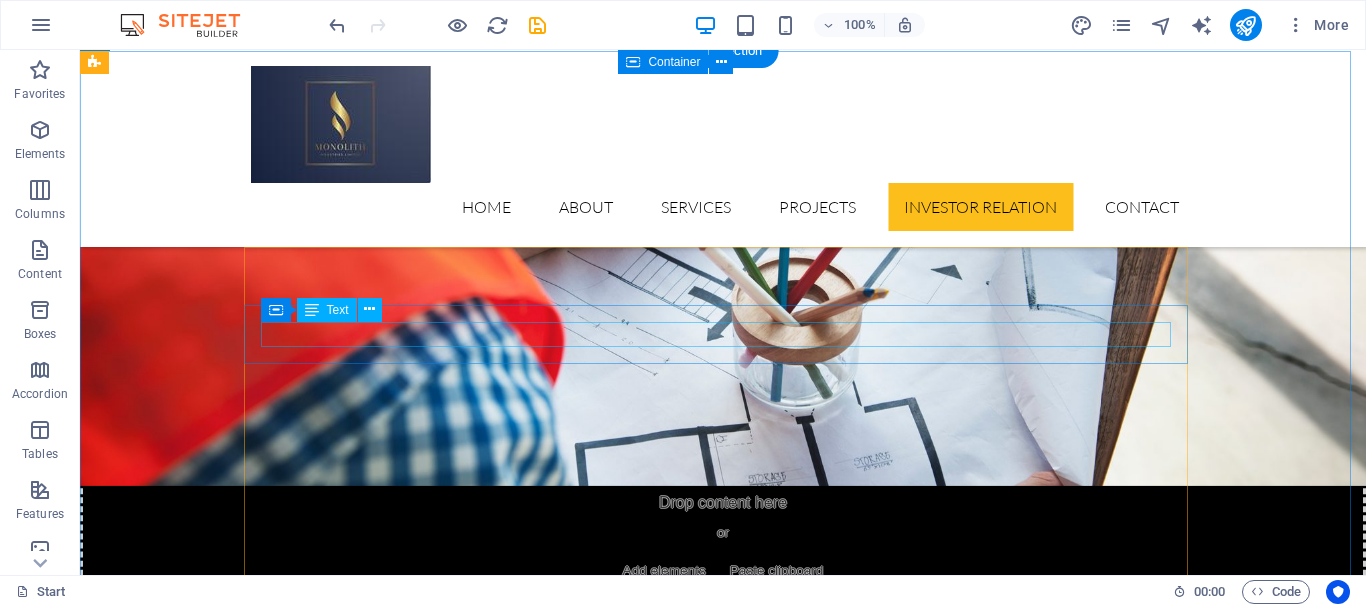 click on "Annual Report 2024-25" at bounding box center [723, 5559] 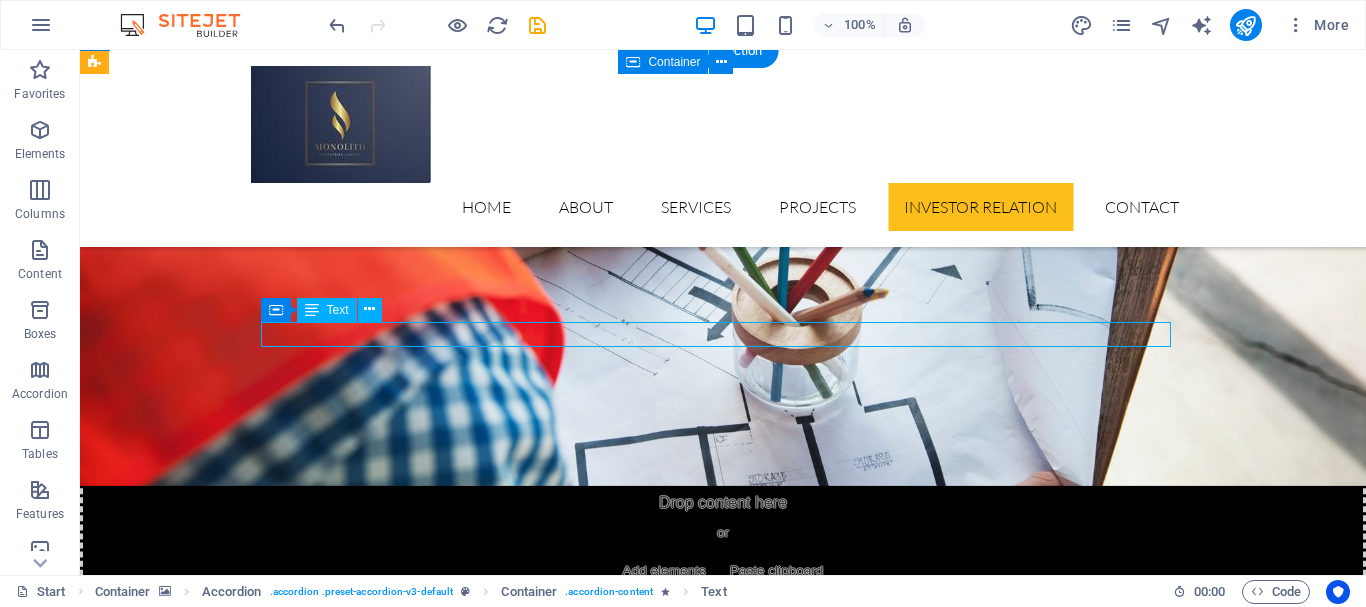 click on "Annual Report 2024-25" at bounding box center (723, 5559) 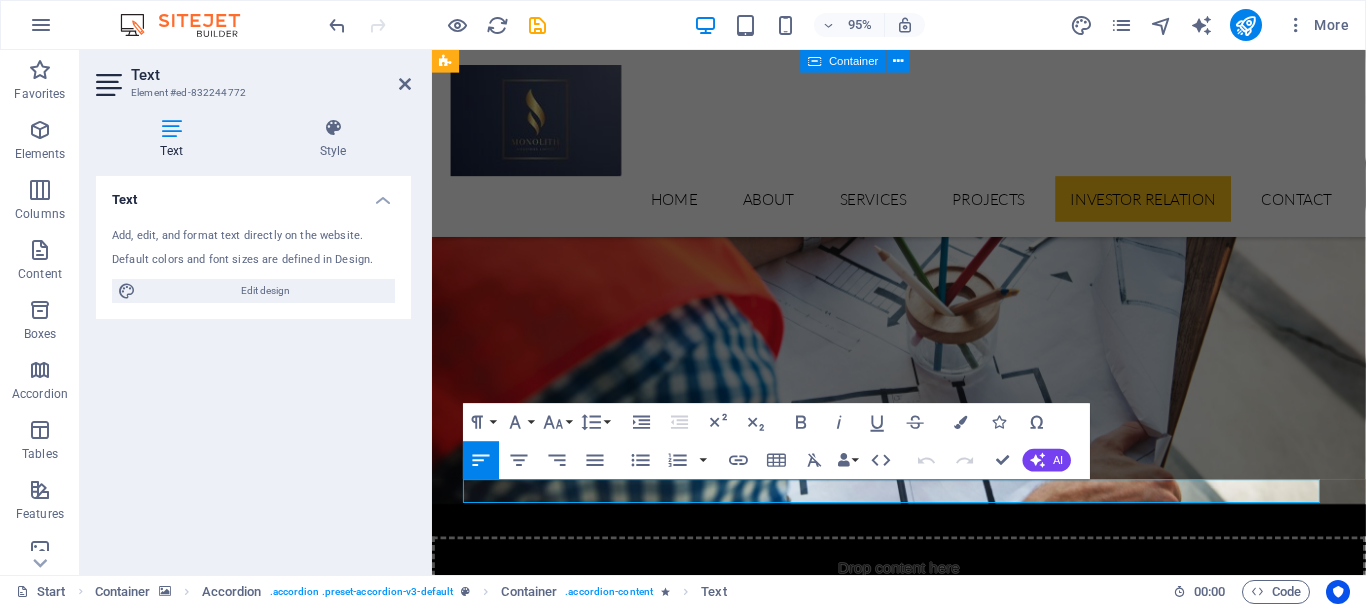 scroll, scrollTop: 5400, scrollLeft: 0, axis: vertical 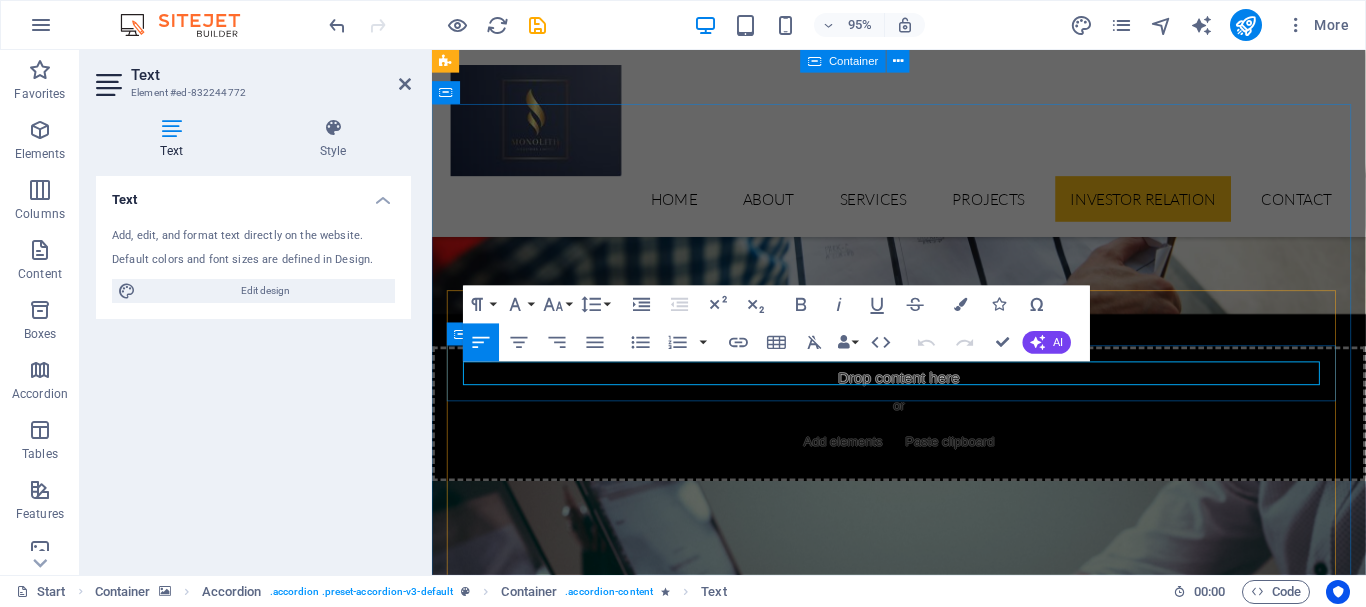 drag, startPoint x: 628, startPoint y: 391, endPoint x: 453, endPoint y: 391, distance: 175 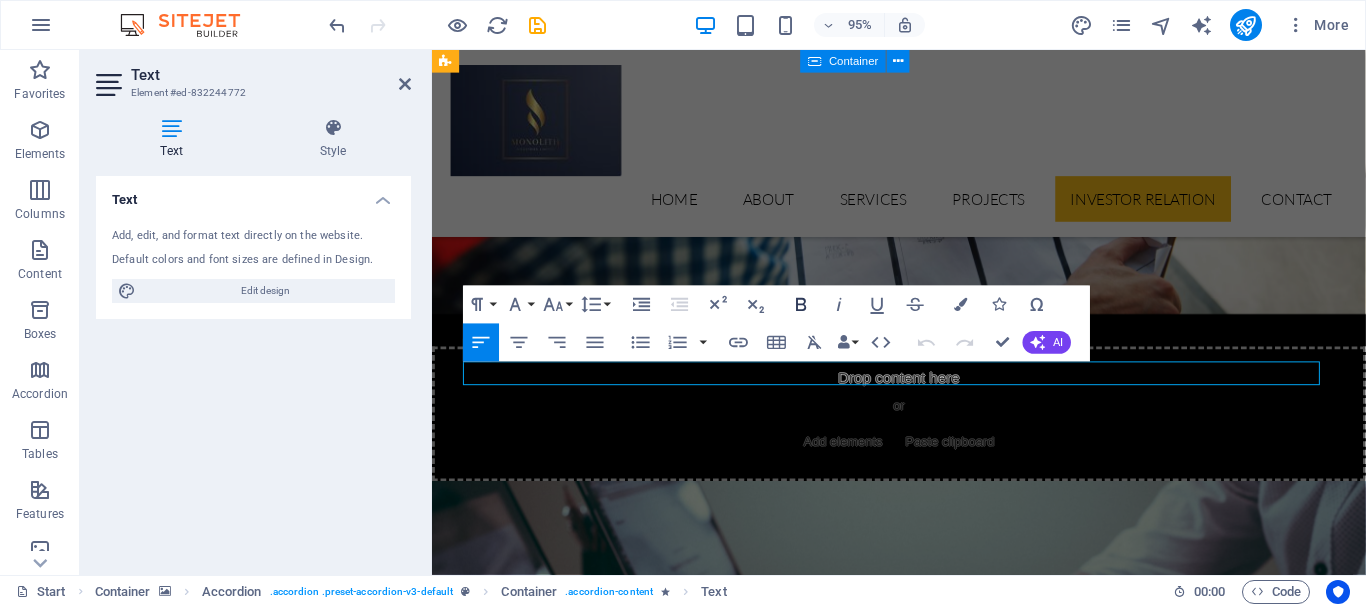 click 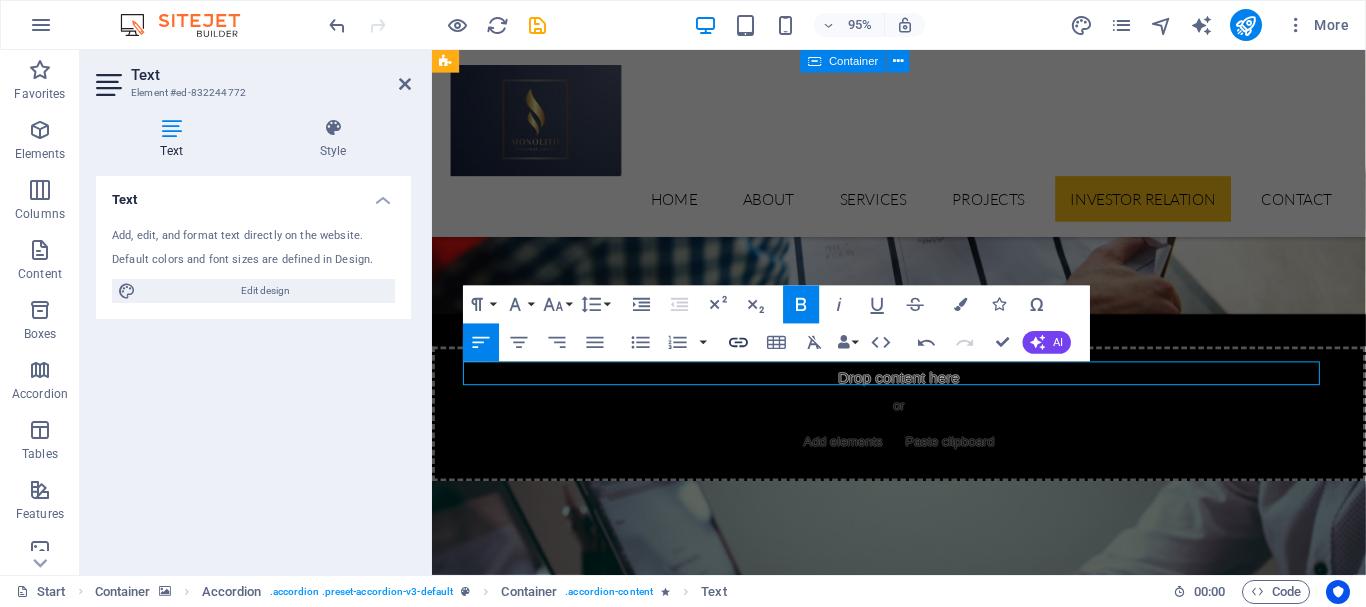 click 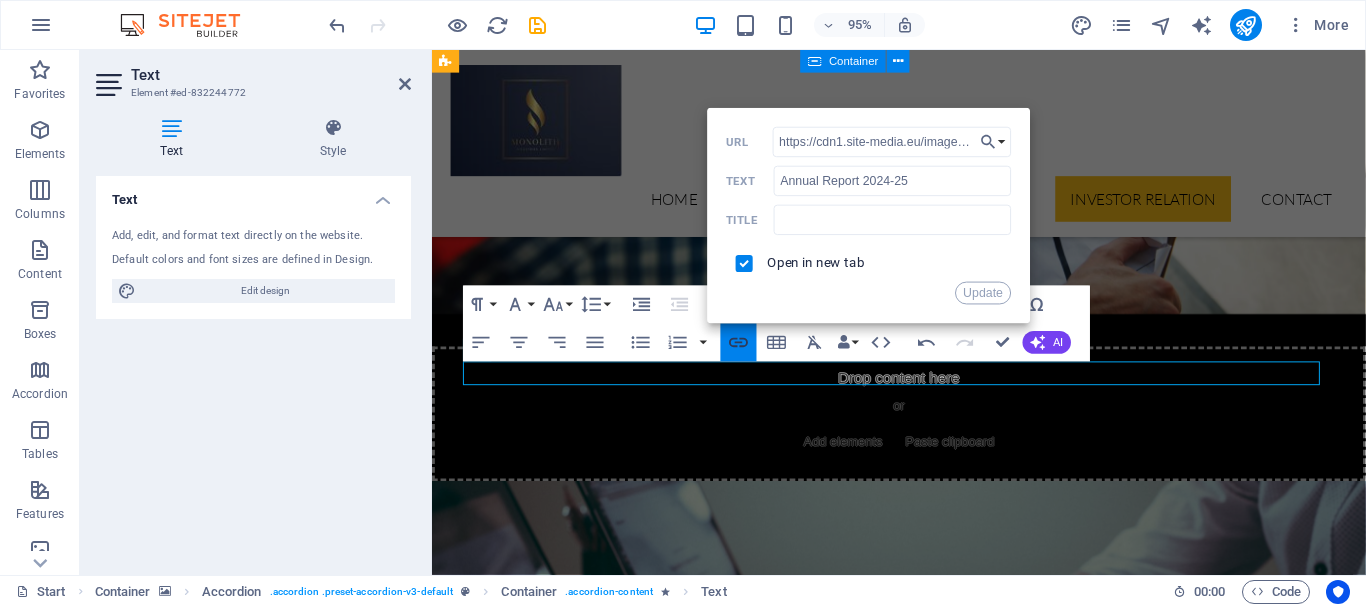 scroll, scrollTop: 0, scrollLeft: 363, axis: horizontal 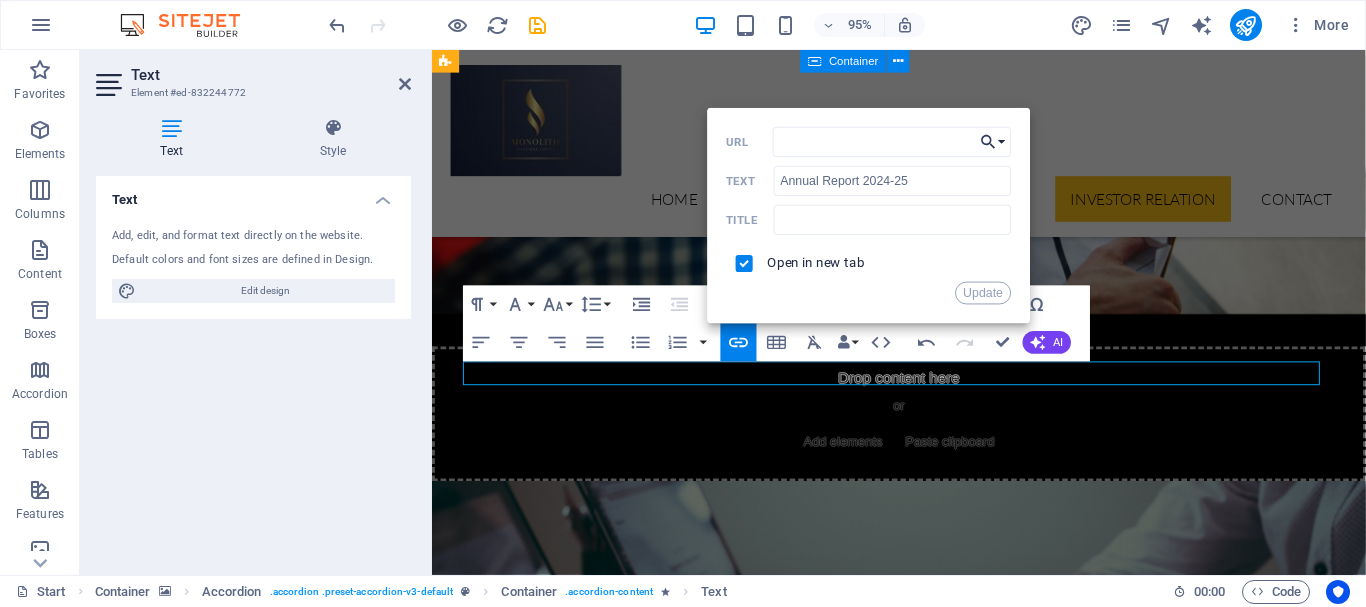 click 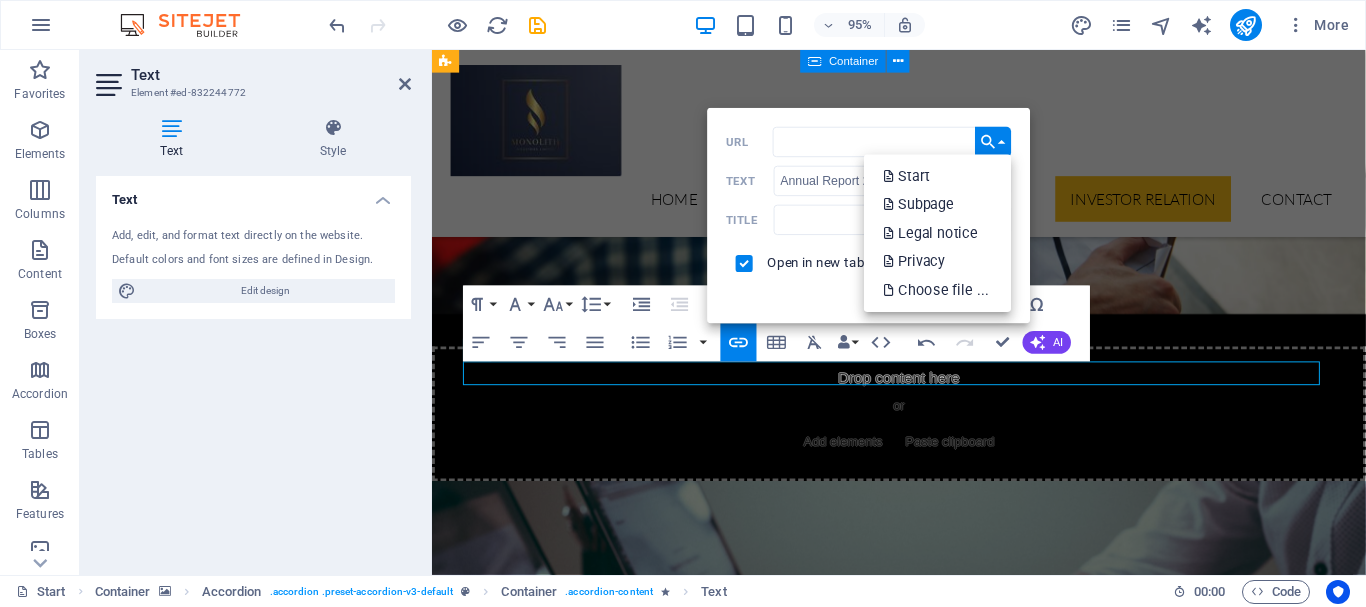 scroll, scrollTop: 0, scrollLeft: 0, axis: both 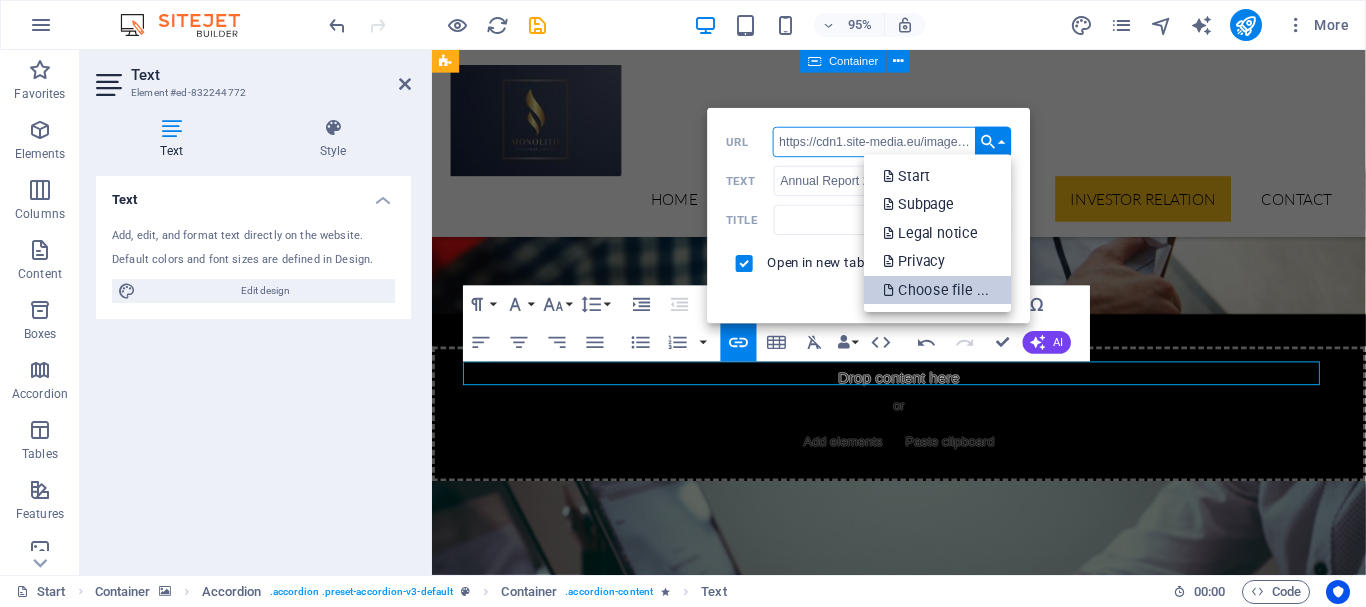 click on "Choose file ..." at bounding box center [938, 290] 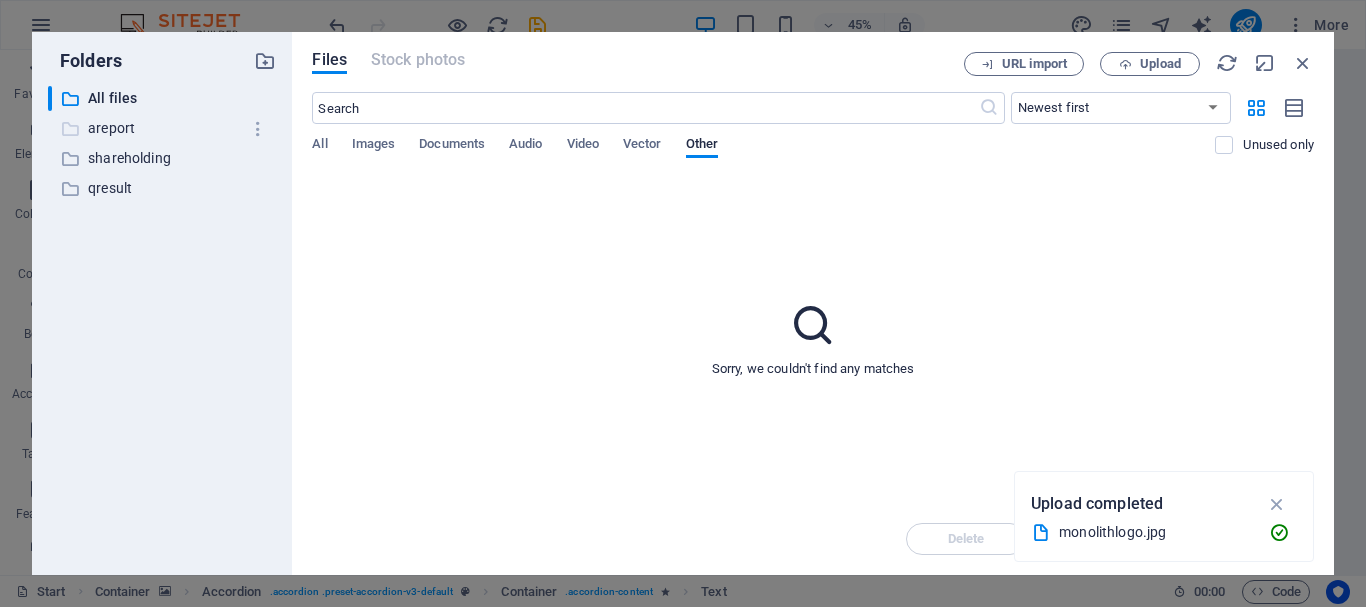 click on "areport" at bounding box center [164, 128] 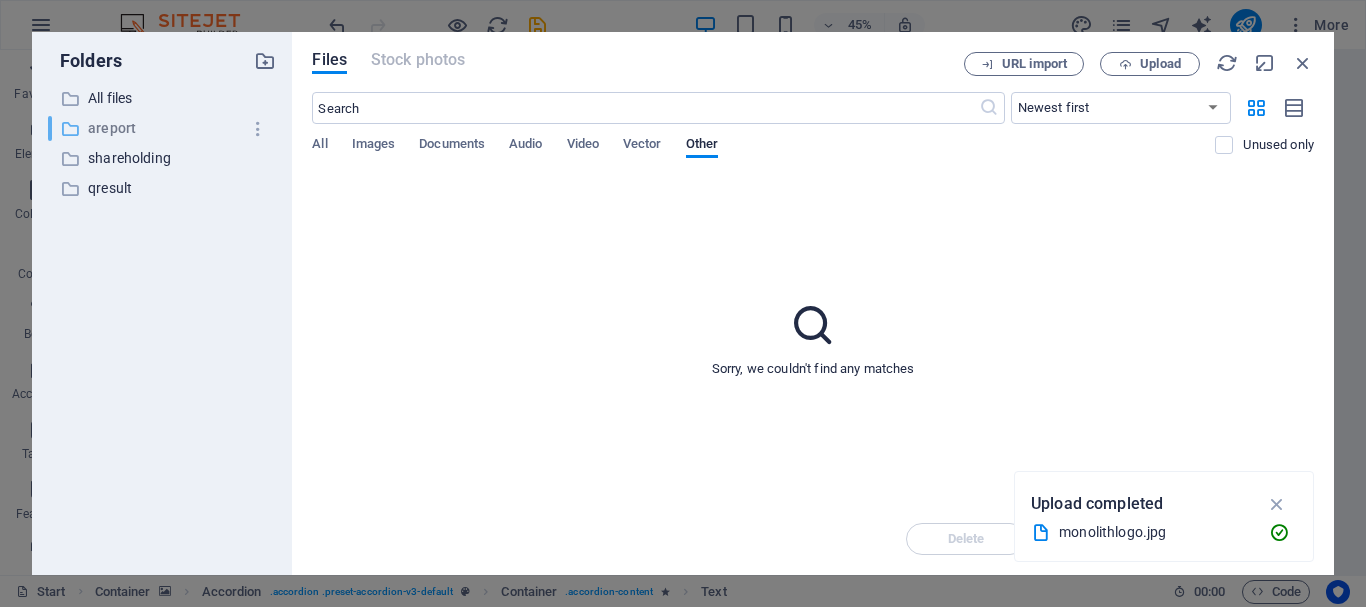click on "areport" at bounding box center (164, 128) 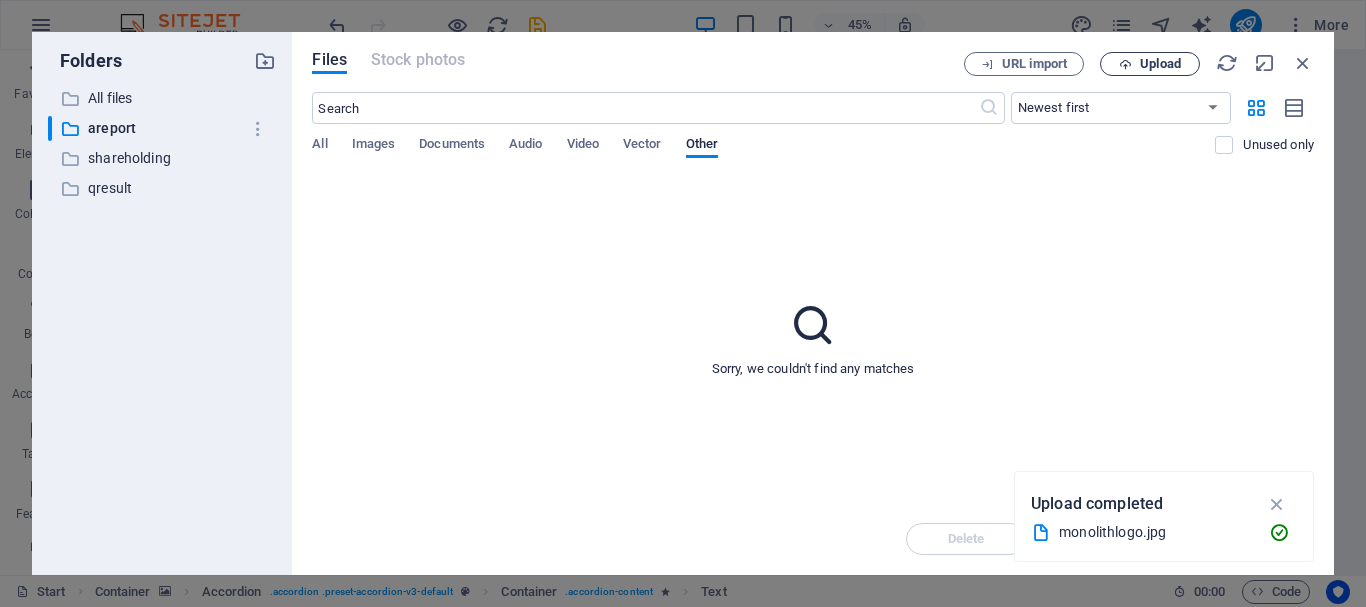 click on "Upload" at bounding box center (1160, 64) 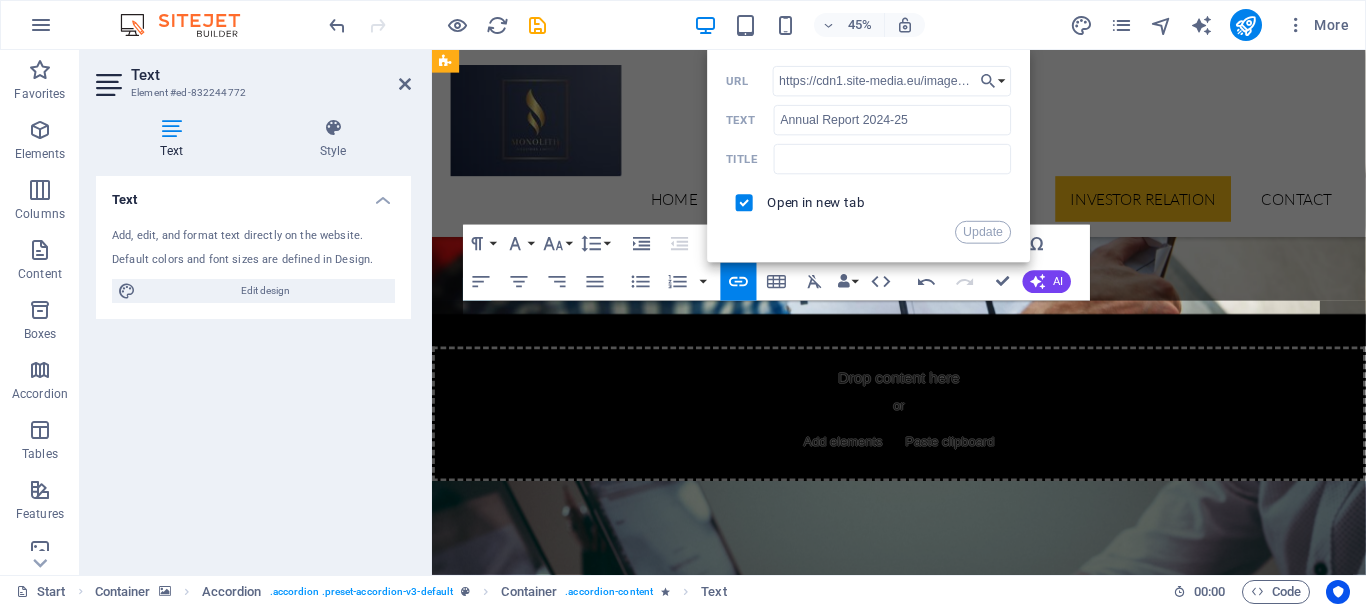 scroll, scrollTop: 5464, scrollLeft: 0, axis: vertical 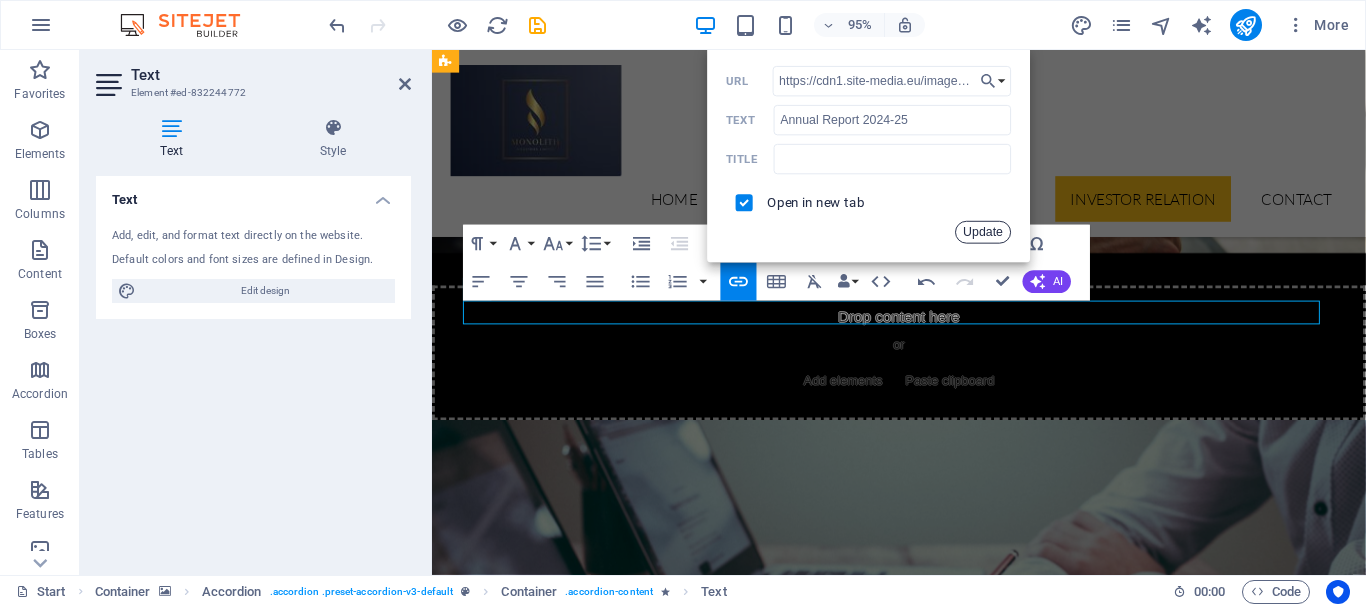 click on "Update" at bounding box center (983, 232) 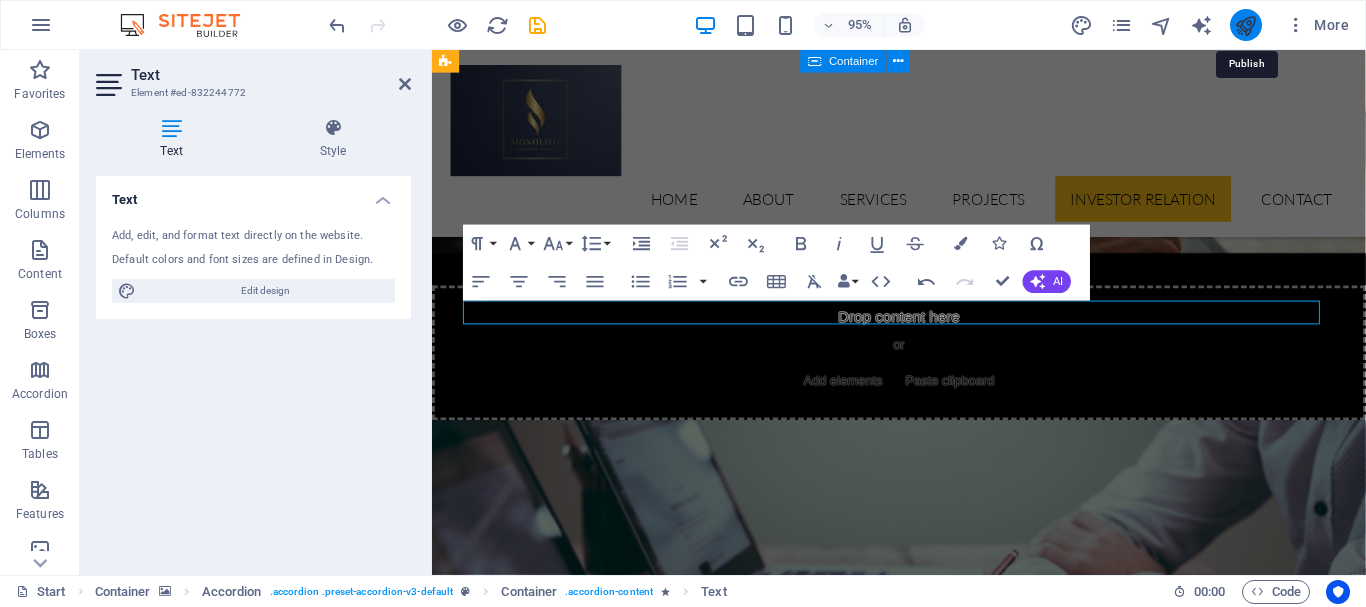 click at bounding box center (1245, 25) 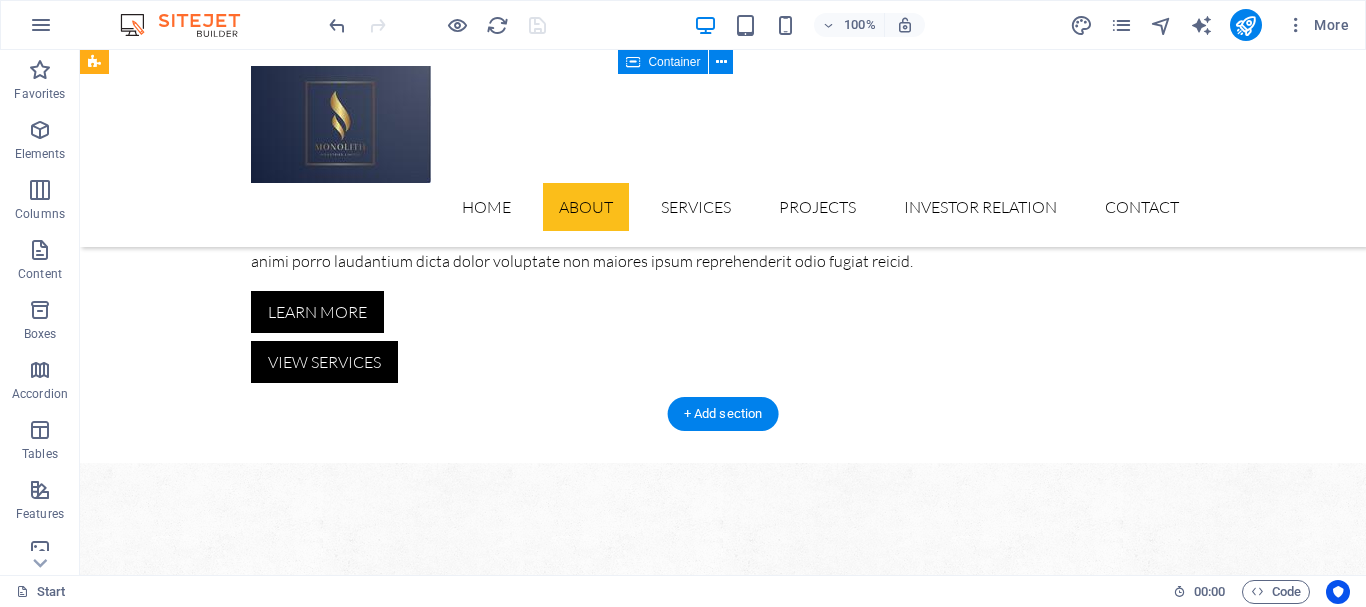 scroll, scrollTop: 0, scrollLeft: 0, axis: both 